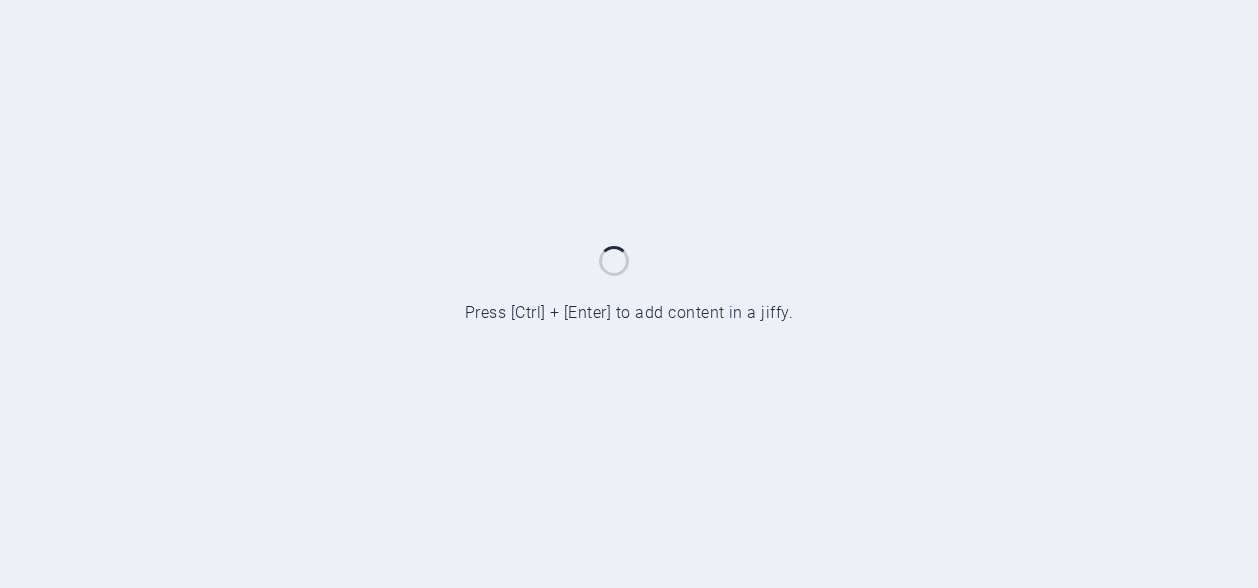 scroll, scrollTop: 0, scrollLeft: 0, axis: both 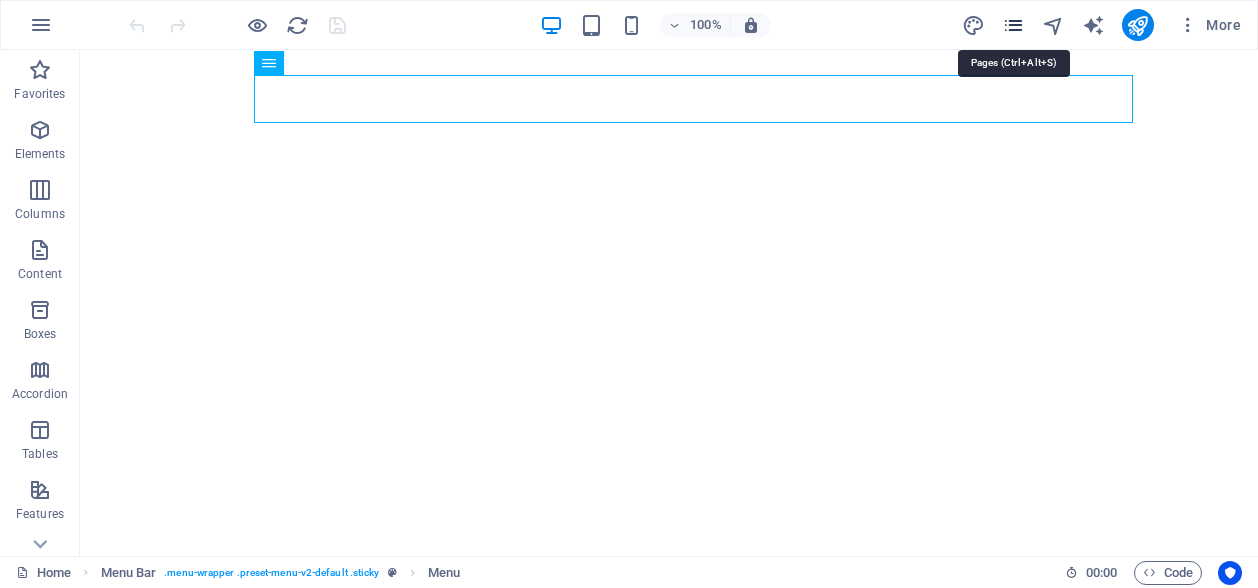 click at bounding box center [1013, 25] 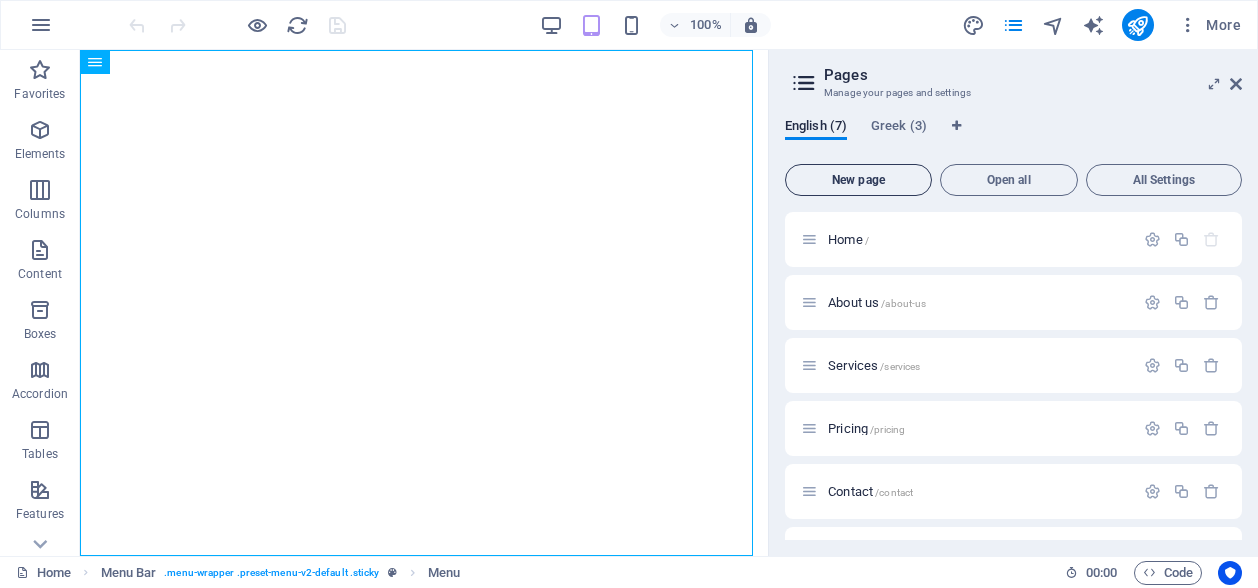 click on "New page" at bounding box center [858, 180] 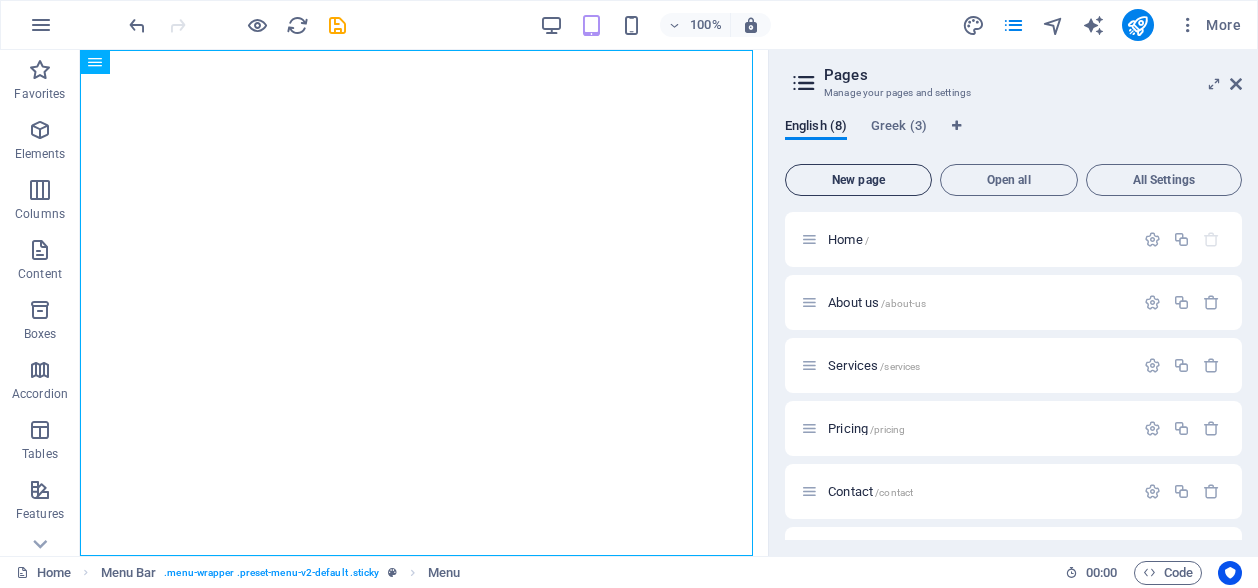 scroll, scrollTop: 380, scrollLeft: 0, axis: vertical 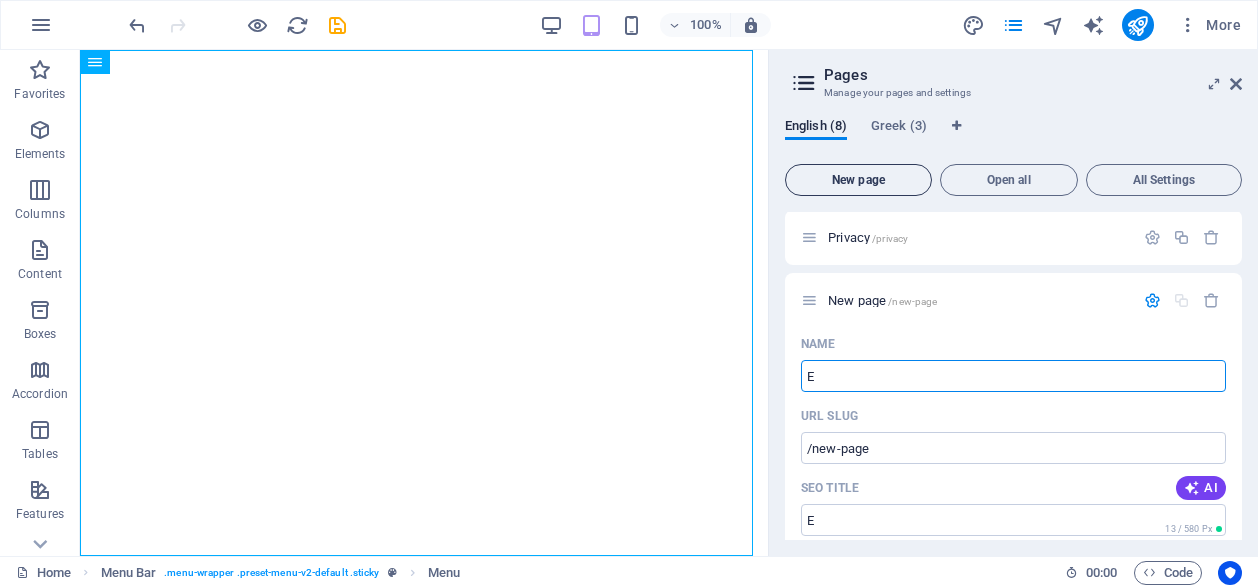 type on "E" 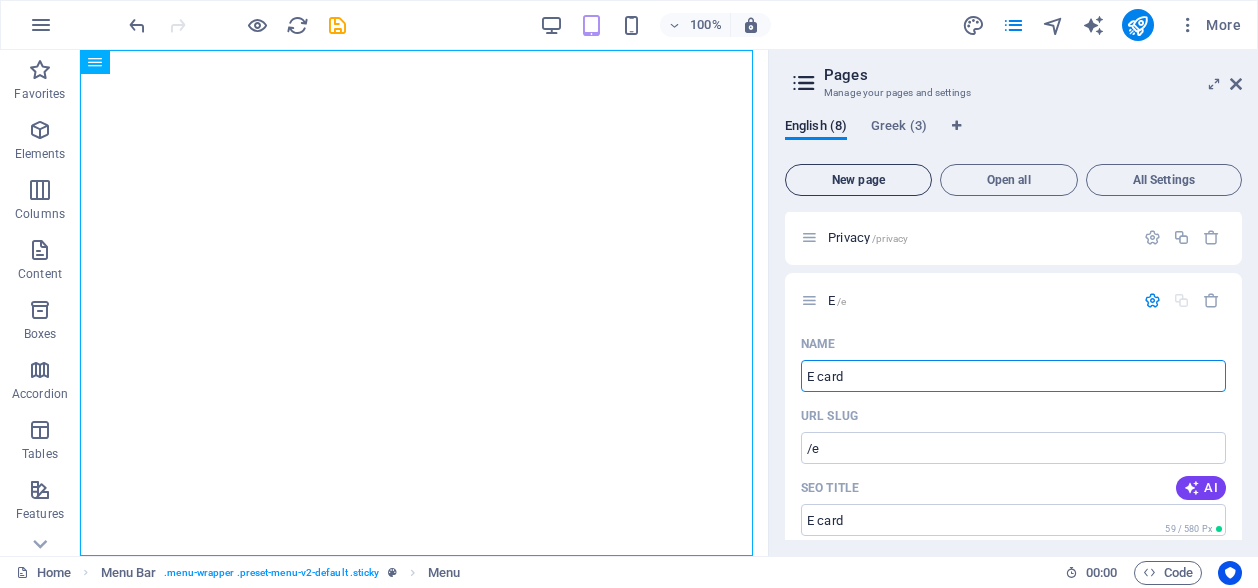type on "E card" 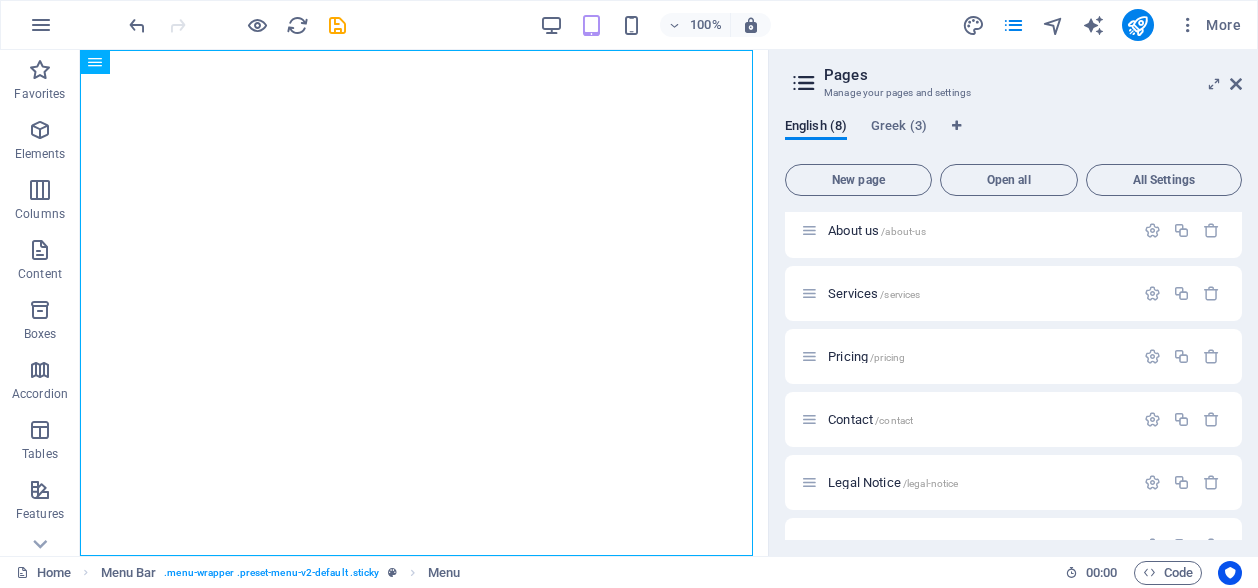 scroll, scrollTop: 0, scrollLeft: 0, axis: both 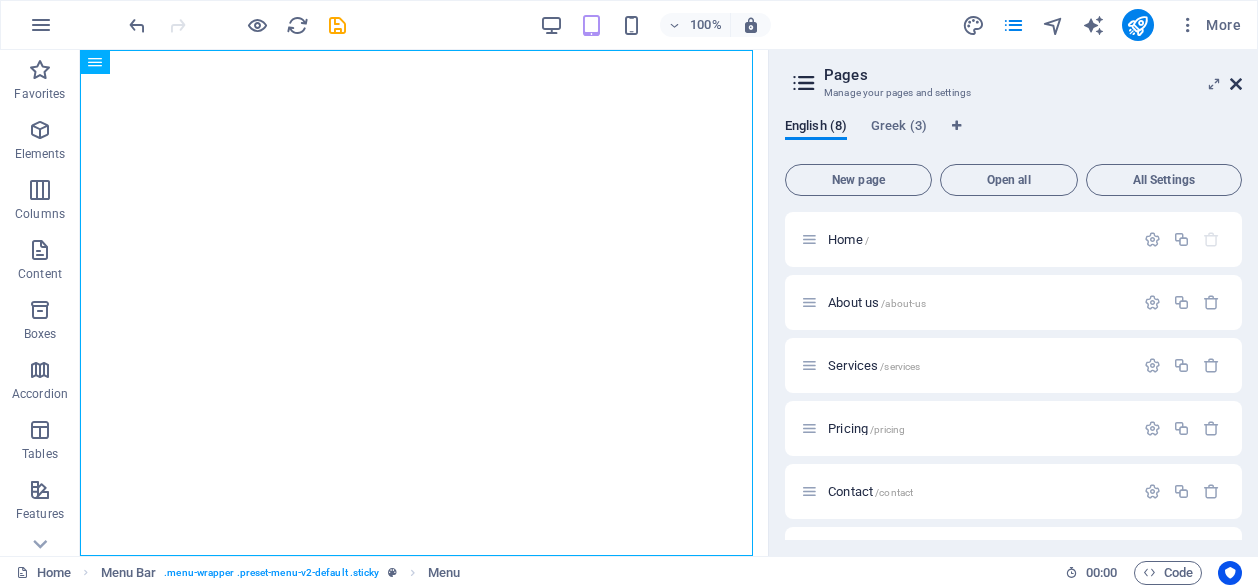 type on "E card" 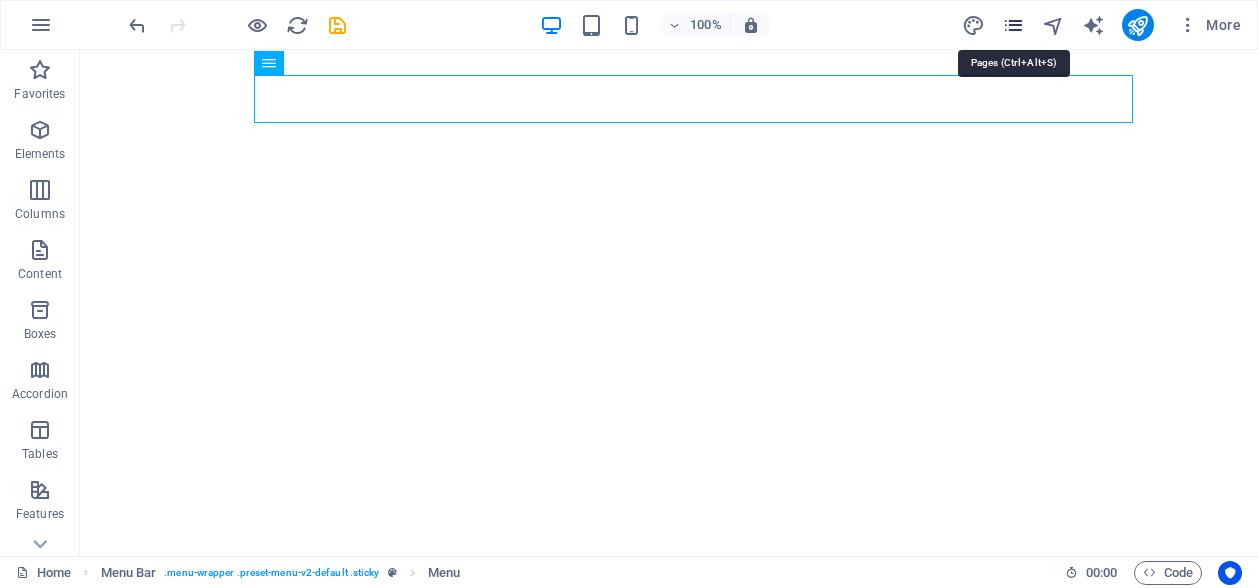 click at bounding box center (1013, 25) 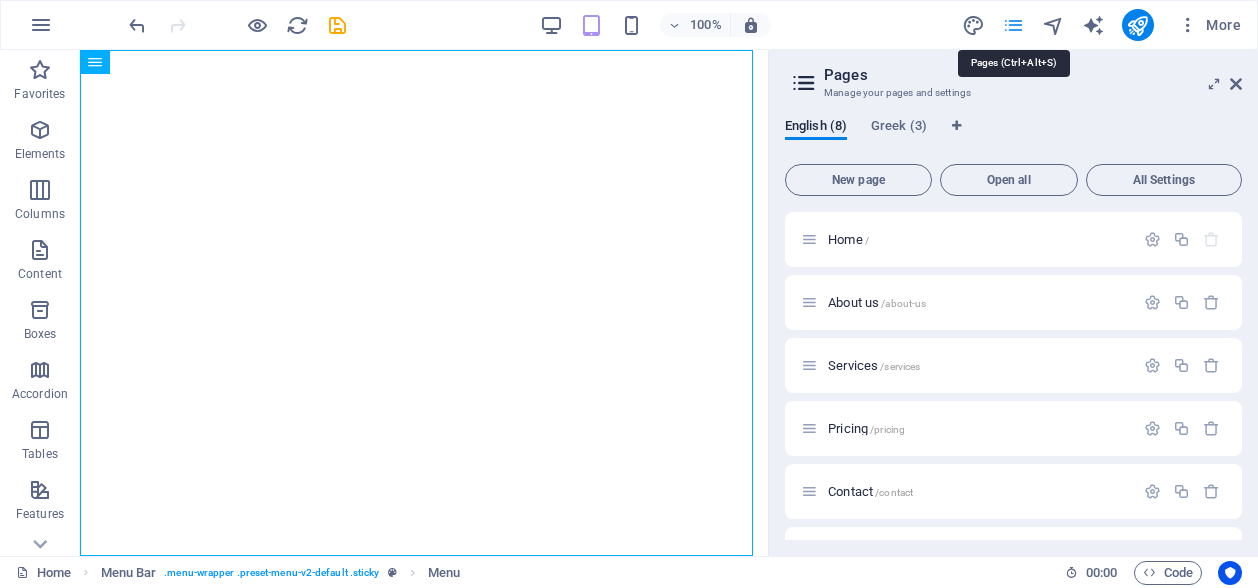 scroll, scrollTop: 380, scrollLeft: 0, axis: vertical 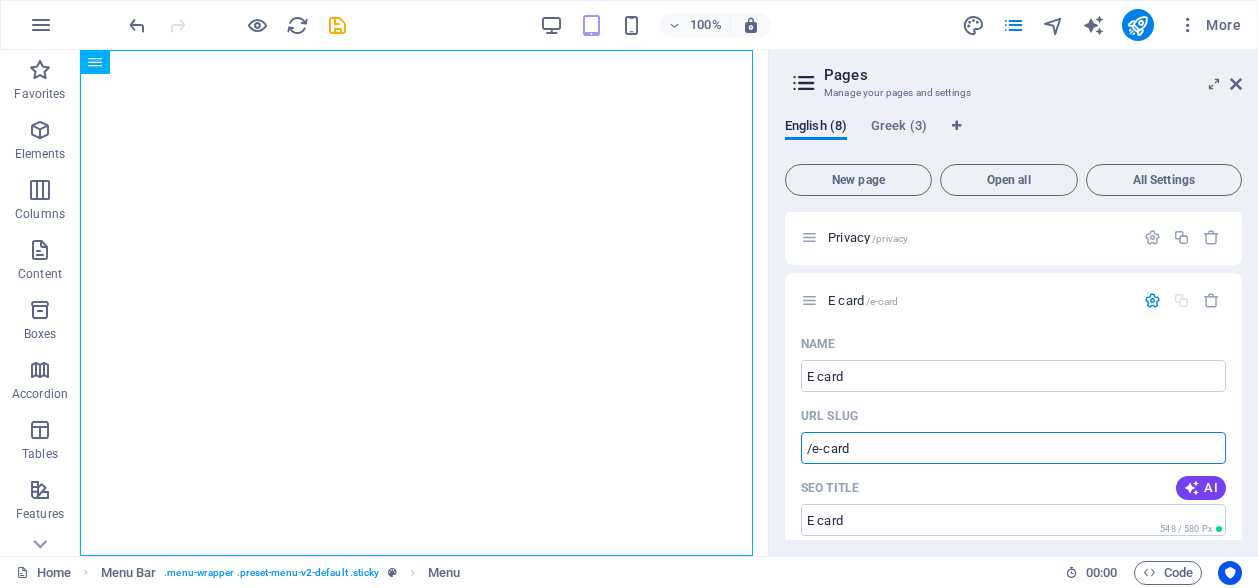 drag, startPoint x: 885, startPoint y: 451, endPoint x: 781, endPoint y: 454, distance: 104.04326 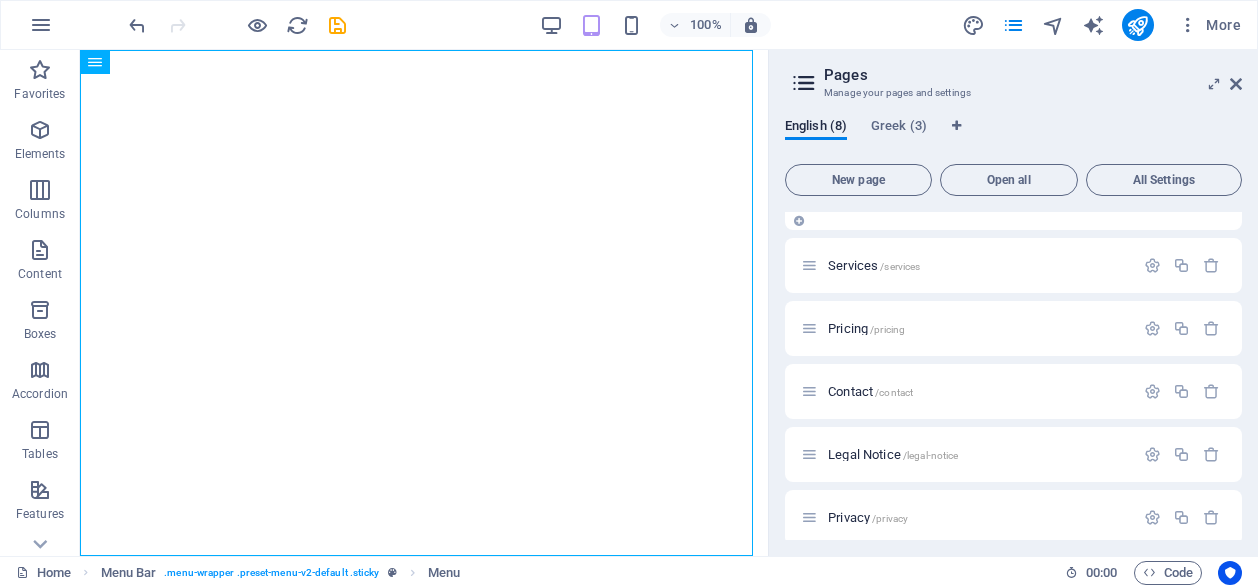 scroll, scrollTop: 0, scrollLeft: 0, axis: both 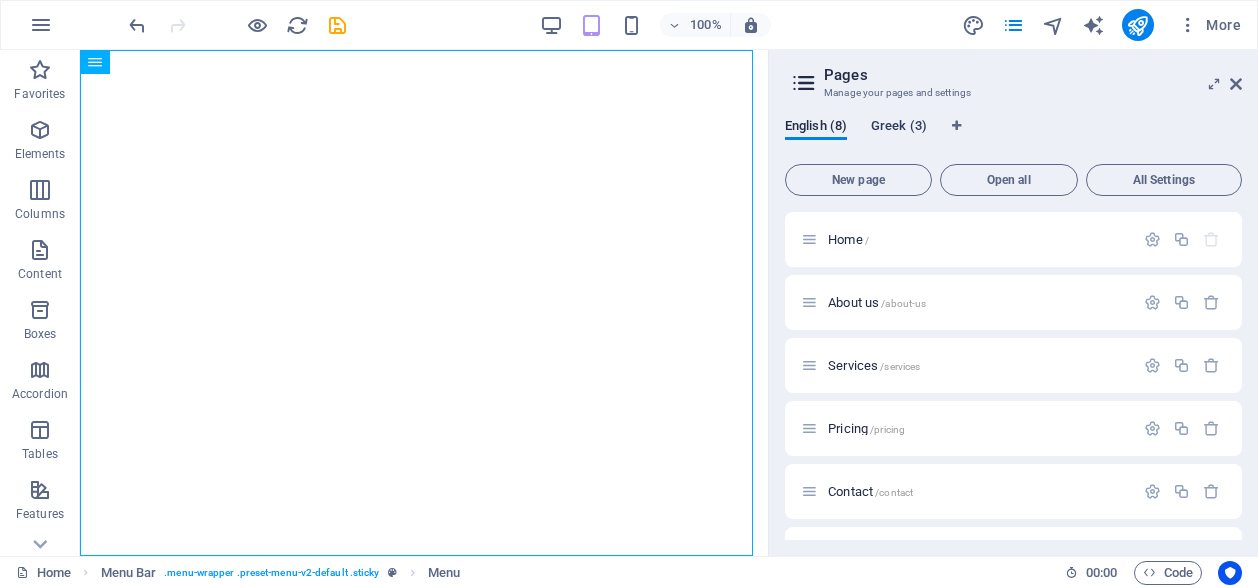 click on "Greek (3)" at bounding box center (899, 128) 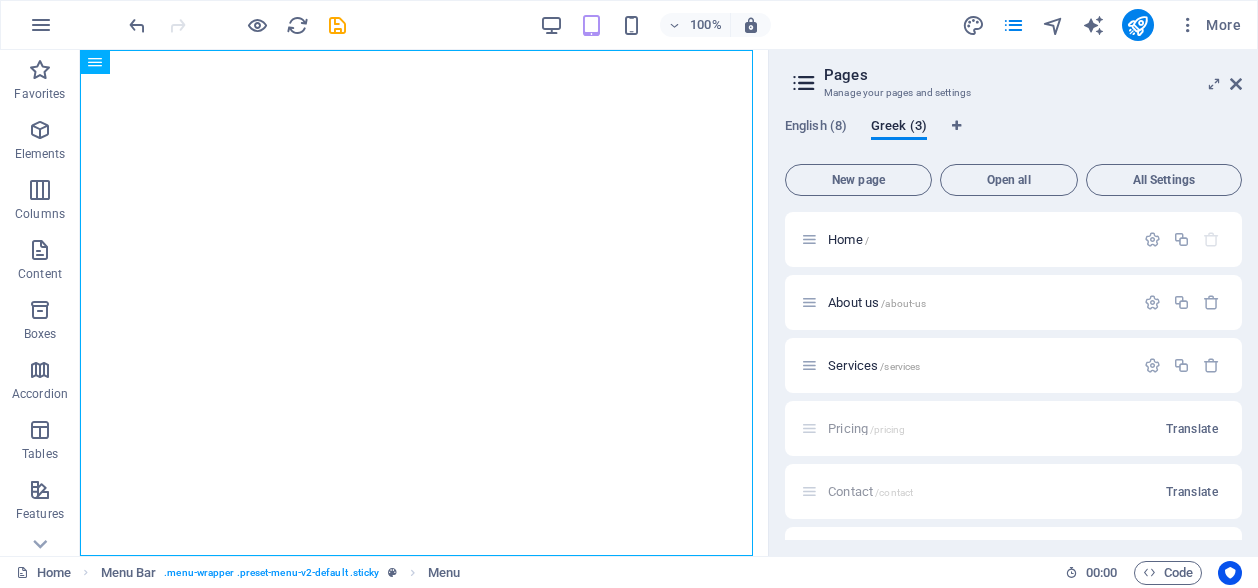drag, startPoint x: 812, startPoint y: 127, endPoint x: 1121, endPoint y: 125, distance: 309.00647 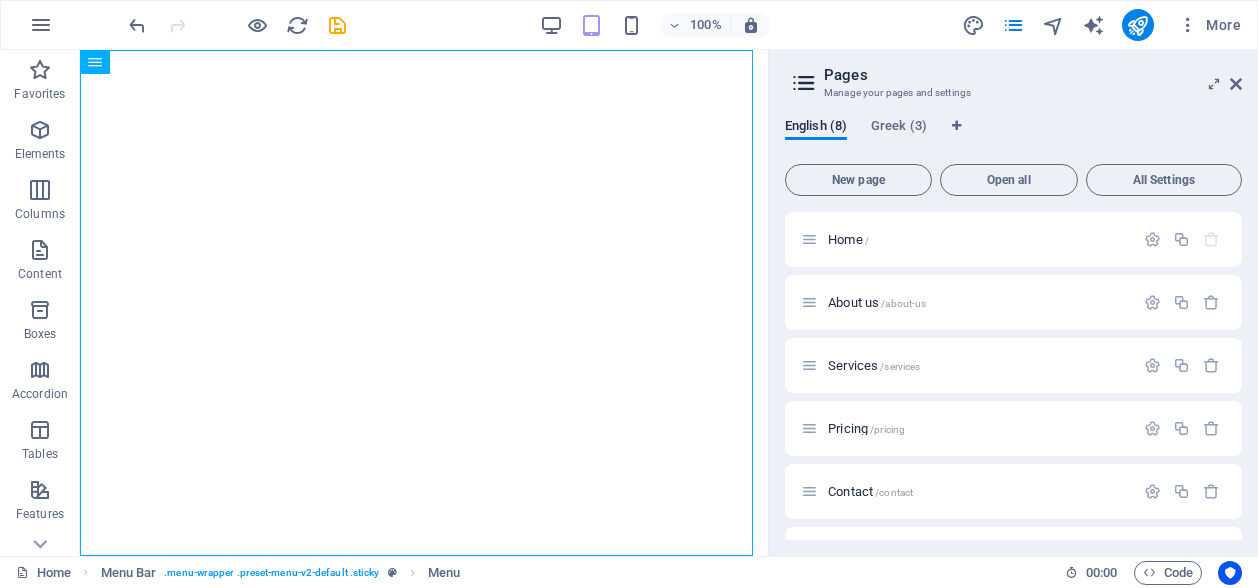 scroll, scrollTop: 380, scrollLeft: 0, axis: vertical 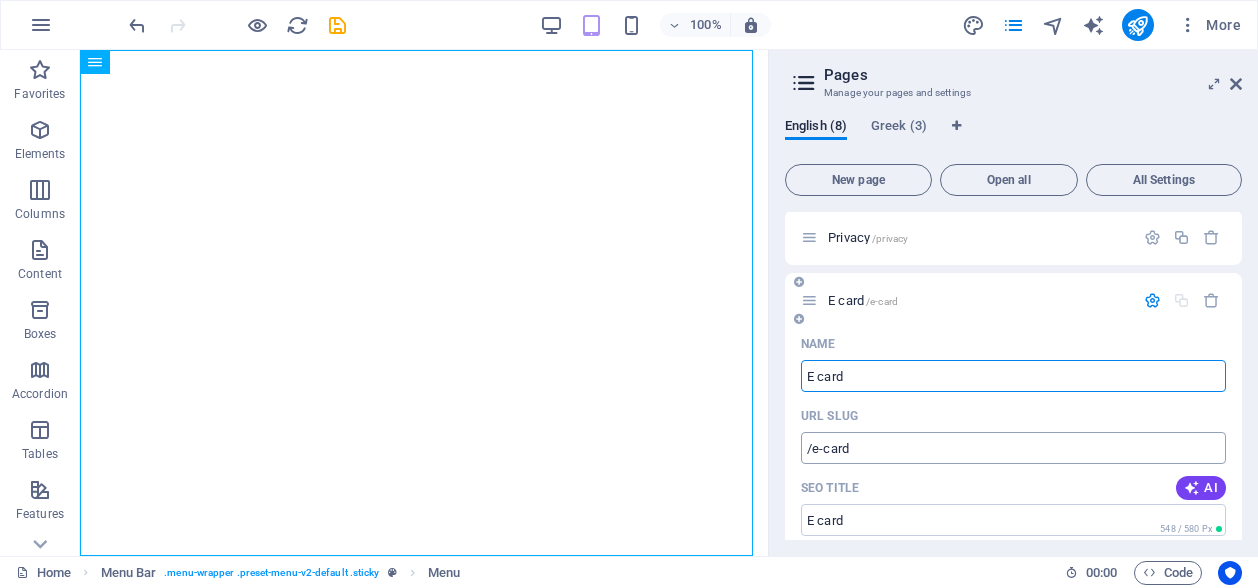 click on "/e-card" at bounding box center [1013, 448] 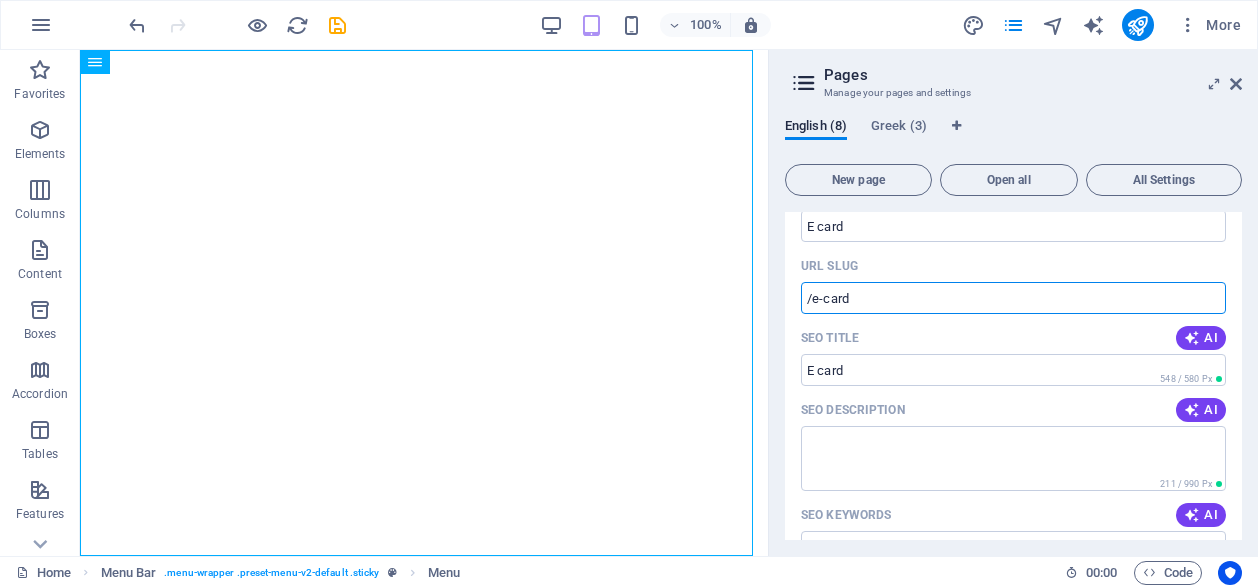 scroll, scrollTop: 580, scrollLeft: 0, axis: vertical 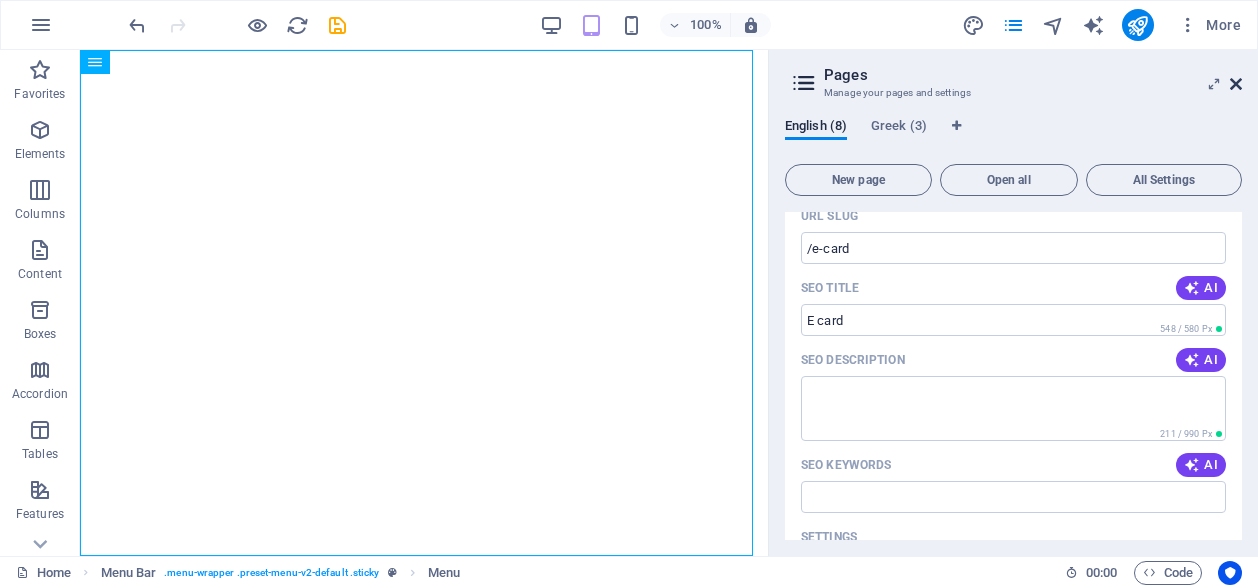 click at bounding box center [1236, 84] 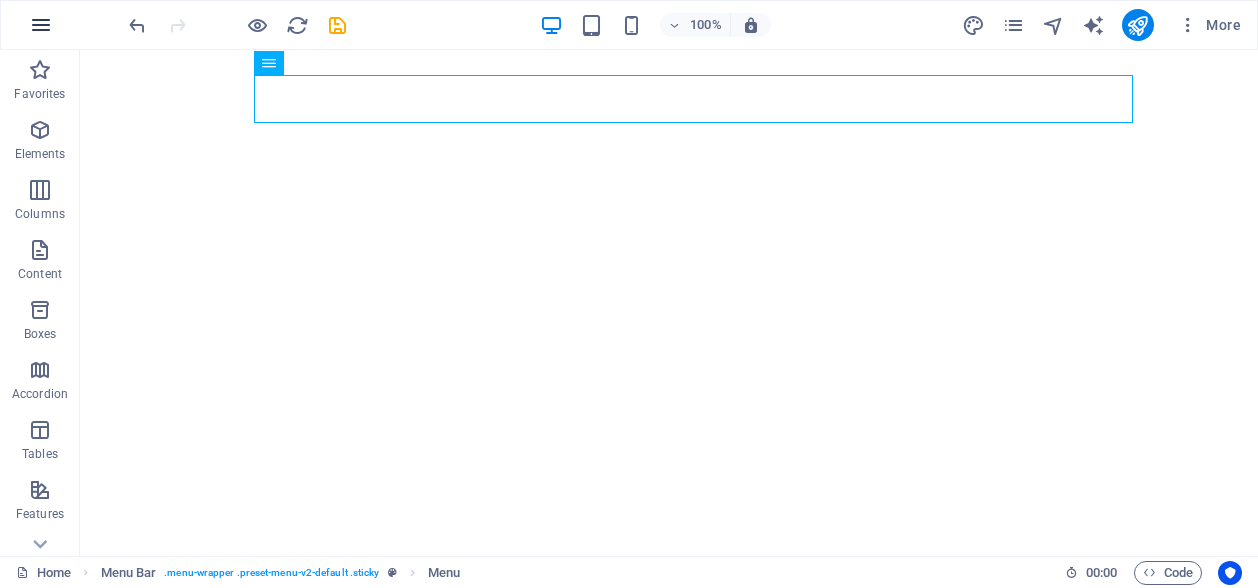 click at bounding box center [41, 25] 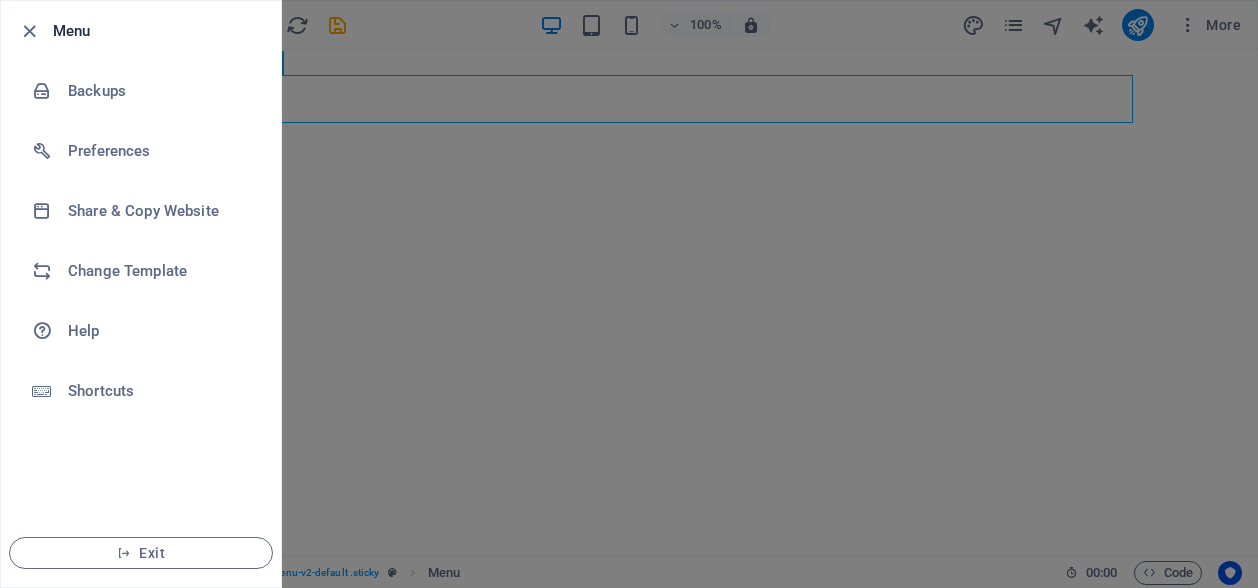click at bounding box center [629, 294] 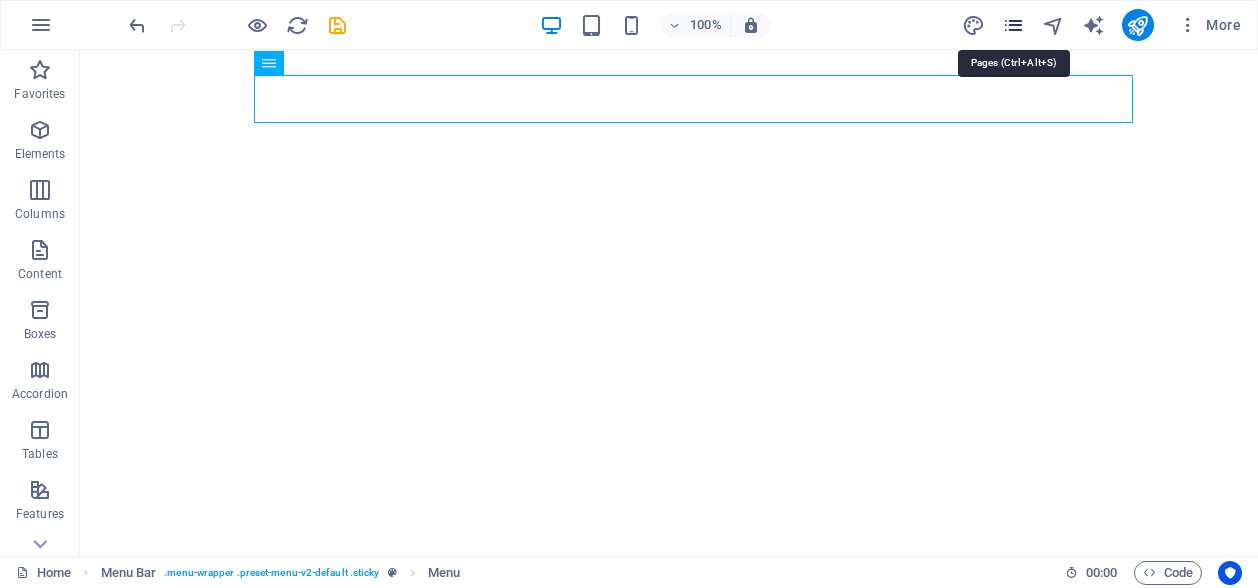 click at bounding box center [1013, 25] 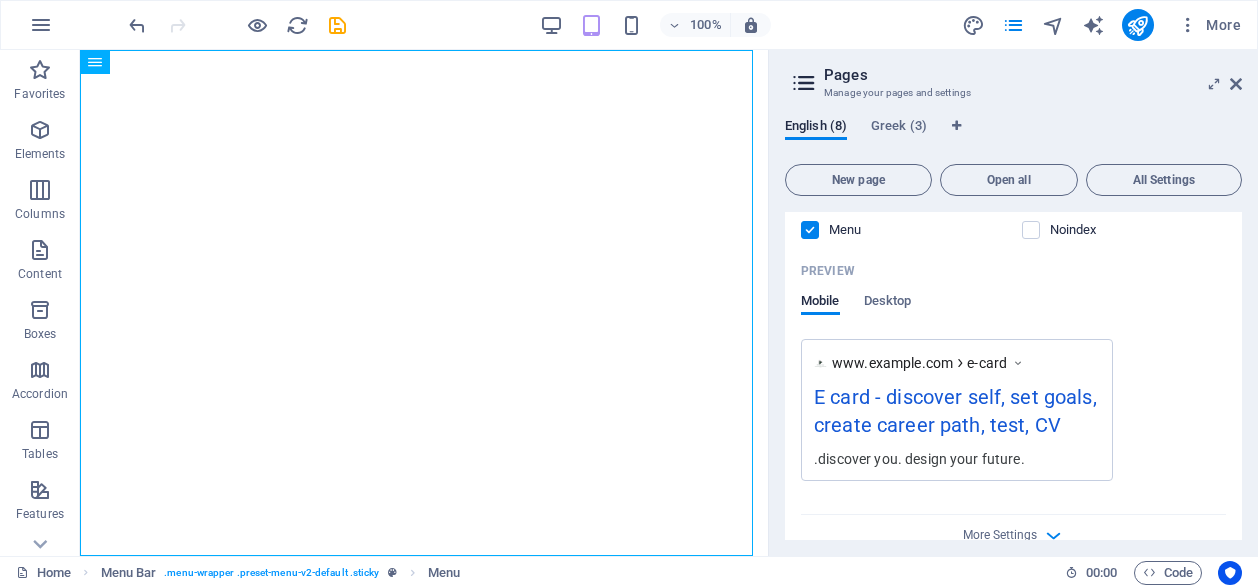 scroll, scrollTop: 948, scrollLeft: 0, axis: vertical 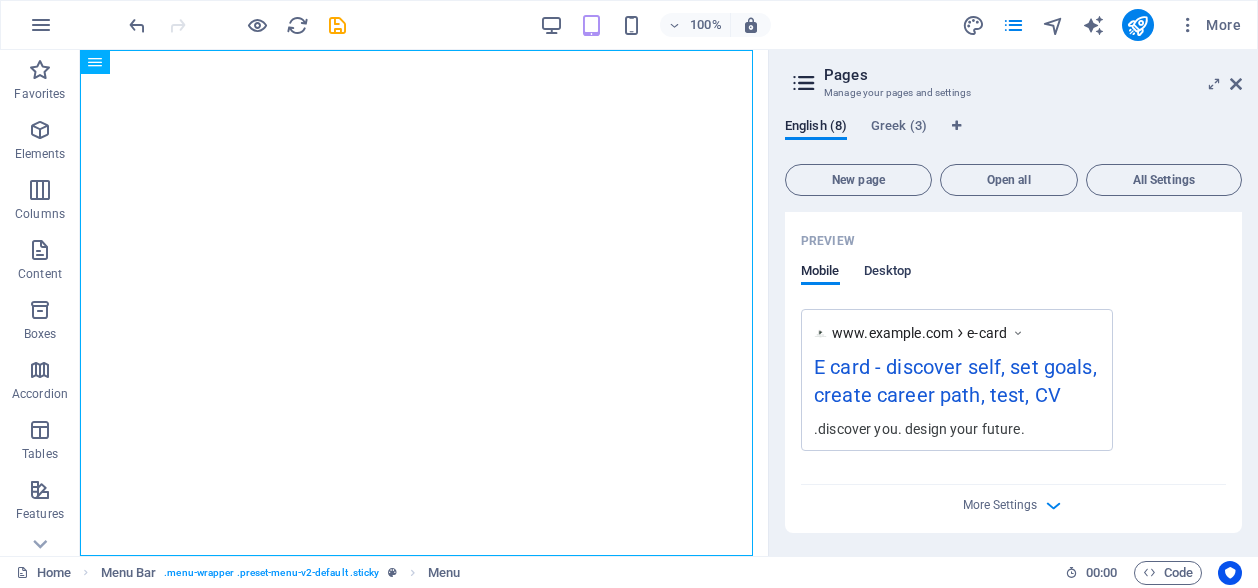 click on "Desktop" at bounding box center [888, 273] 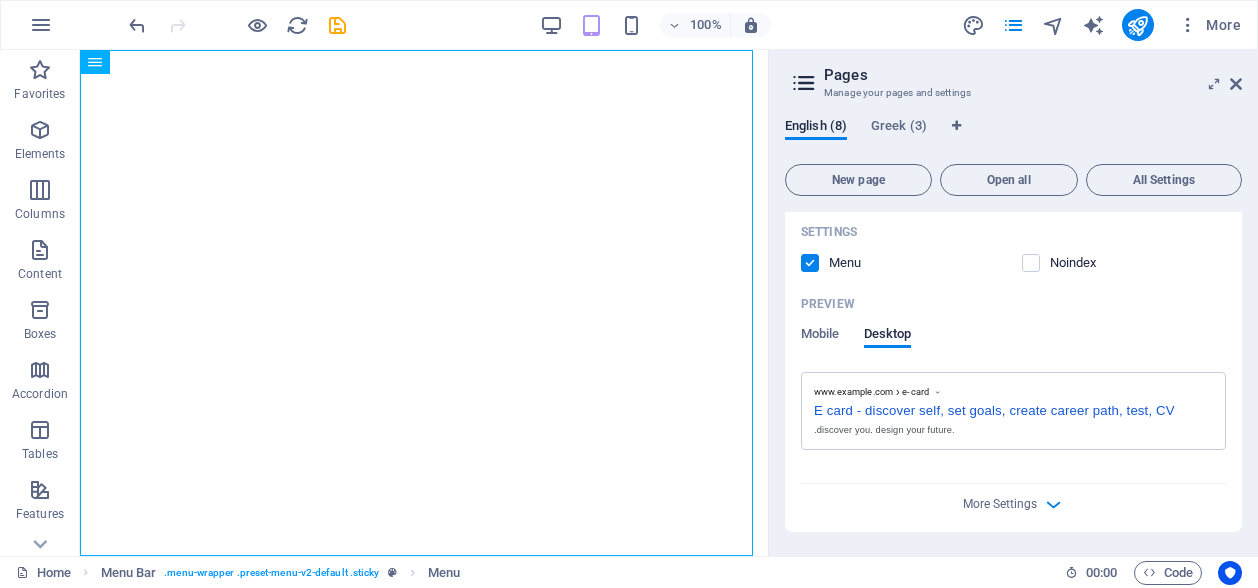 scroll, scrollTop: 884, scrollLeft: 0, axis: vertical 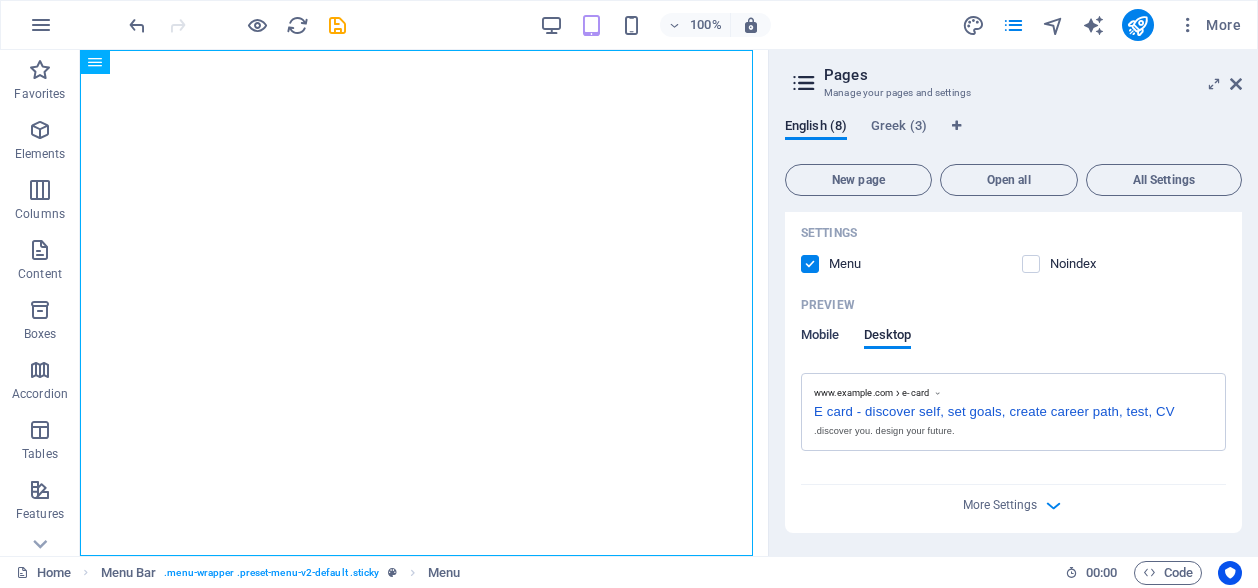 click on "Mobile" at bounding box center [820, 337] 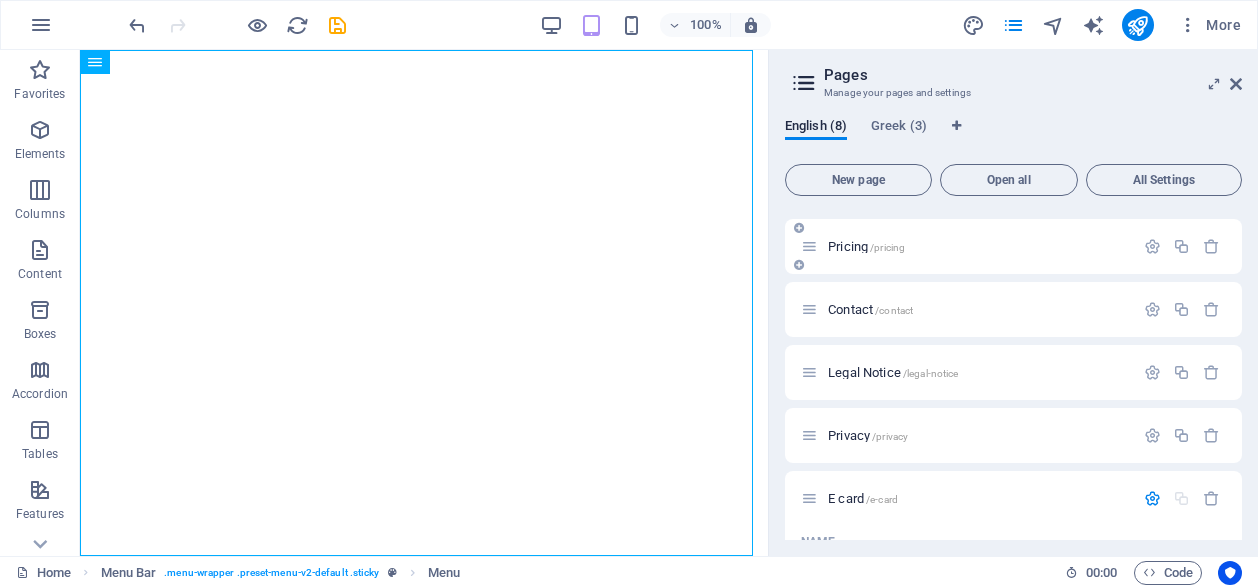 scroll, scrollTop: 200, scrollLeft: 0, axis: vertical 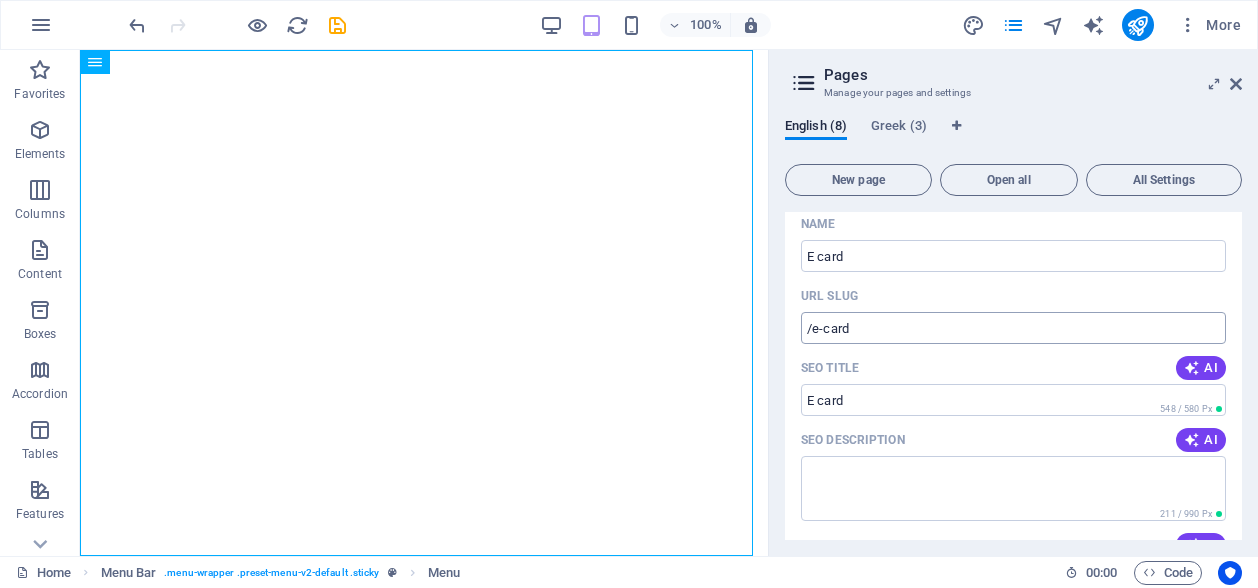 click on "/e-card" at bounding box center [1013, 328] 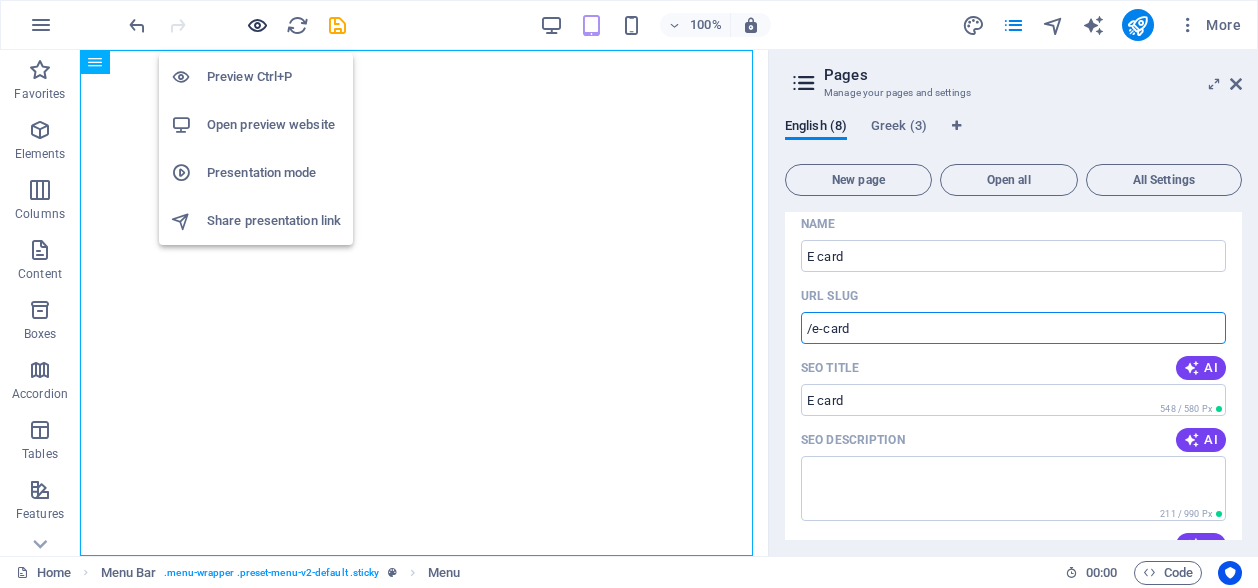 click at bounding box center [257, 25] 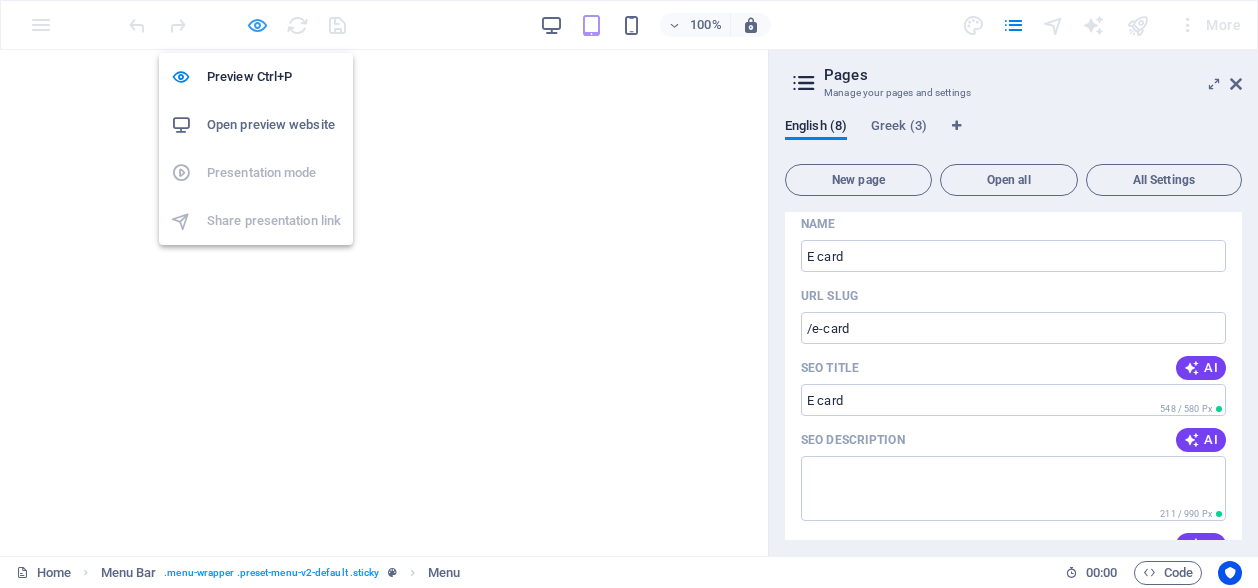 click at bounding box center (257, 25) 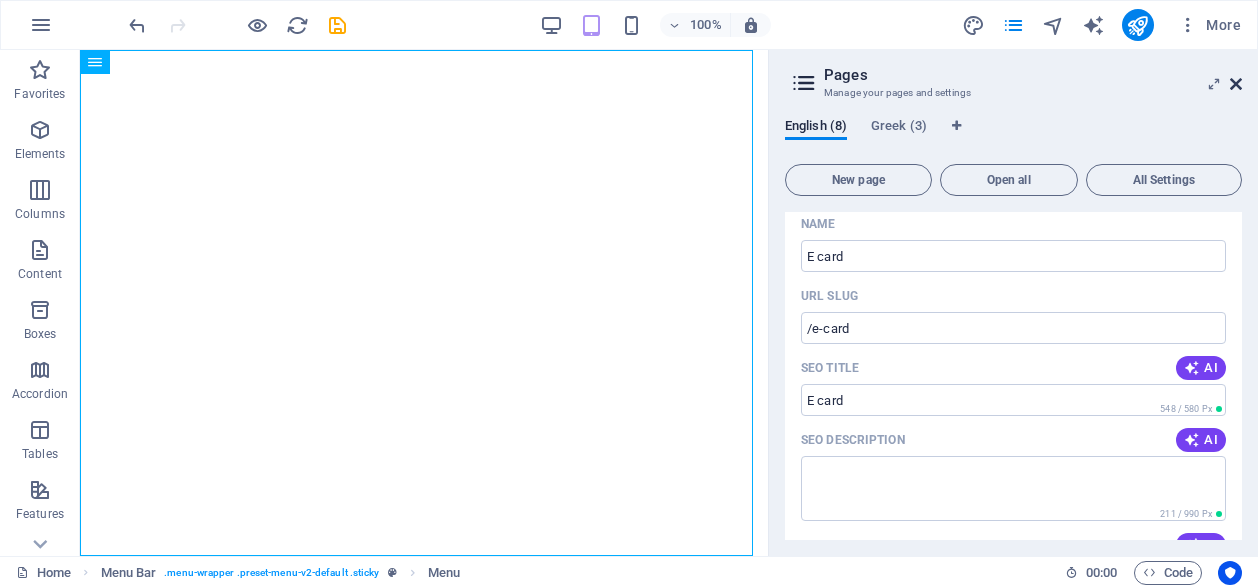 click at bounding box center (1236, 84) 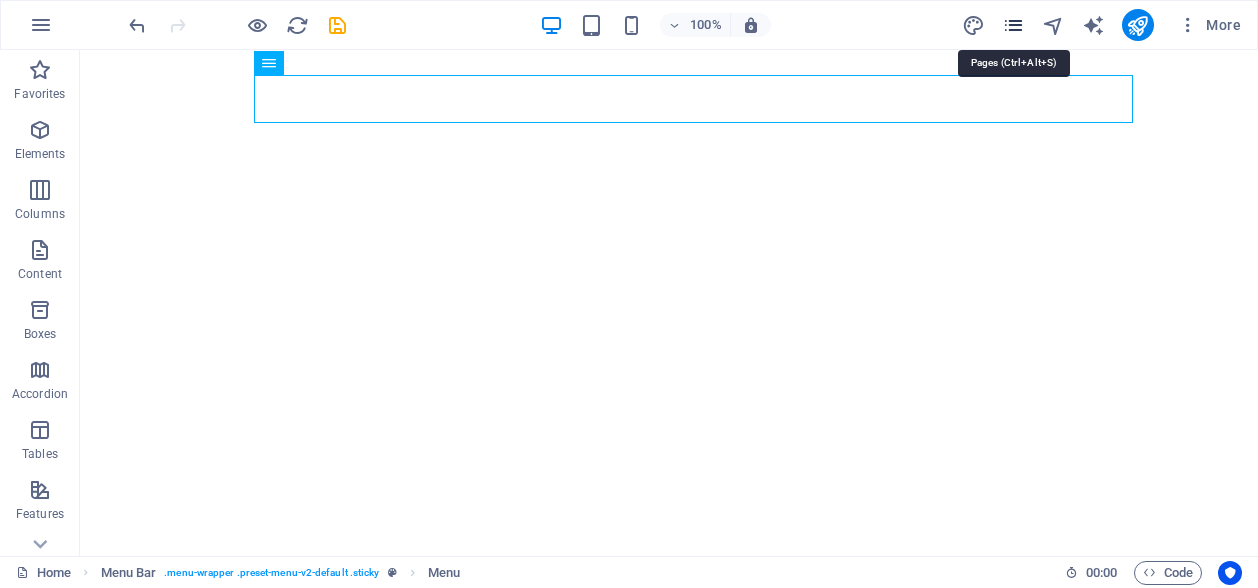 click at bounding box center [1013, 25] 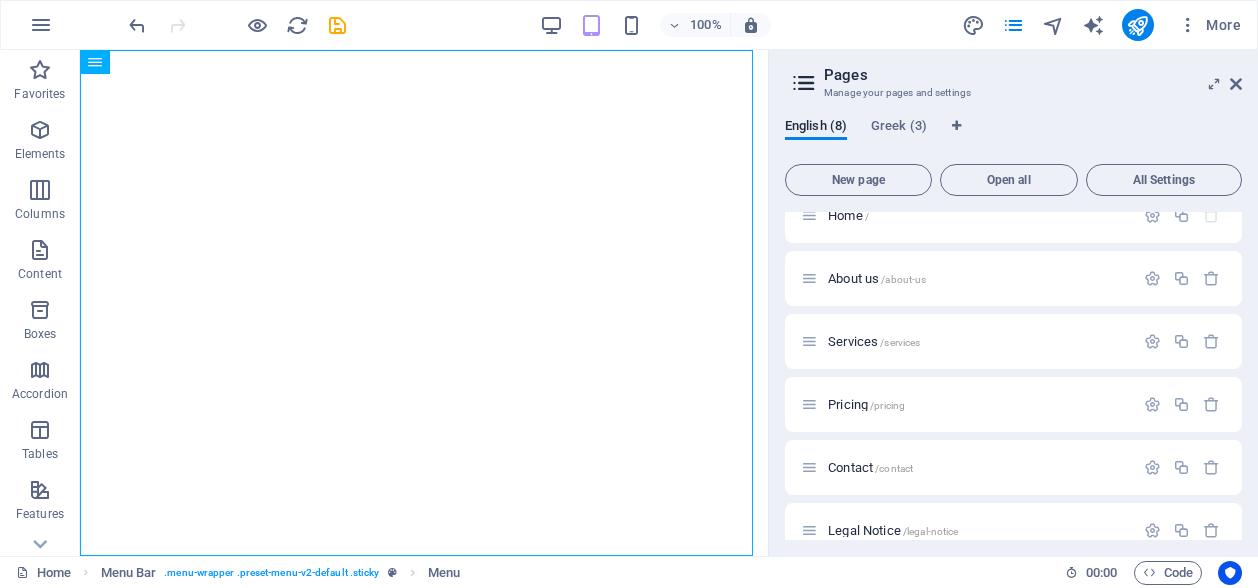 scroll, scrollTop: 0, scrollLeft: 0, axis: both 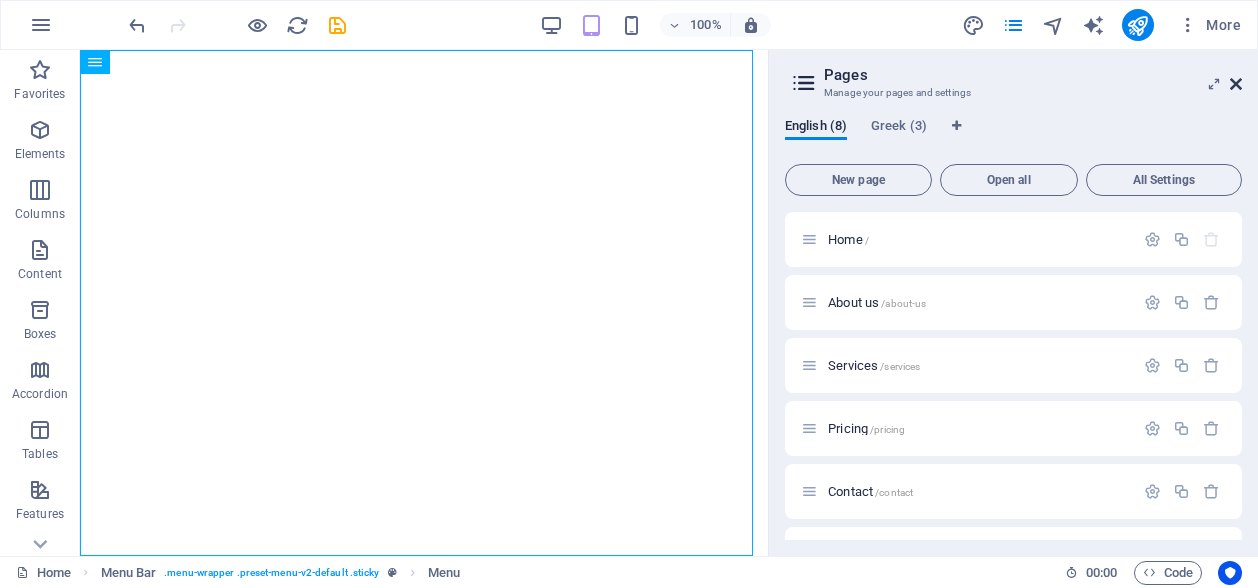 click at bounding box center (1236, 84) 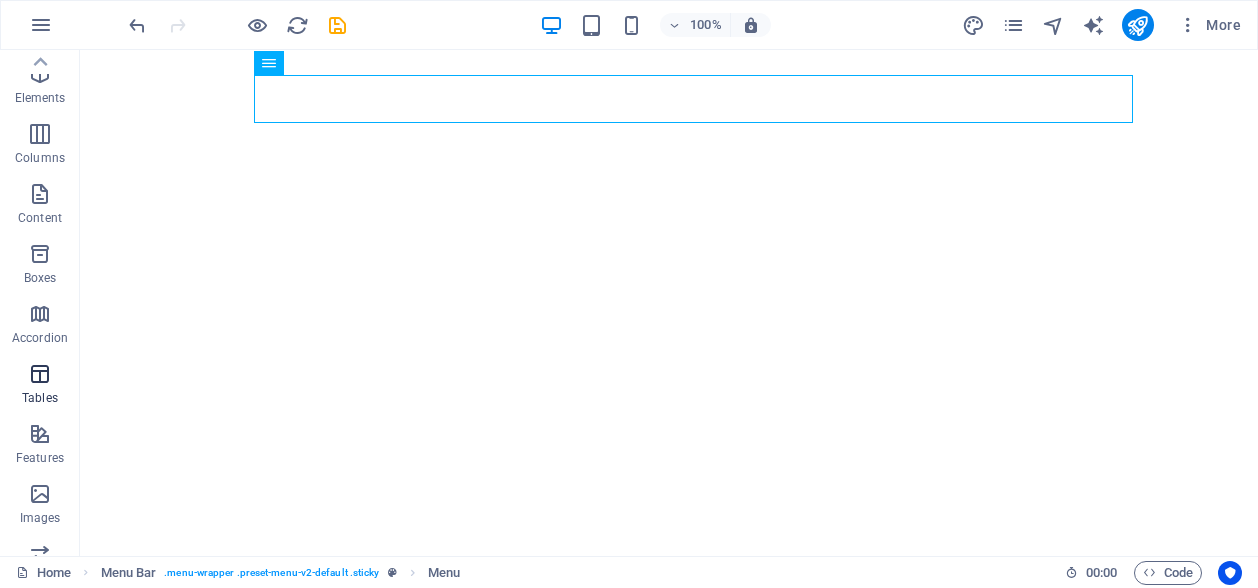 scroll, scrollTop: 0, scrollLeft: 0, axis: both 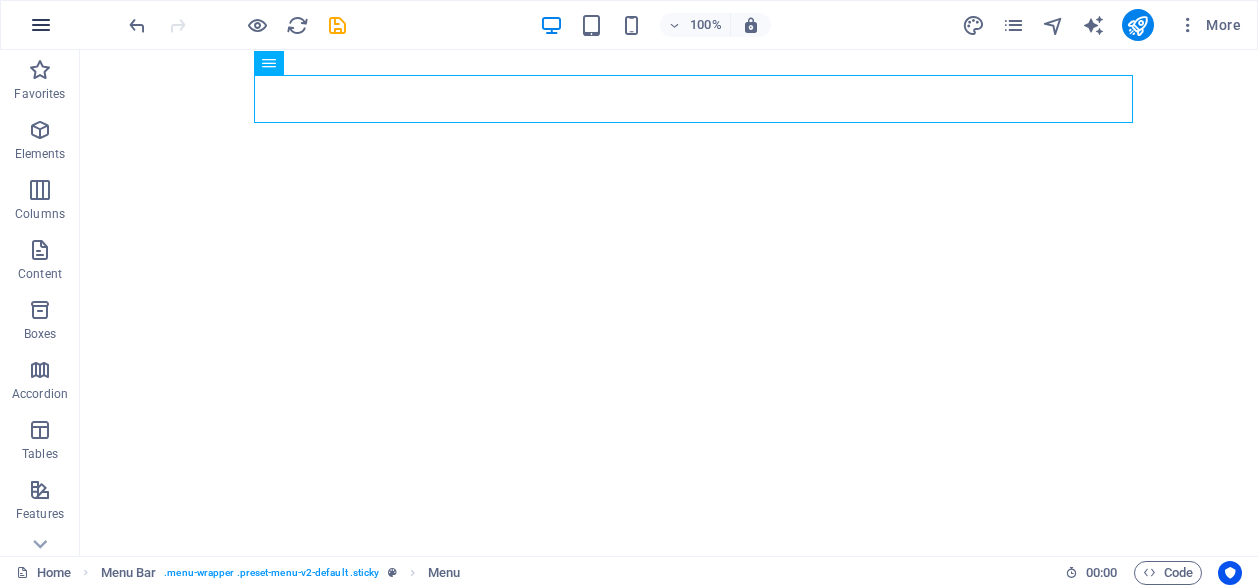 click at bounding box center (41, 25) 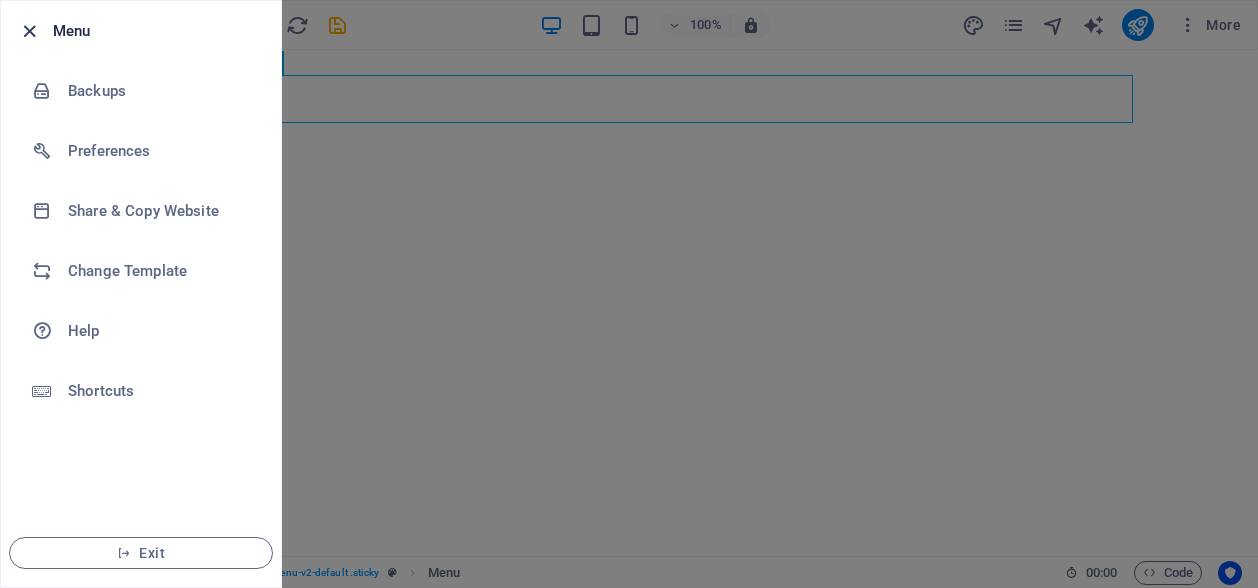 click at bounding box center (29, 31) 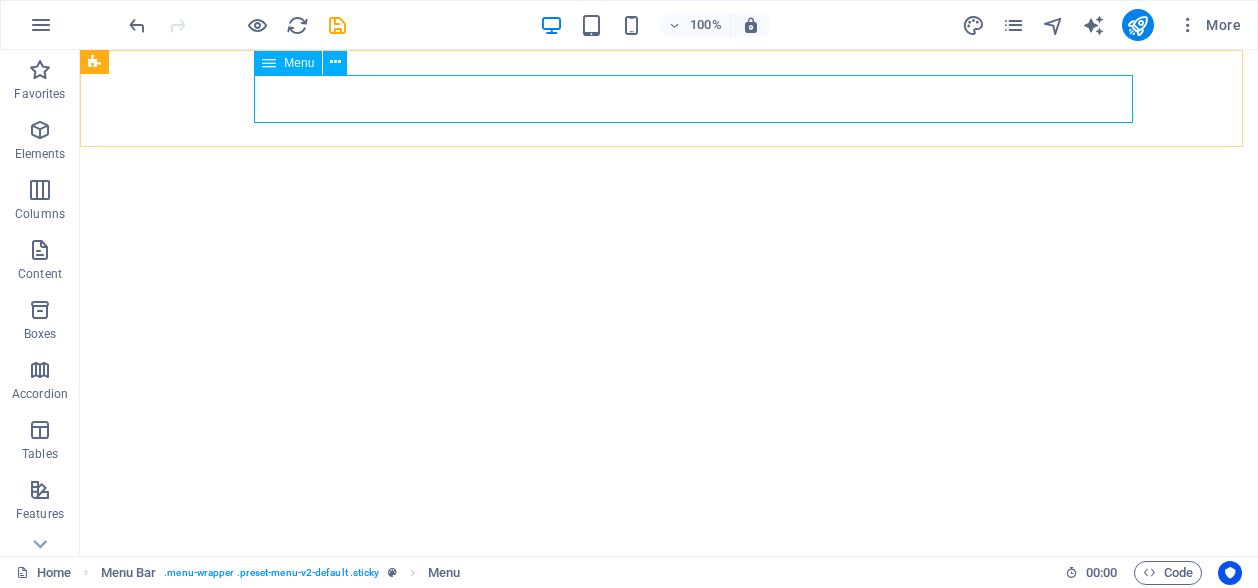 click on "Menu" at bounding box center (299, 63) 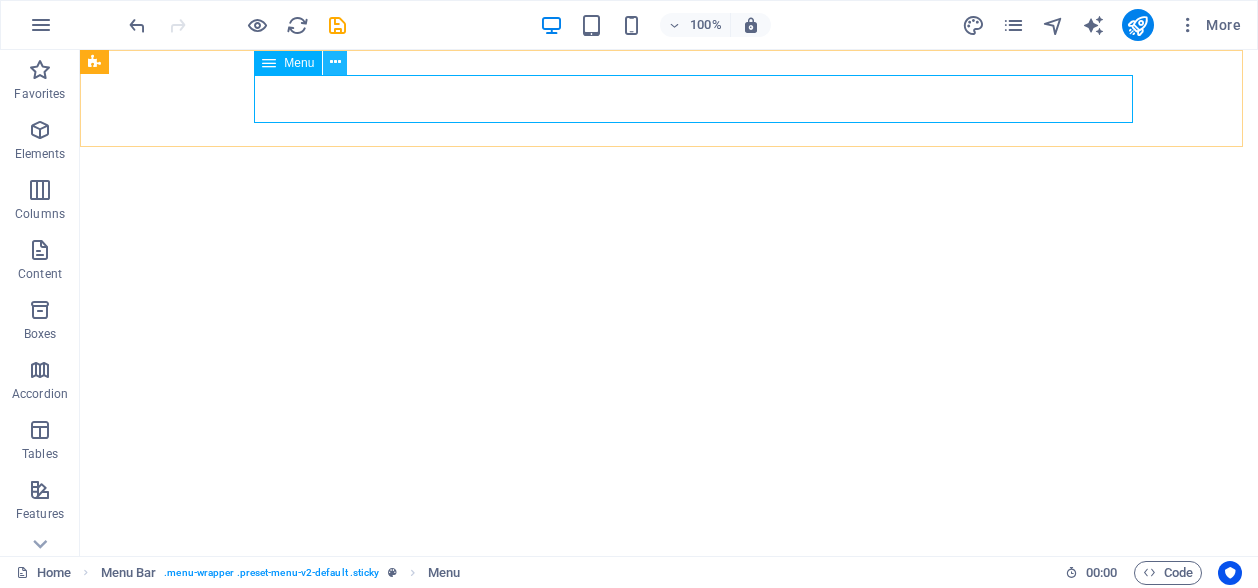 click at bounding box center [335, 63] 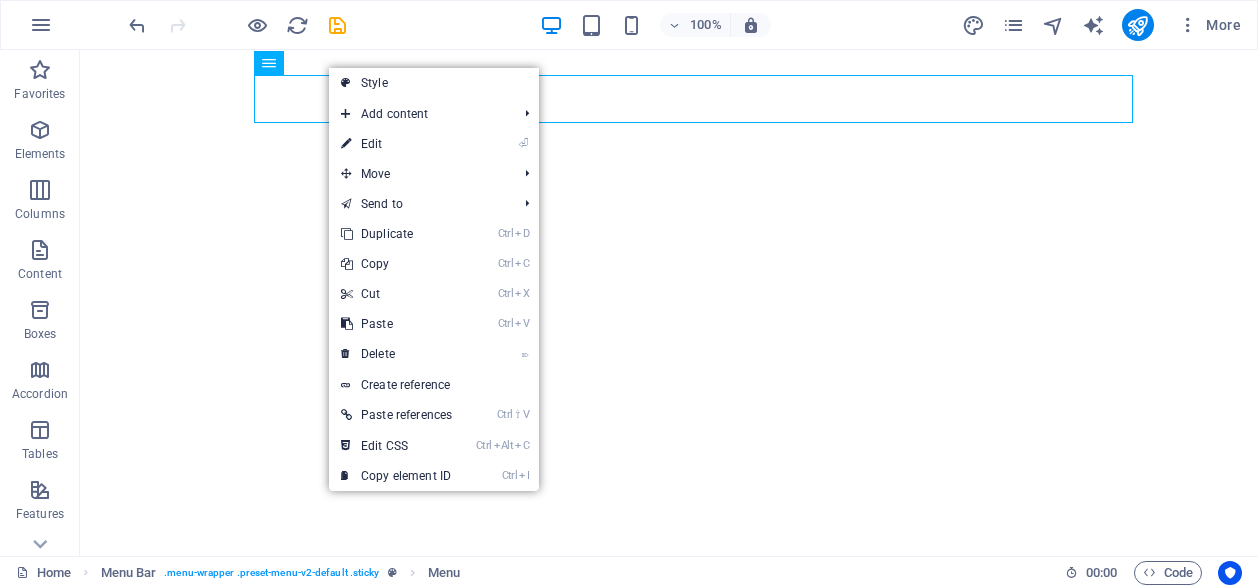 click on "100% More" at bounding box center (629, 25) 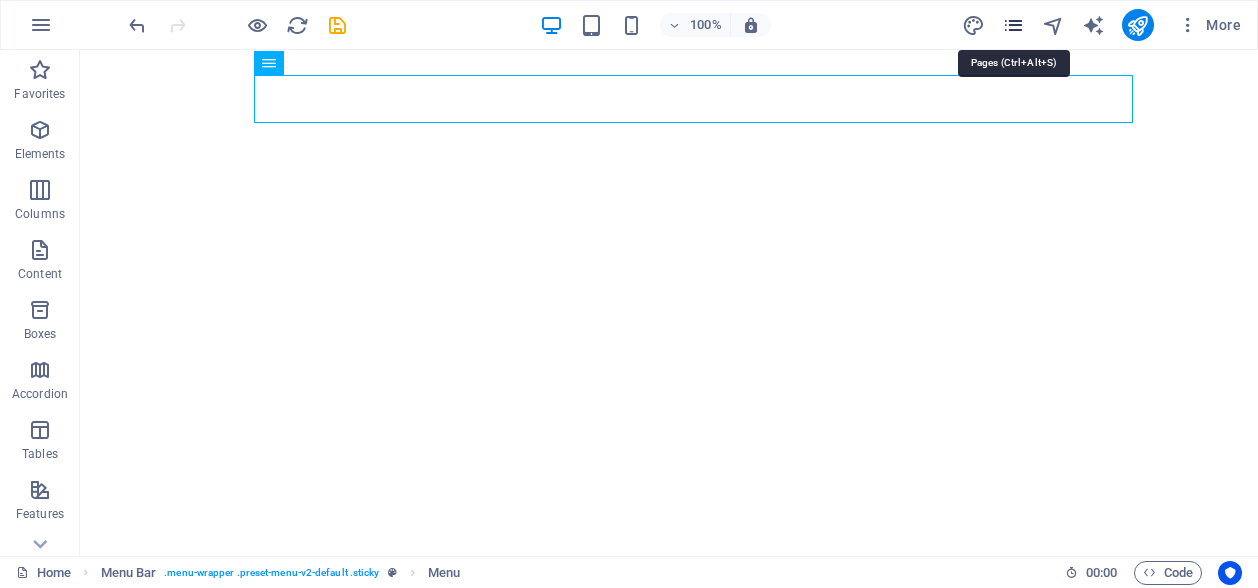click at bounding box center [1013, 25] 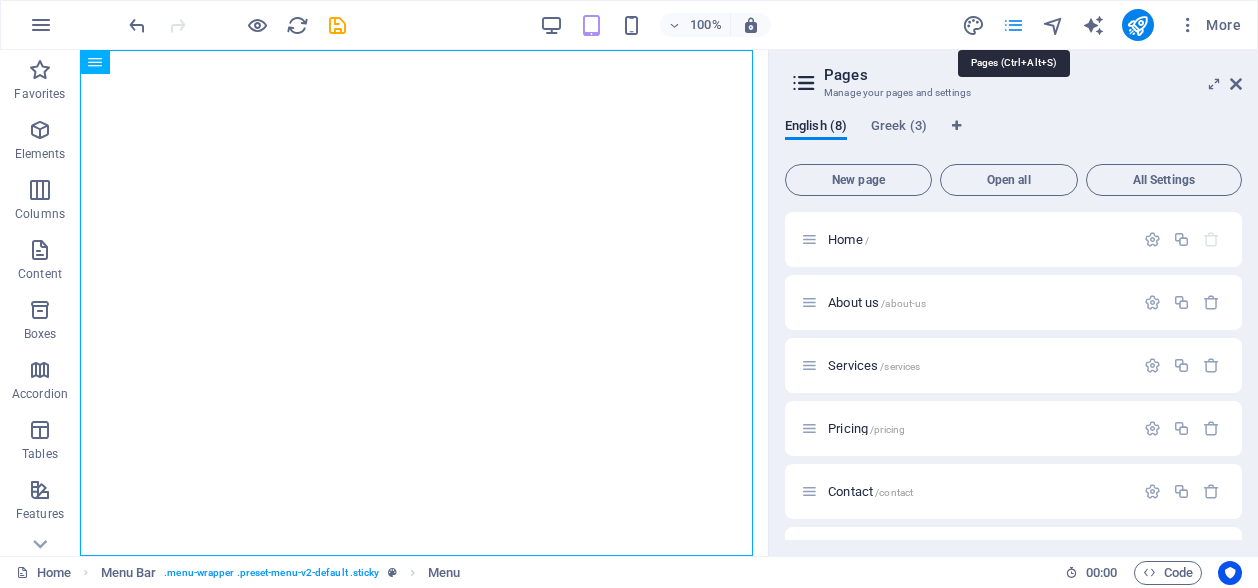 scroll, scrollTop: 380, scrollLeft: 0, axis: vertical 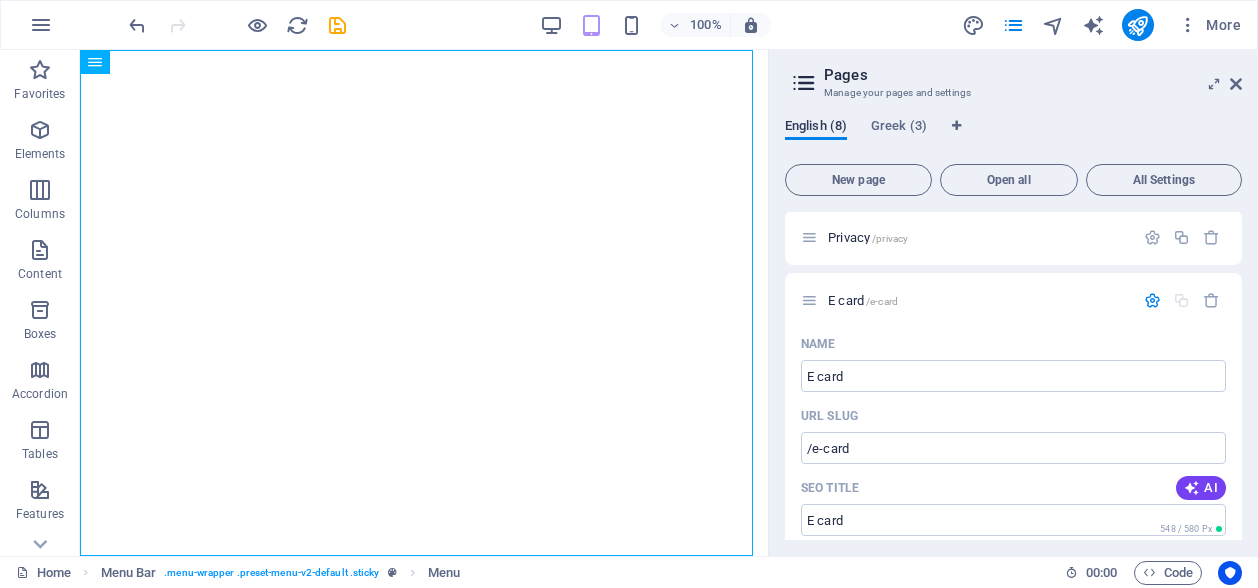 click on "English (8)" at bounding box center (816, 128) 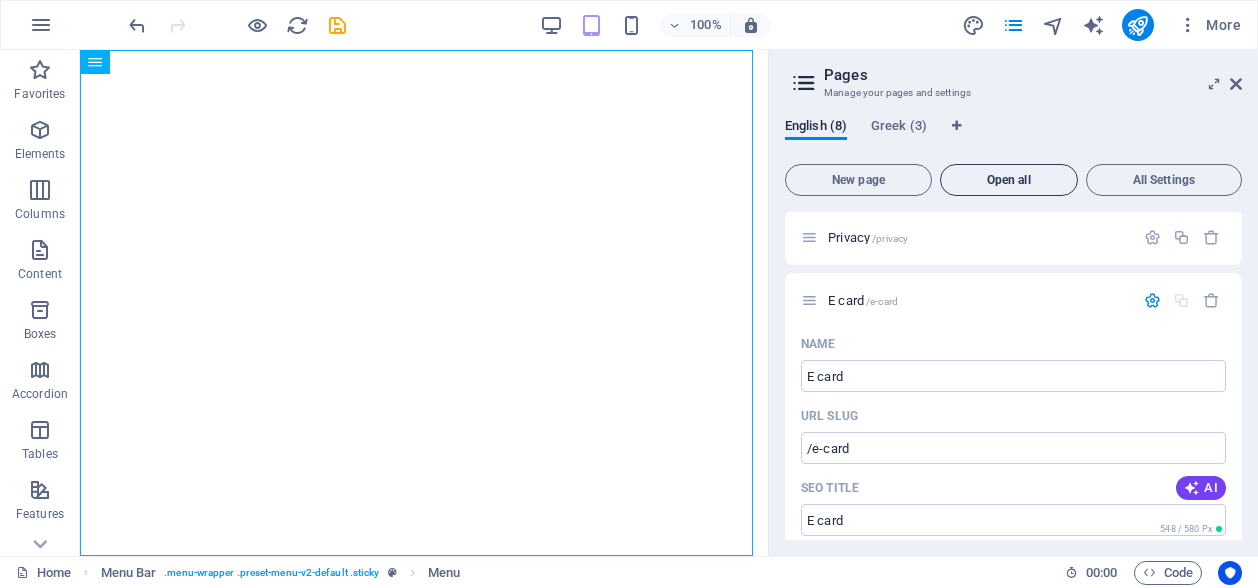 click on "Open all" at bounding box center [1009, 180] 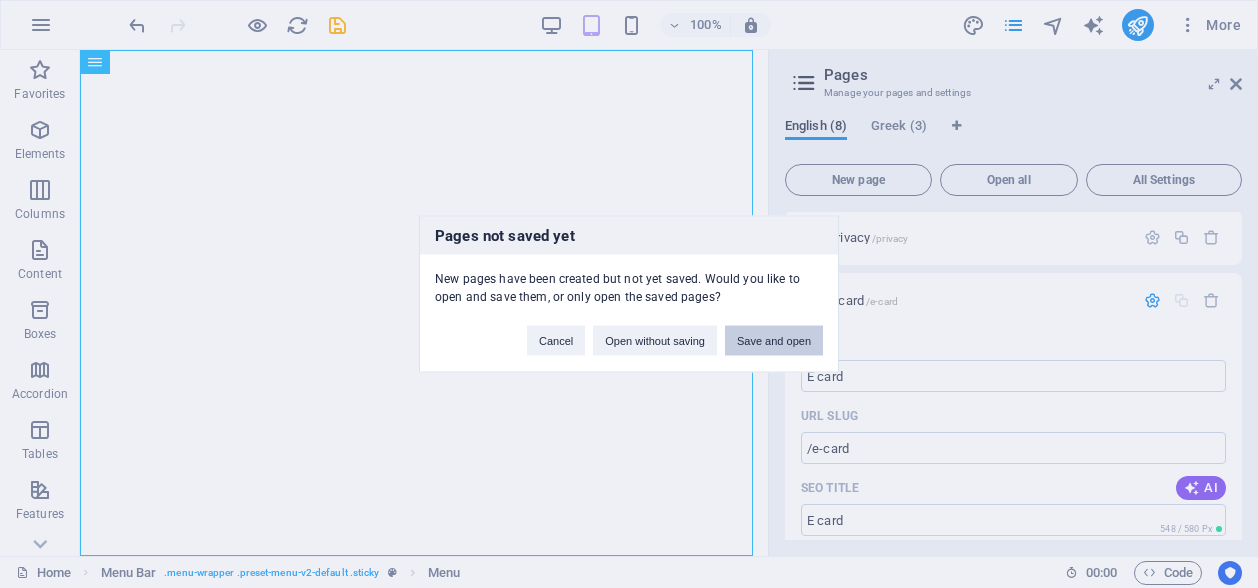 click on "Save and open" at bounding box center (774, 341) 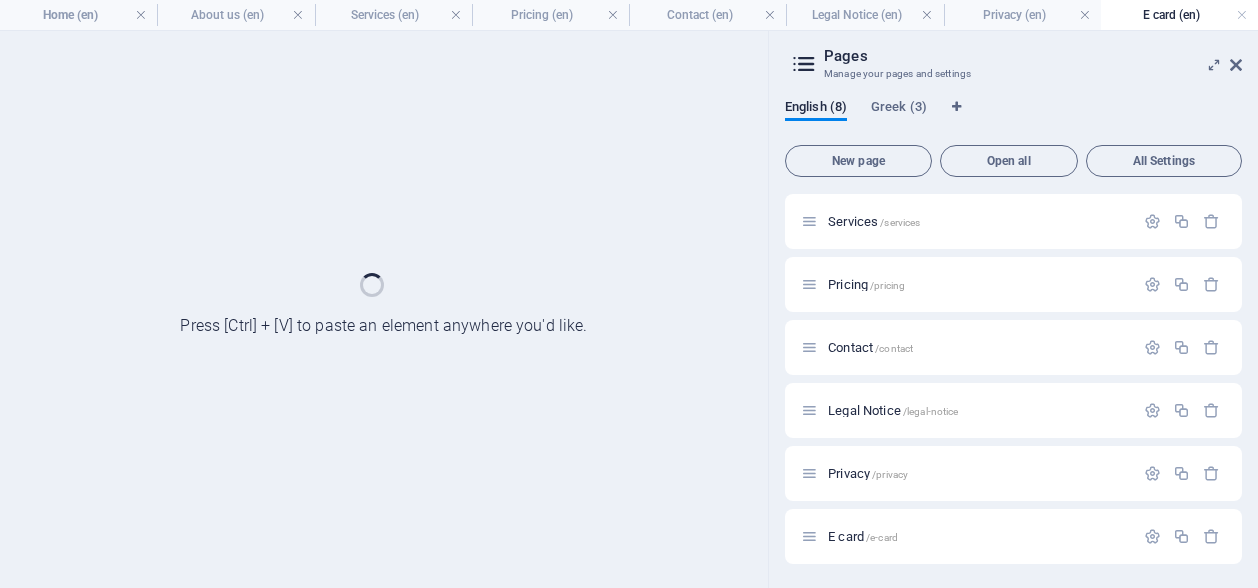scroll, scrollTop: 124, scrollLeft: 0, axis: vertical 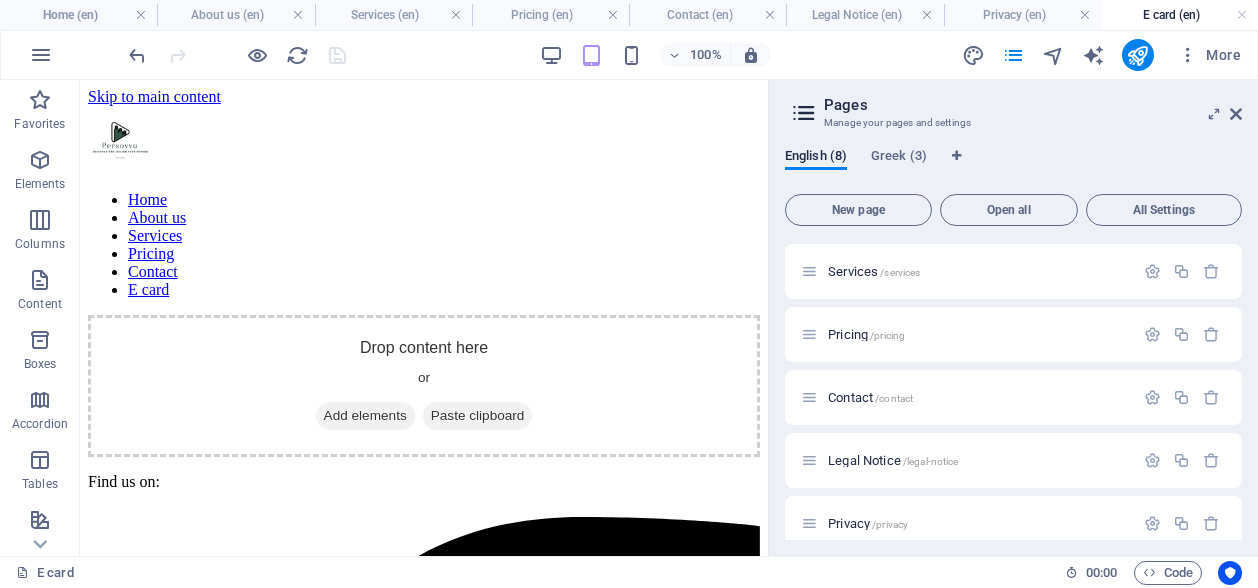 click on "E card (en)" at bounding box center [1179, 15] 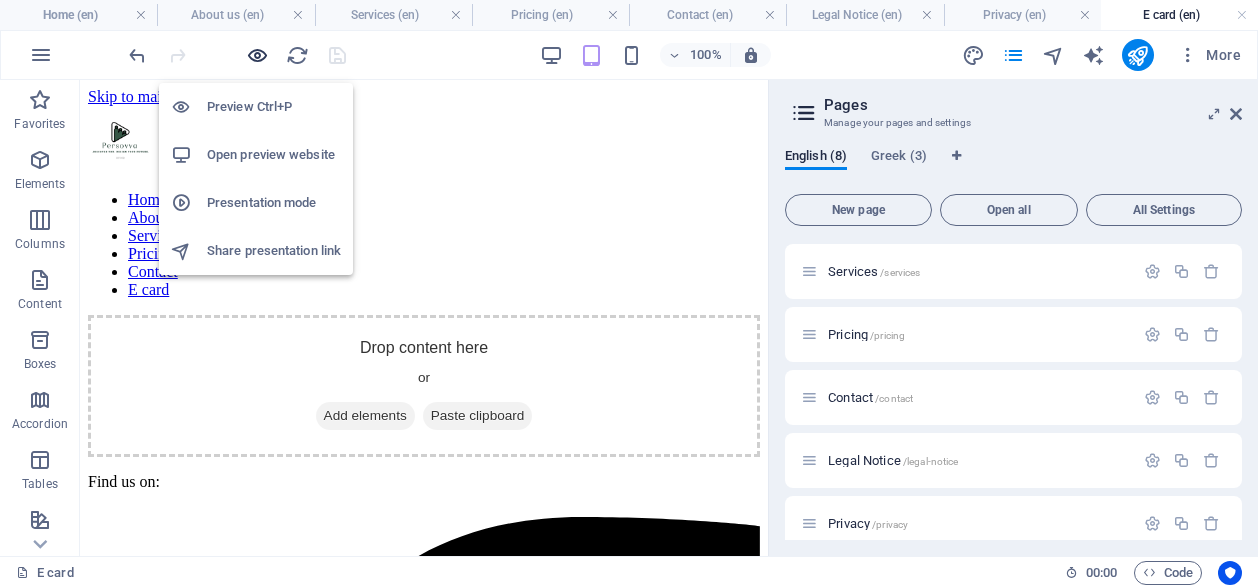 click at bounding box center (257, 55) 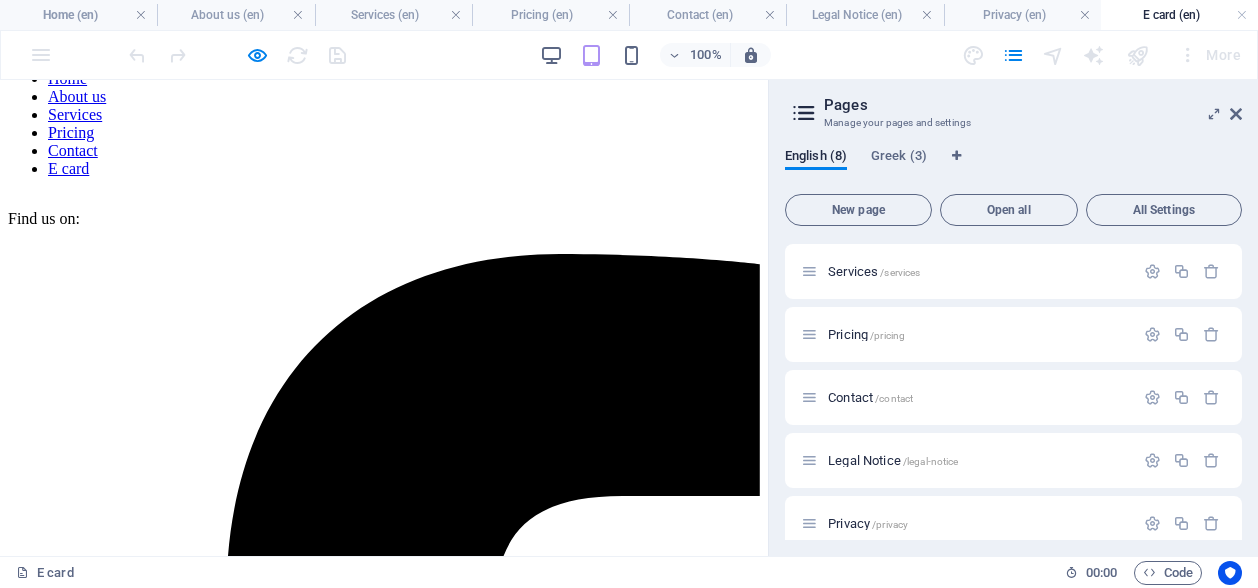 scroll, scrollTop: 0, scrollLeft: 0, axis: both 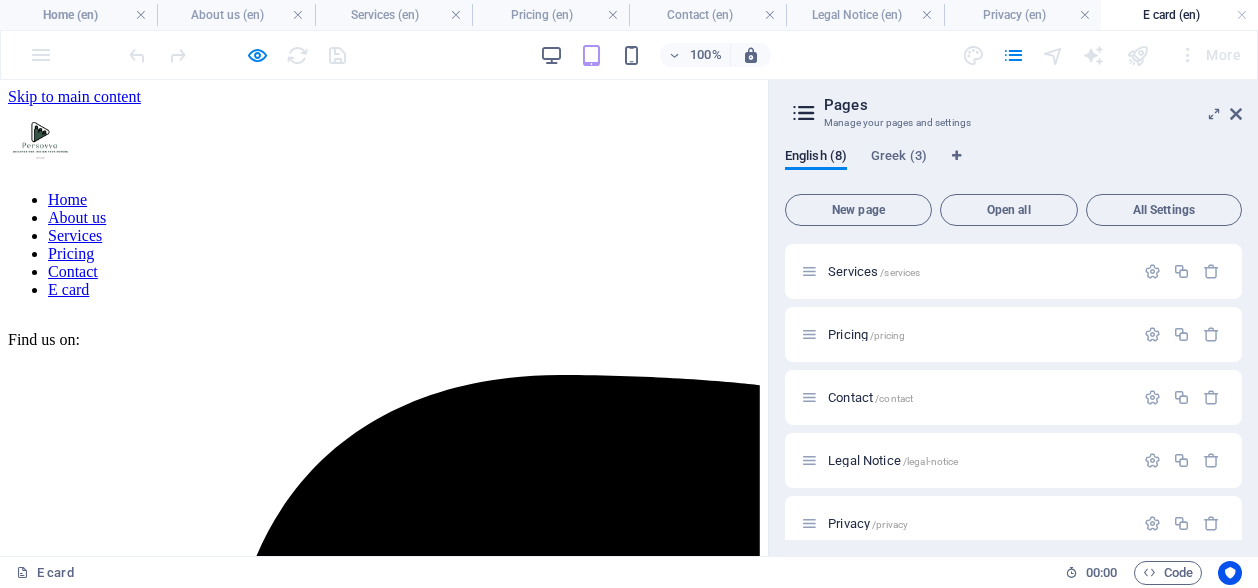 click on "Find us on:  Address persovva.com Terms of Cooperation  |  Privacy Contact Tel.:  GR +30 6939532888 Tel.: UK +44 7418353919 mail: info@persovva.com" at bounding box center (384, 3034) 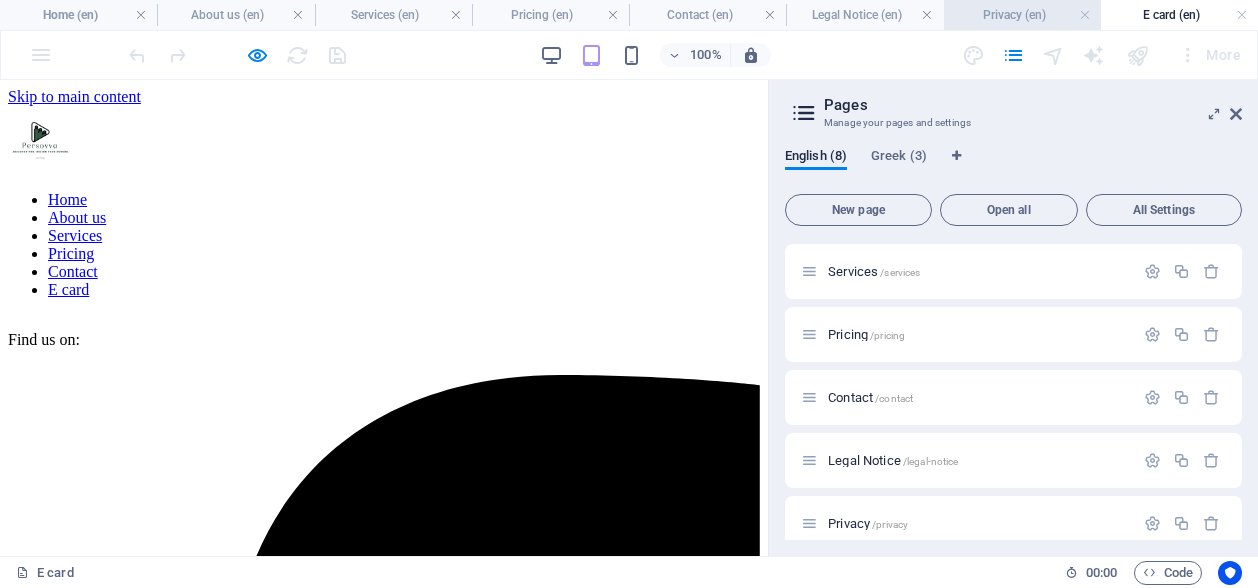 click on "Privacy (en)" at bounding box center (1022, 15) 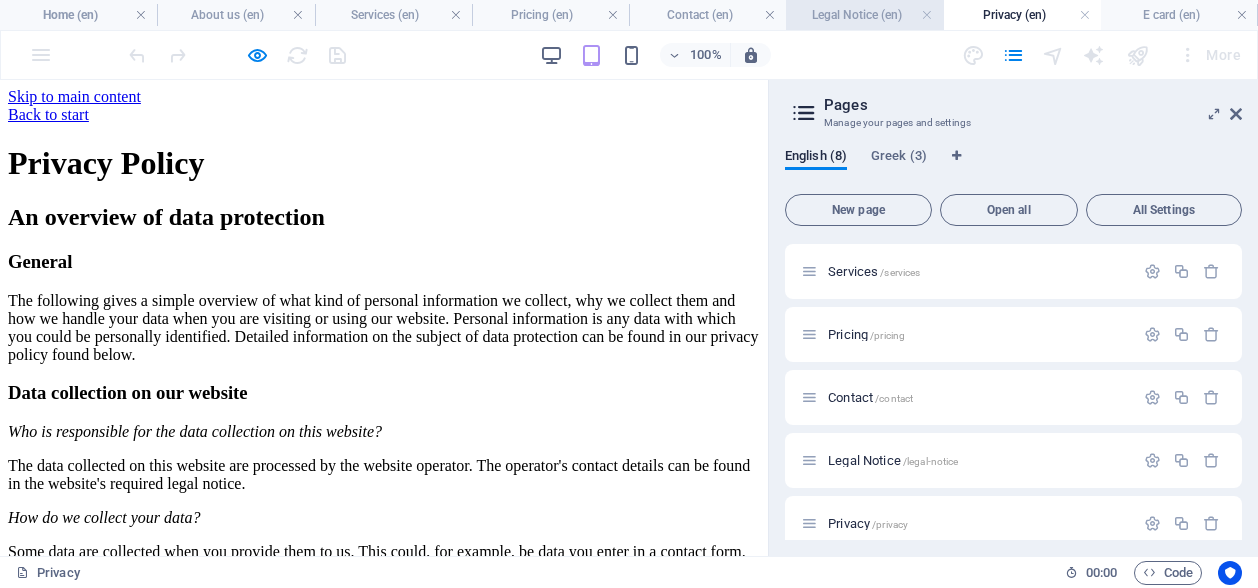 click on "Legal Notice (en)" at bounding box center (864, 15) 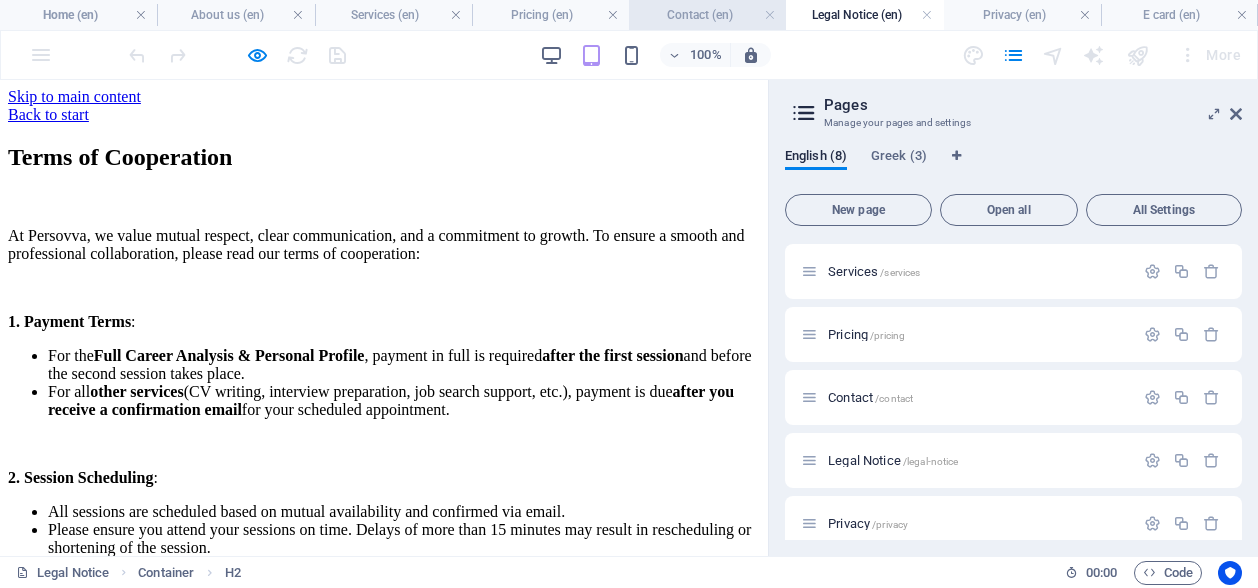click on "Contact (en)" at bounding box center (707, 15) 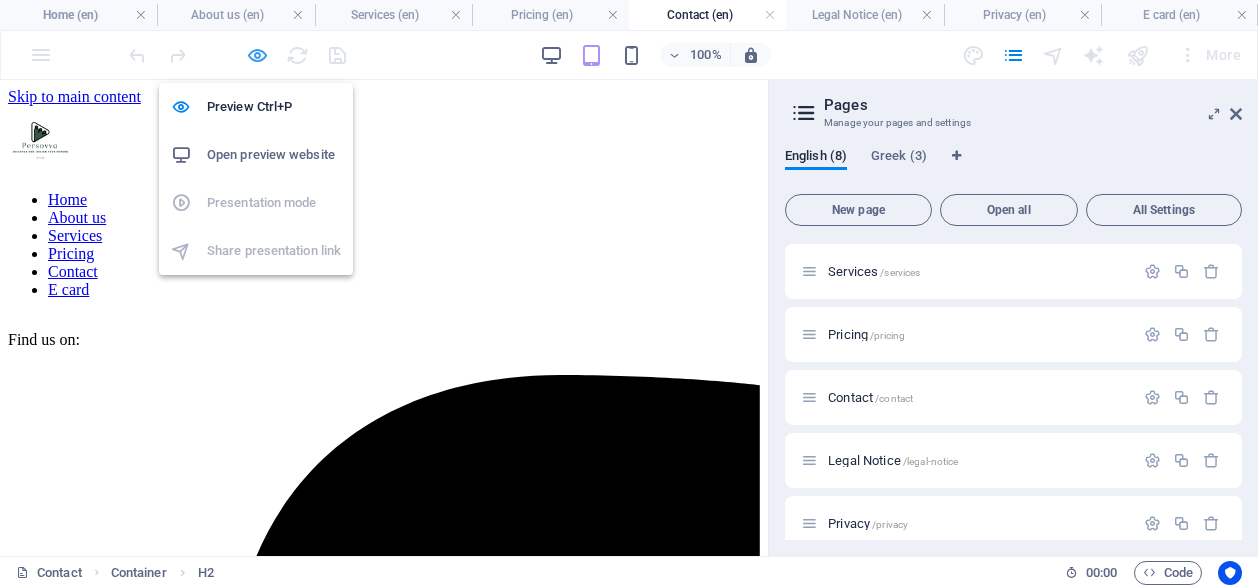 click at bounding box center (257, 55) 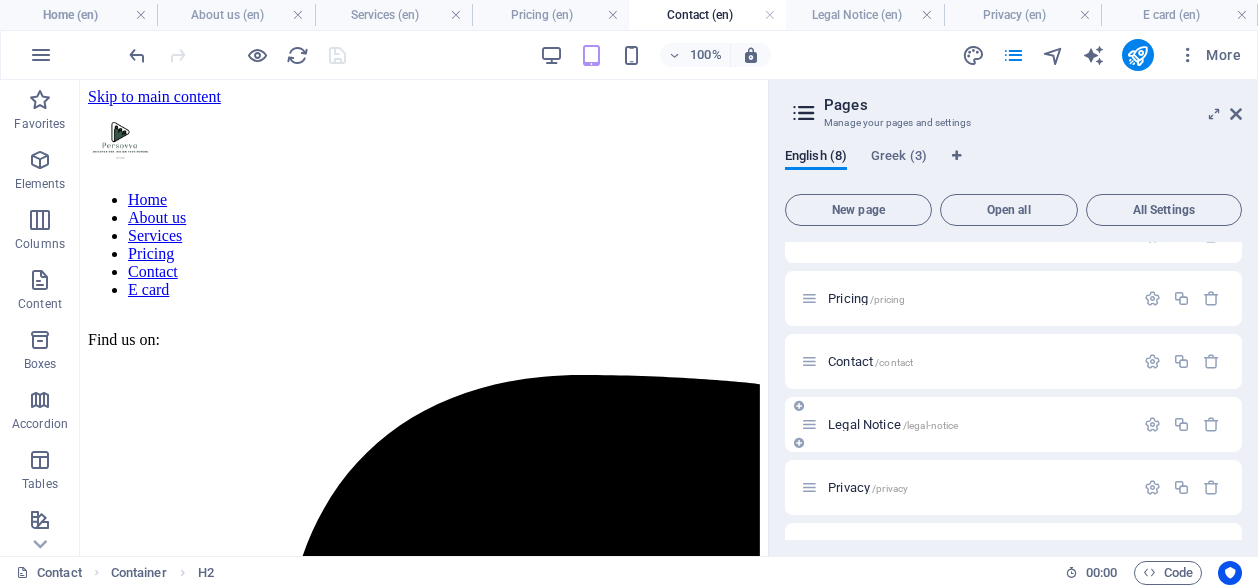 scroll, scrollTop: 206, scrollLeft: 0, axis: vertical 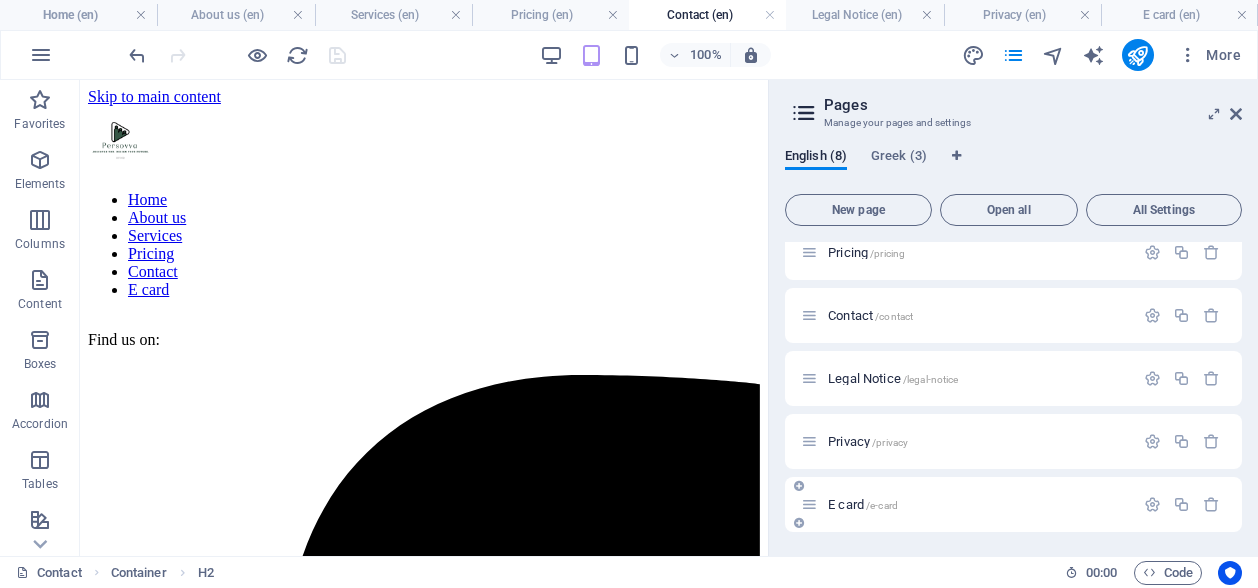 click on "E card /e-card" at bounding box center [863, 504] 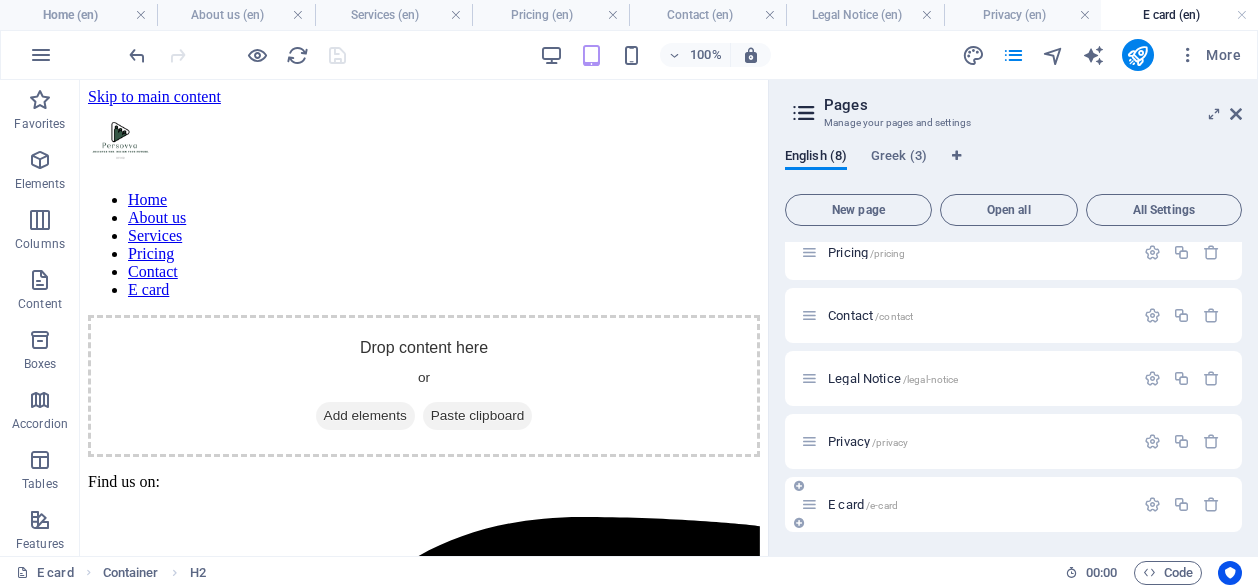 click on "E card /e-card" at bounding box center (863, 504) 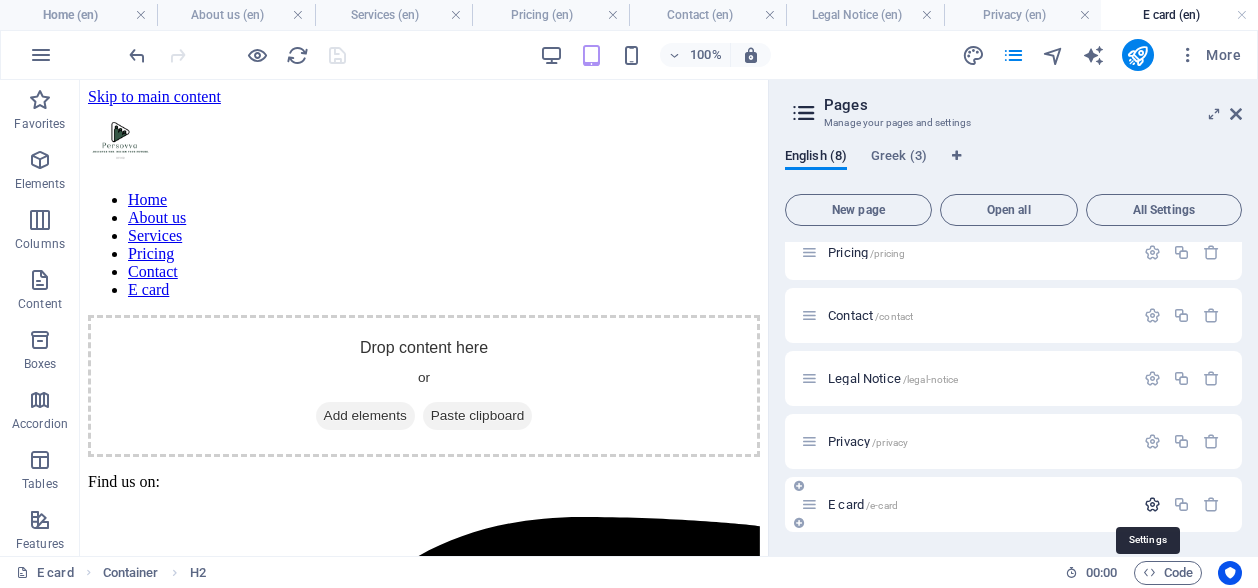 click at bounding box center [1152, 504] 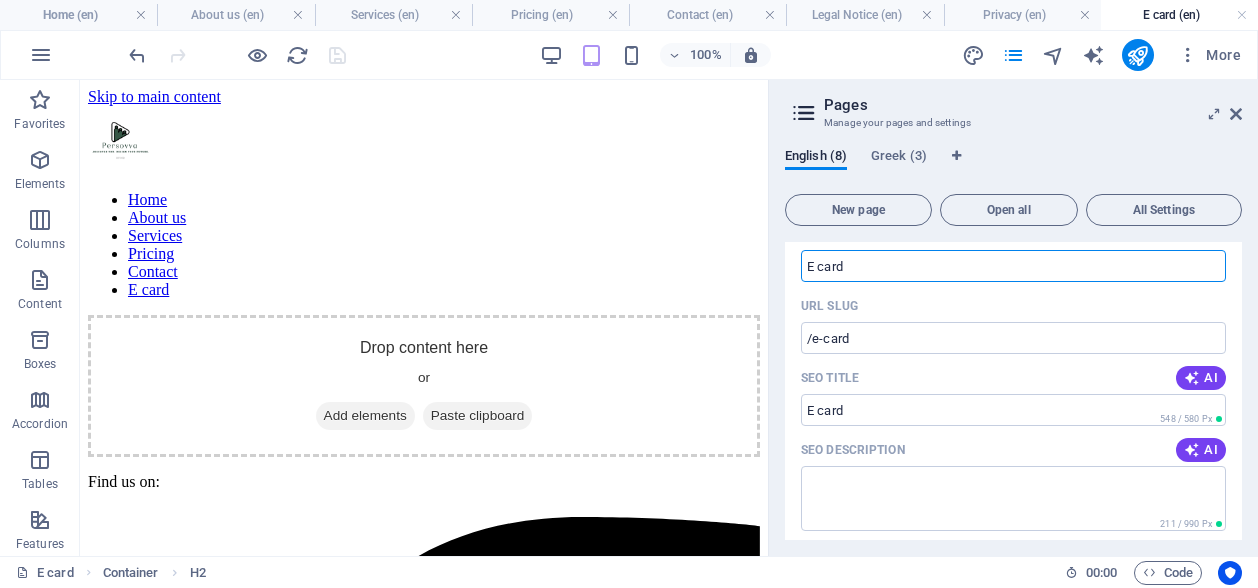 scroll, scrollTop: 495, scrollLeft: 0, axis: vertical 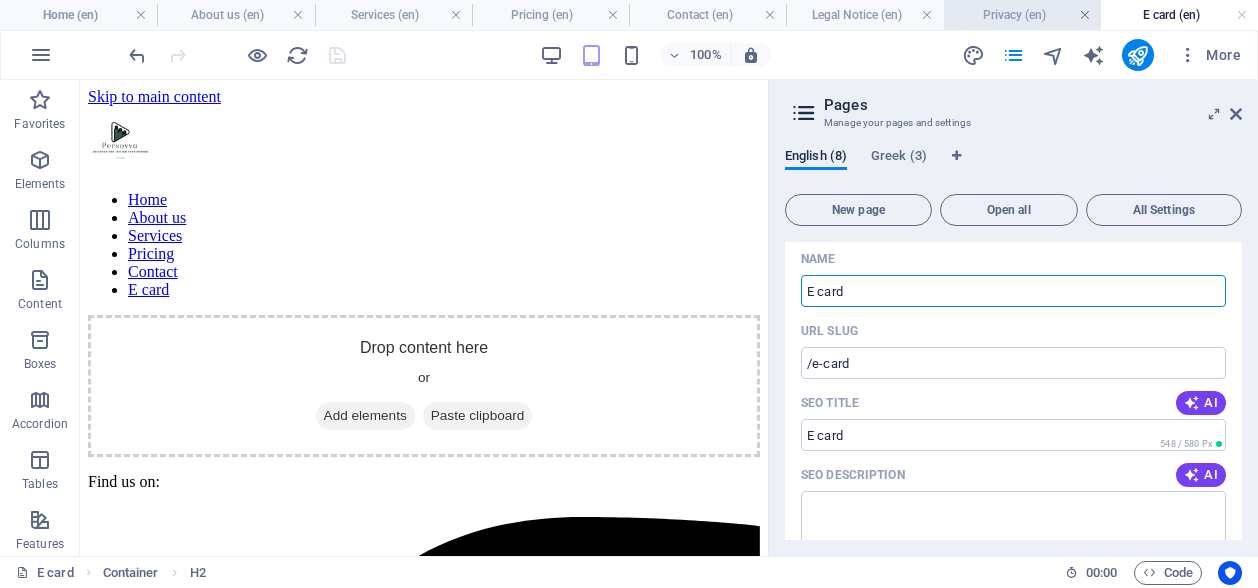 click at bounding box center [1085, 15] 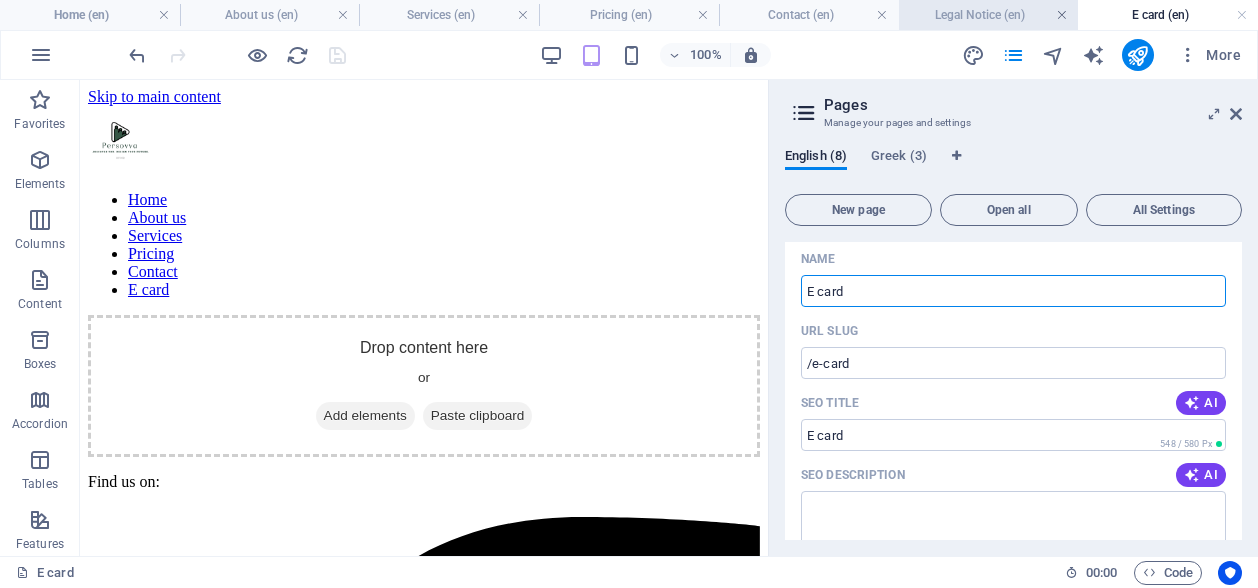 drag, startPoint x: 1056, startPoint y: 14, endPoint x: 942, endPoint y: 17, distance: 114.03947 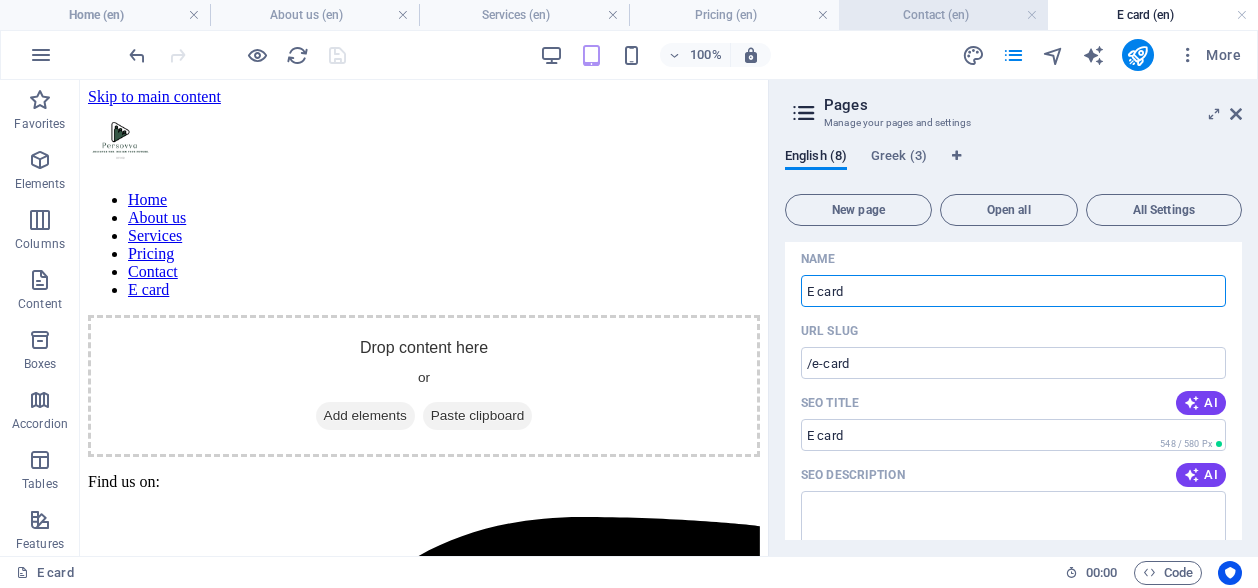 click on "Contact (en)" at bounding box center (944, 15) 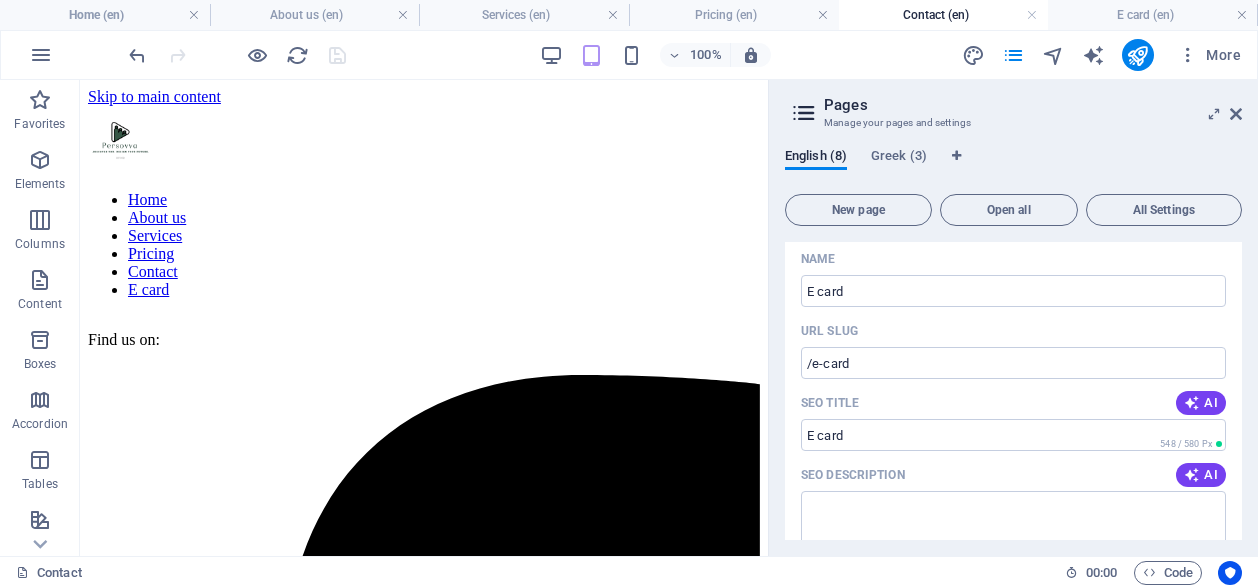 click on "Contact (en)" at bounding box center [944, 15] 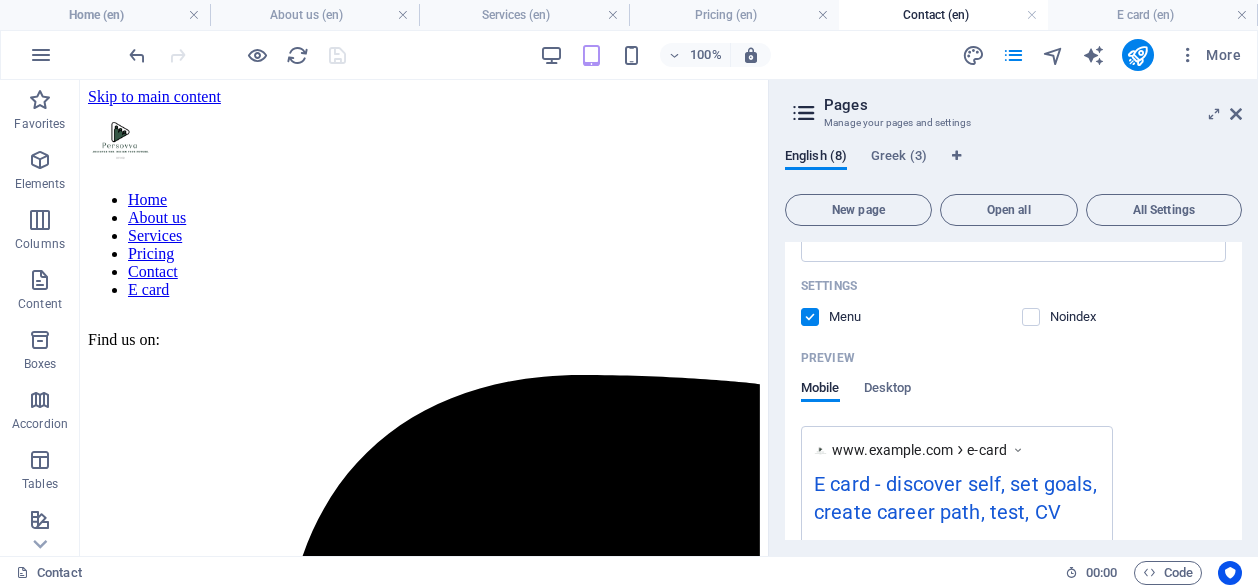 scroll, scrollTop: 778, scrollLeft: 0, axis: vertical 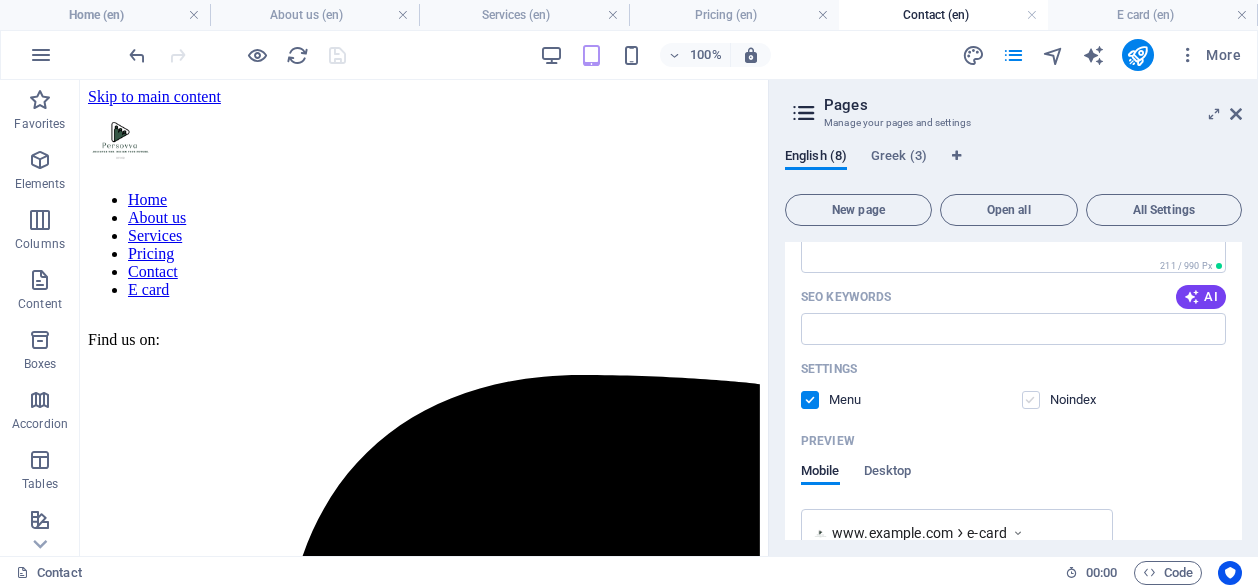 click at bounding box center (1031, 400) 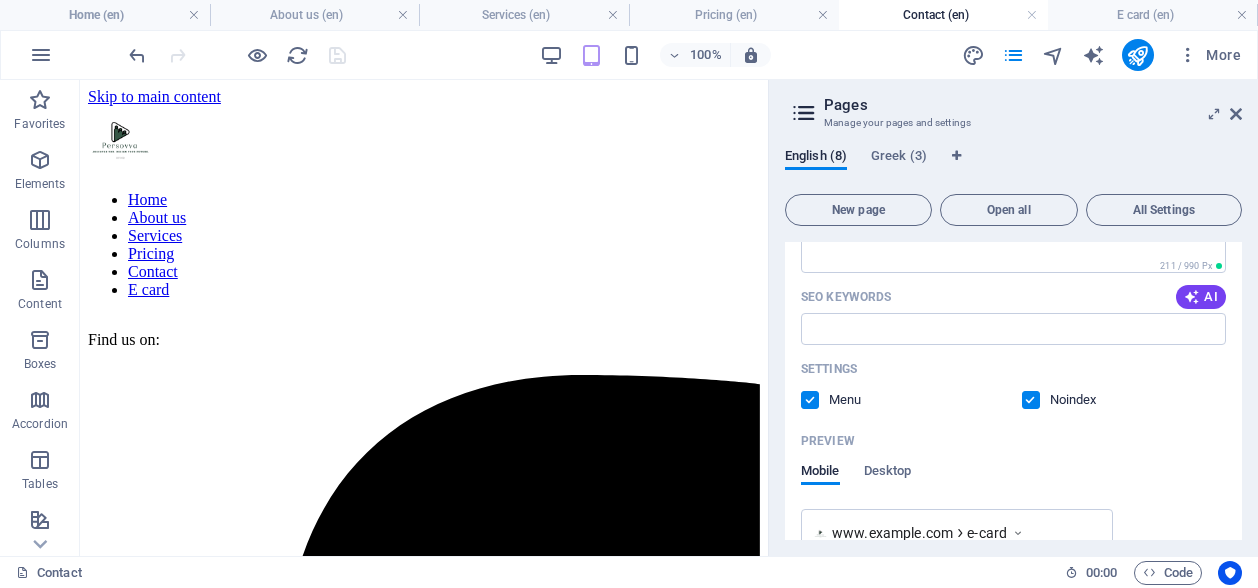 click at bounding box center (1031, 400) 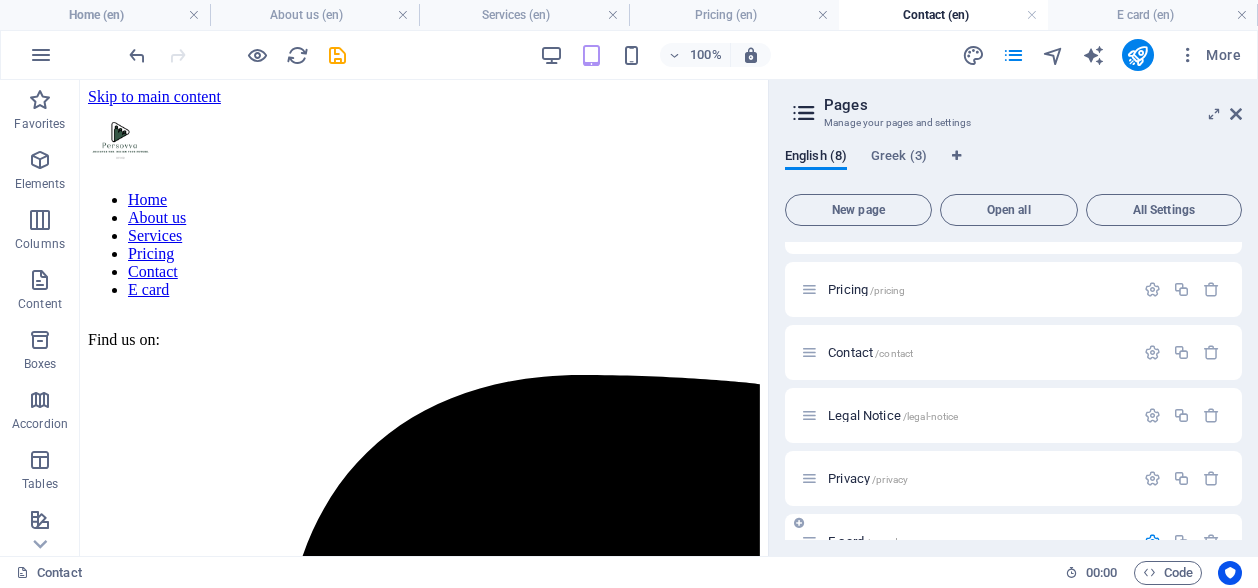 scroll, scrollTop: 300, scrollLeft: 0, axis: vertical 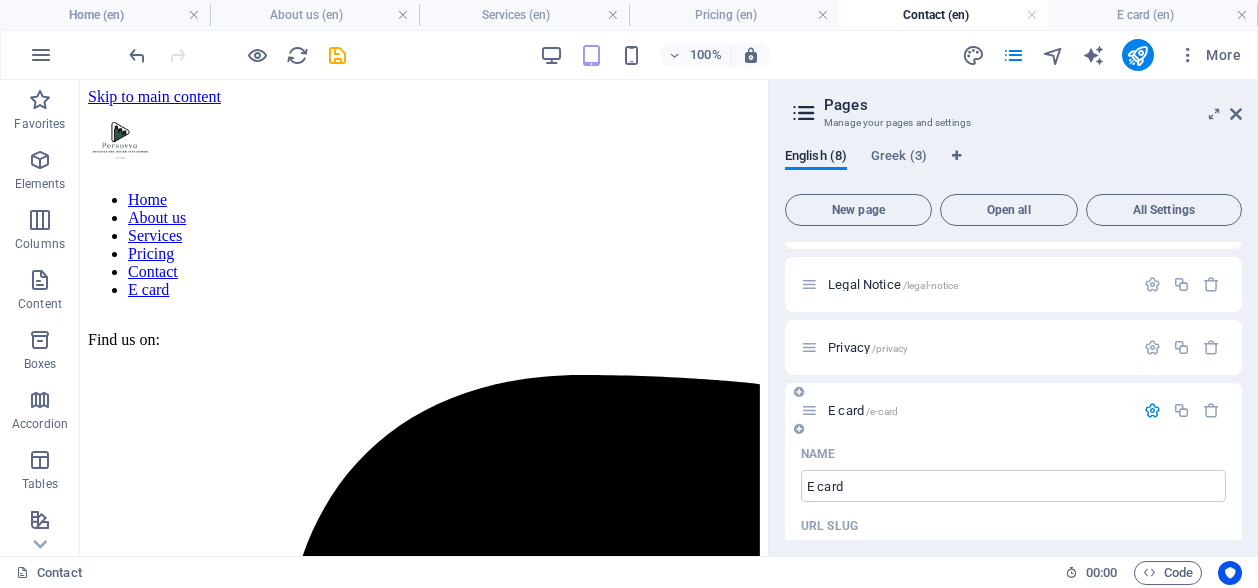 click at bounding box center [809, 410] 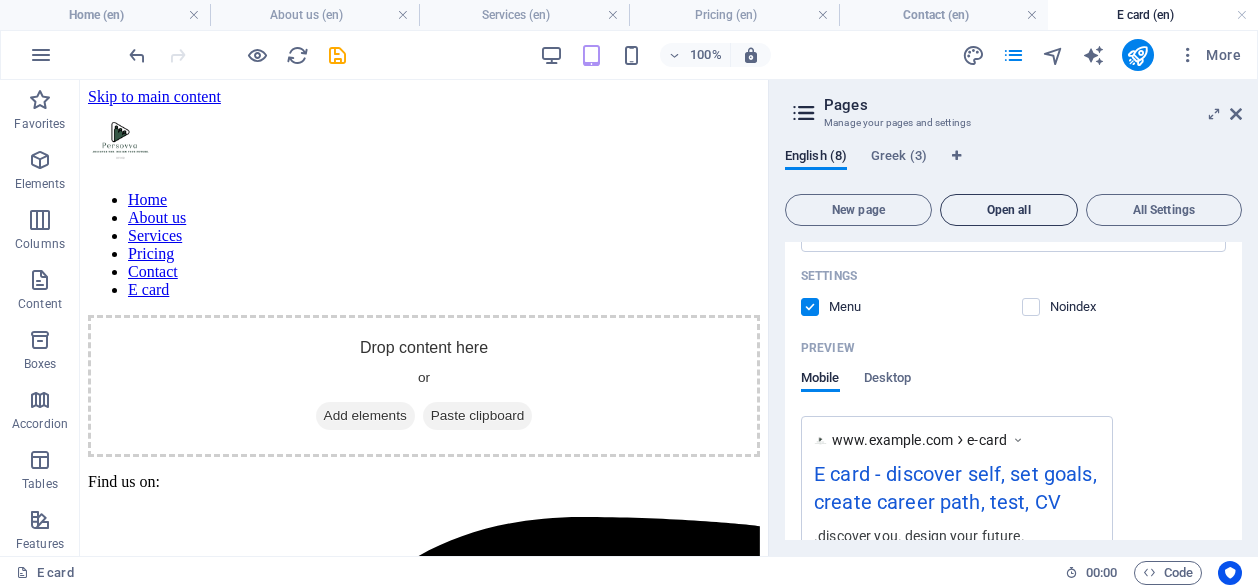 scroll, scrollTop: 678, scrollLeft: 0, axis: vertical 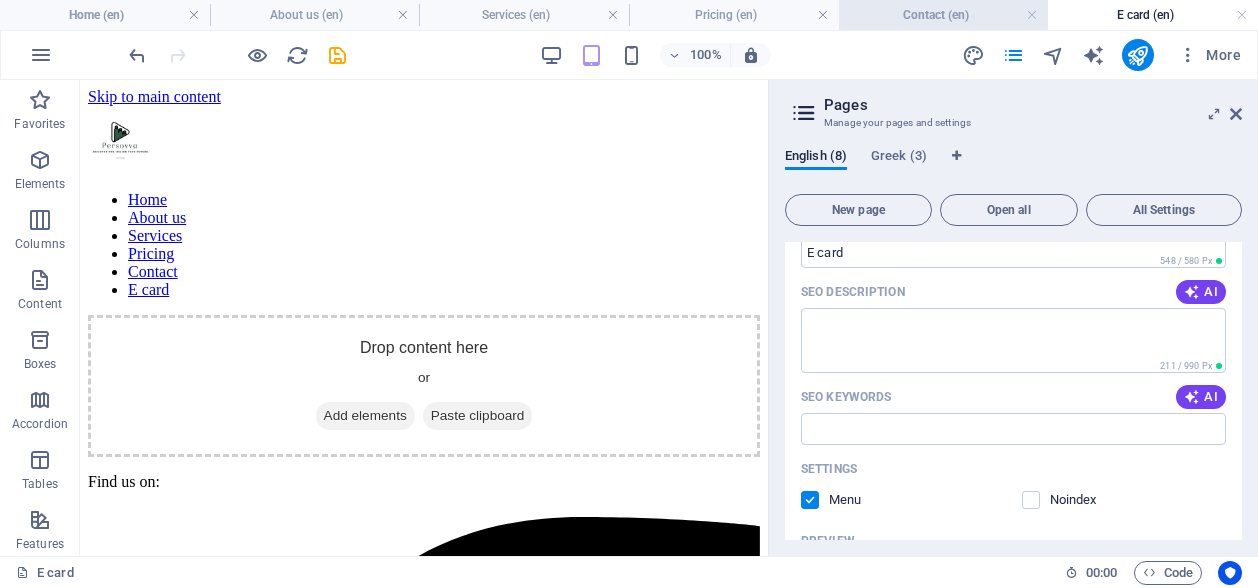 click on "Contact (en)" at bounding box center [944, 15] 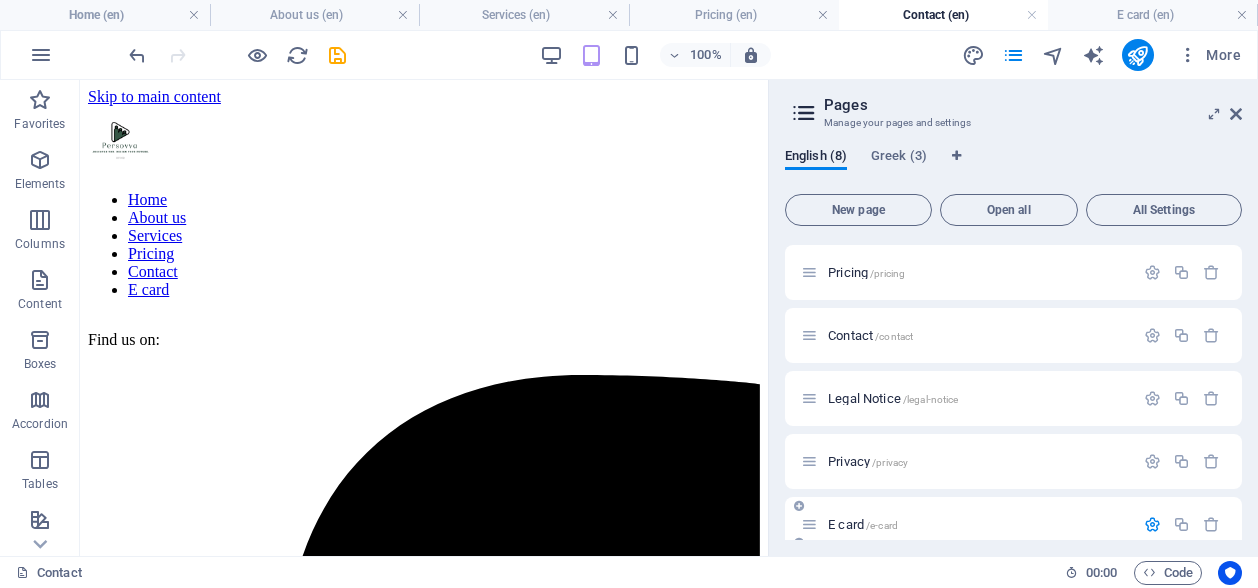 scroll, scrollTop: 178, scrollLeft: 0, axis: vertical 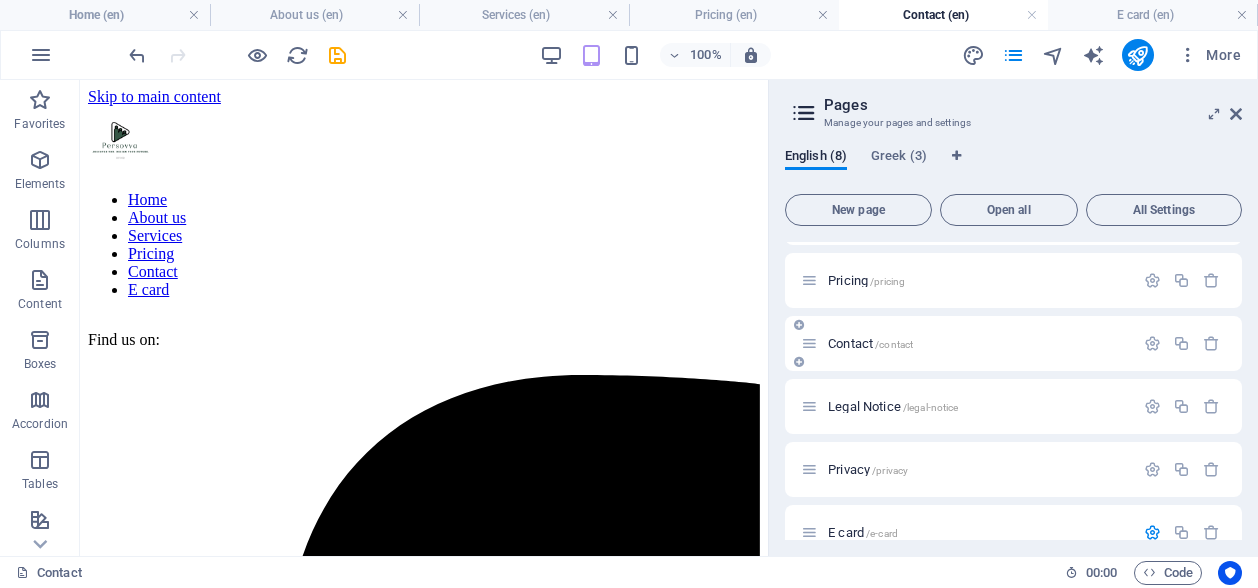 click at bounding box center [809, 343] 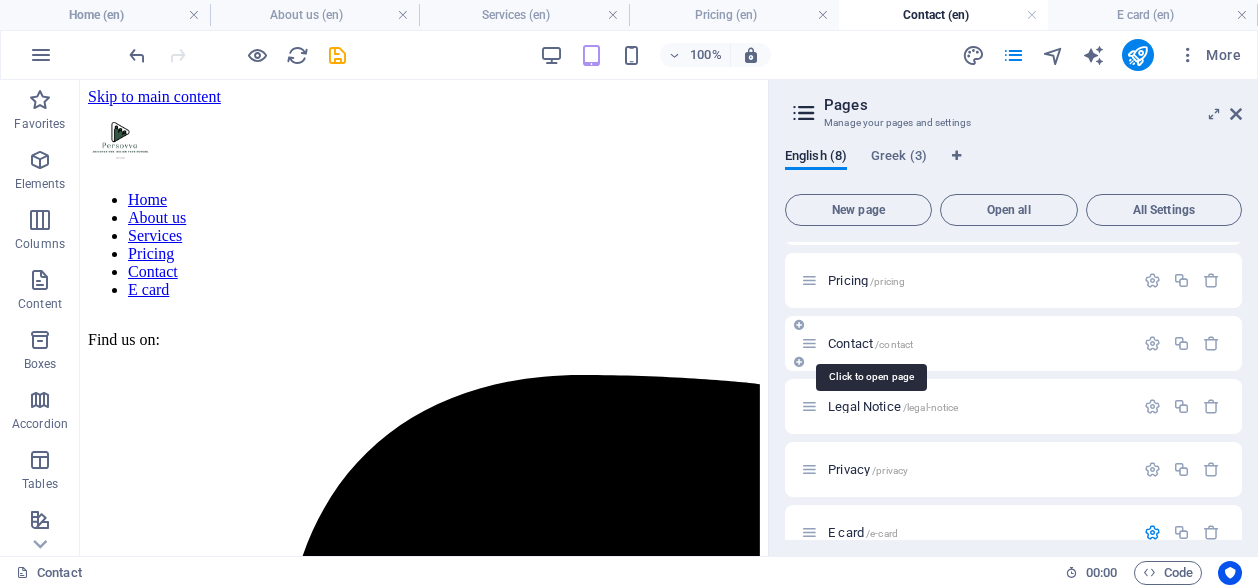 click on "Contact /contact" at bounding box center (870, 343) 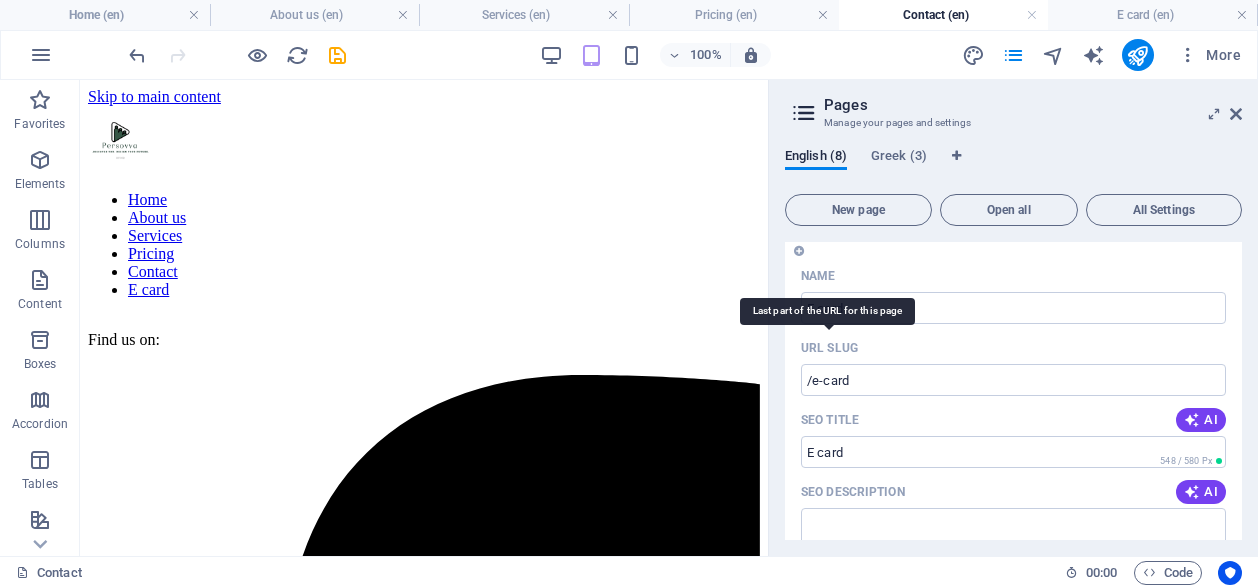 scroll, scrollTop: 378, scrollLeft: 0, axis: vertical 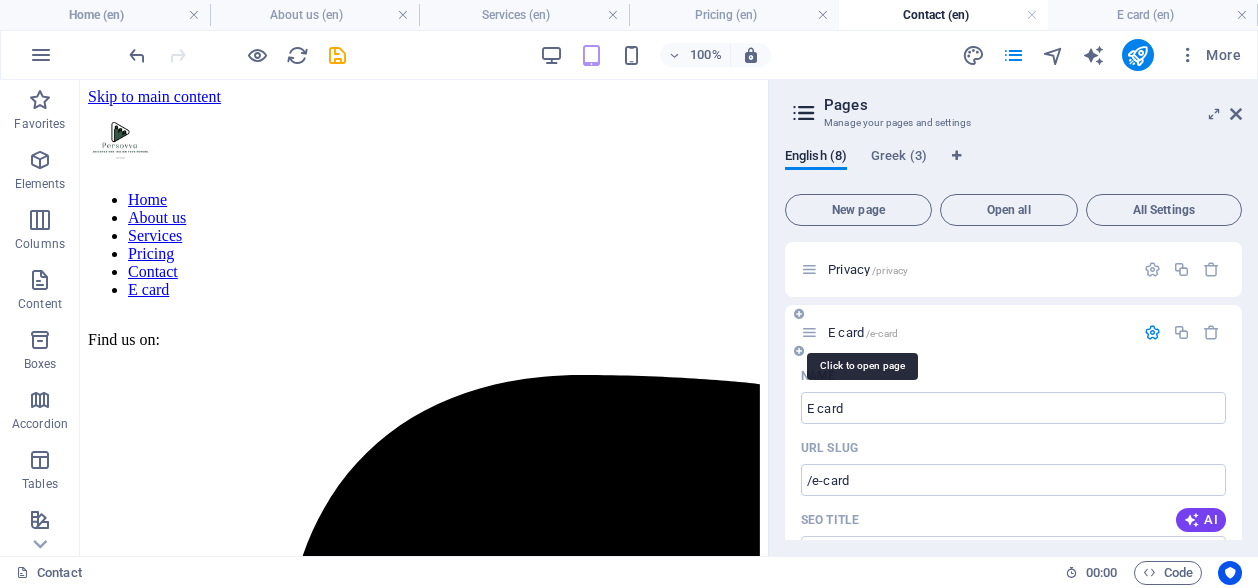 click on "E card /e-card" at bounding box center (863, 332) 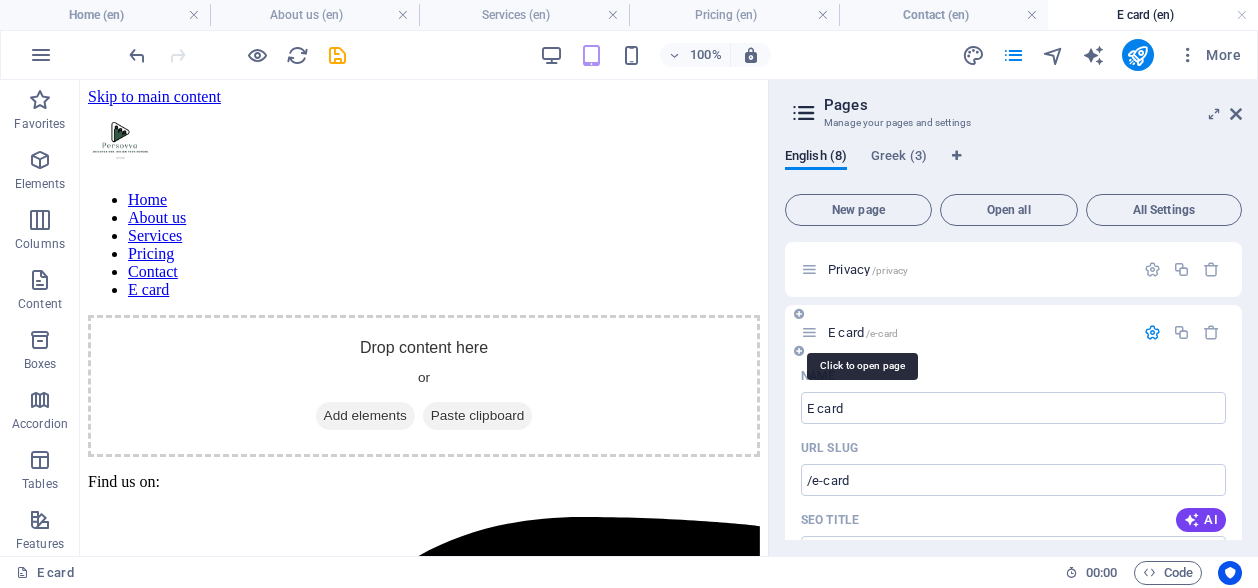 click on "E card /e-card" at bounding box center (863, 332) 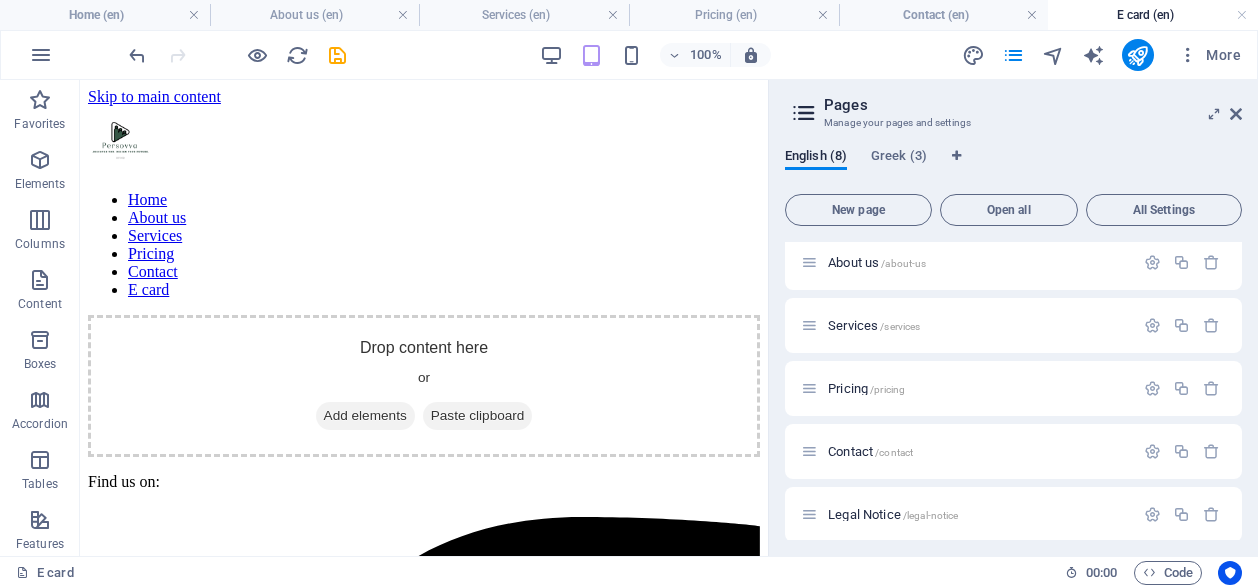 scroll, scrollTop: 0, scrollLeft: 0, axis: both 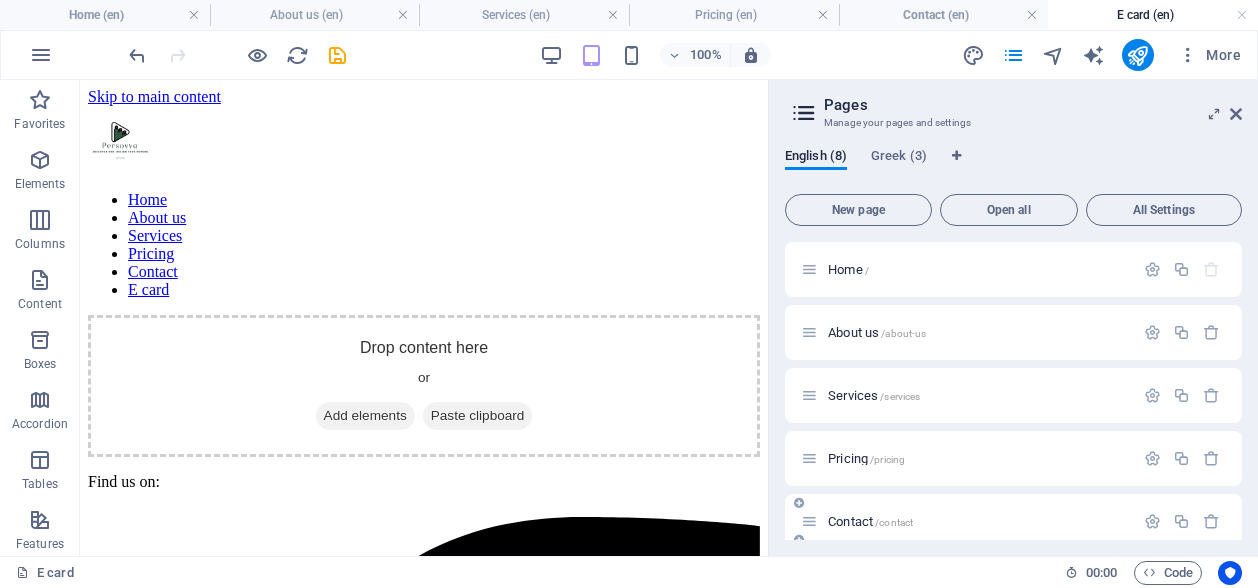 click on "Contact /contact" at bounding box center (870, 521) 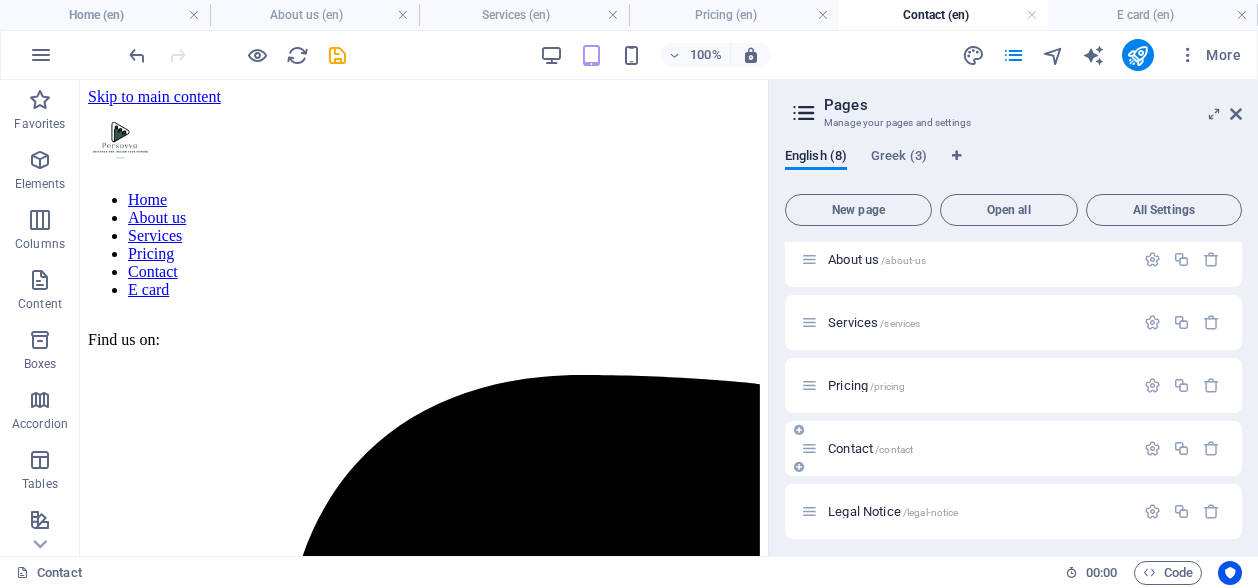 scroll, scrollTop: 100, scrollLeft: 0, axis: vertical 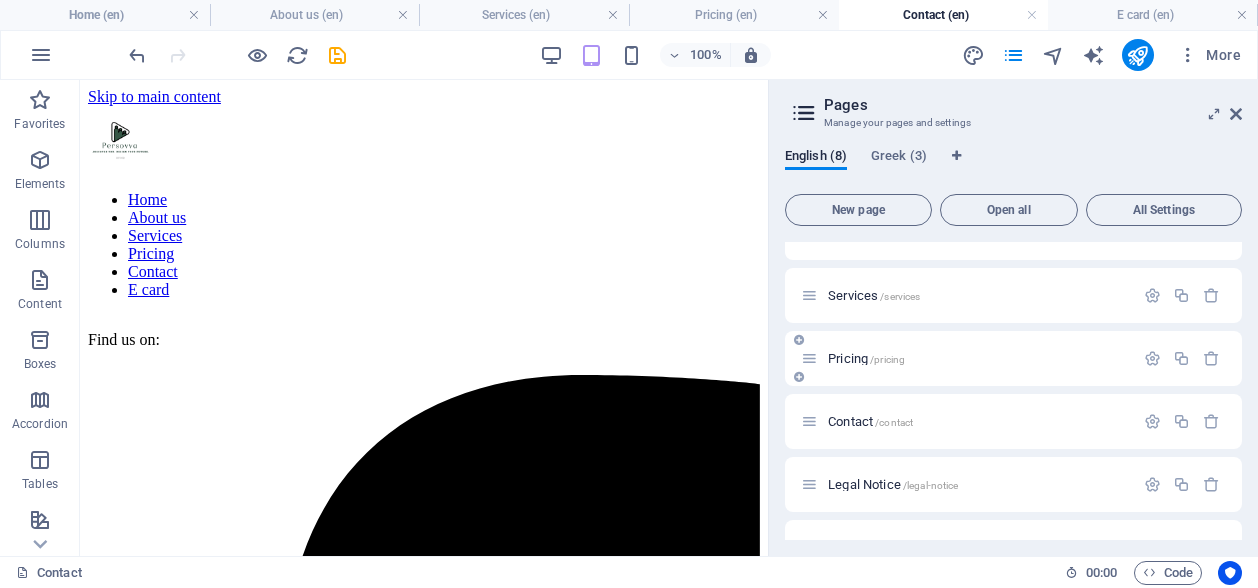click at bounding box center [809, 358] 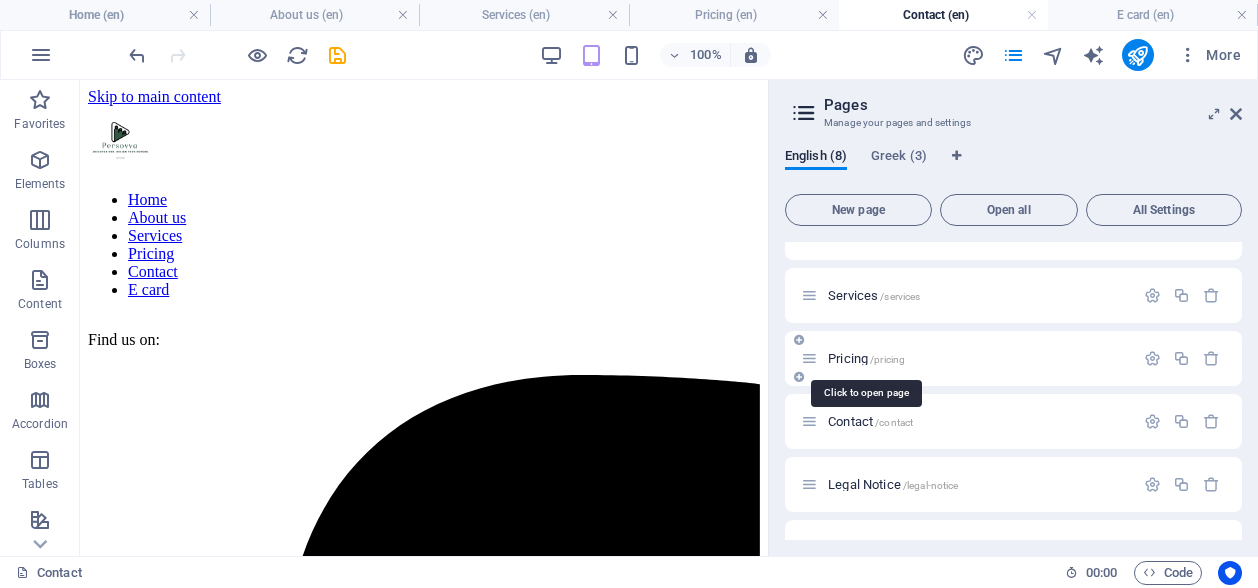 click on "Pricing /pricing" at bounding box center [866, 358] 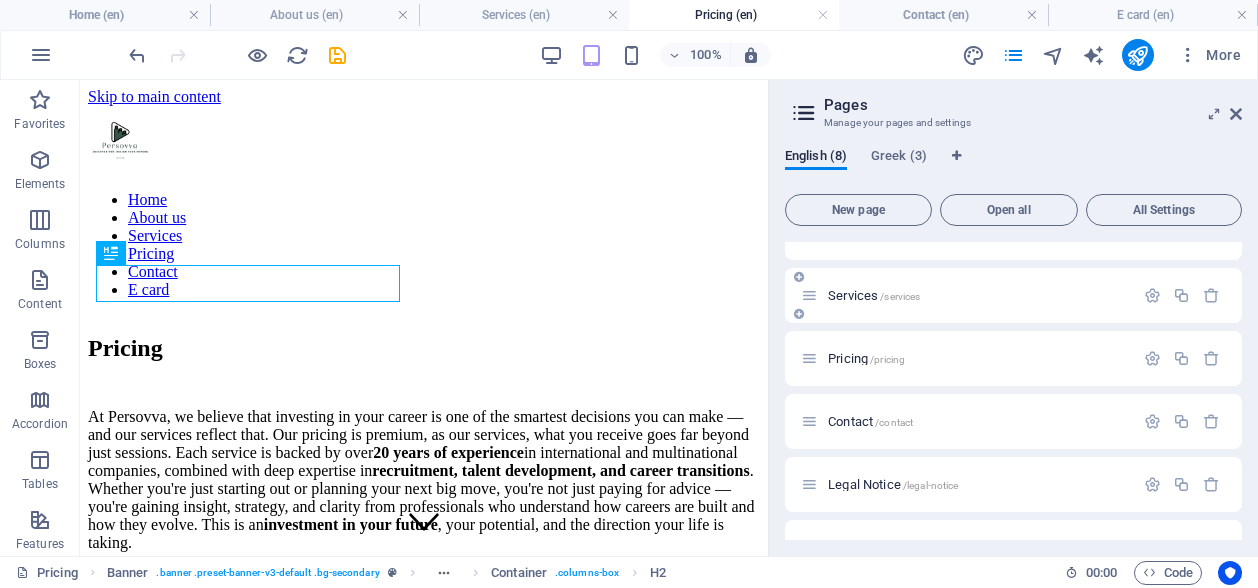 click on "Services /services" at bounding box center [874, 295] 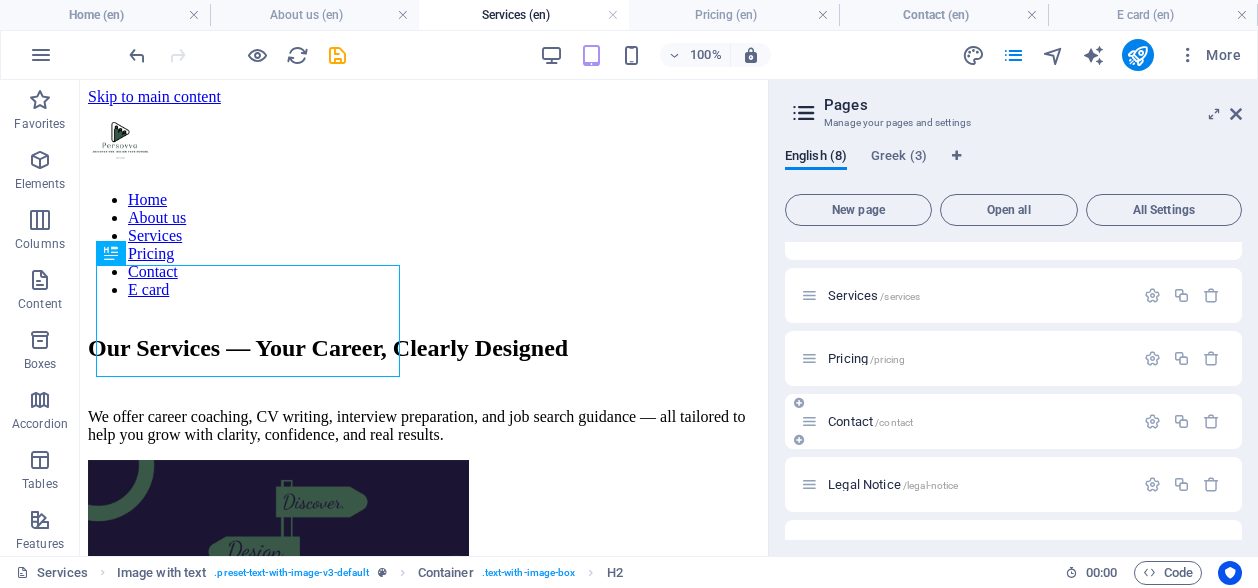 click on "Contact /contact" at bounding box center (870, 421) 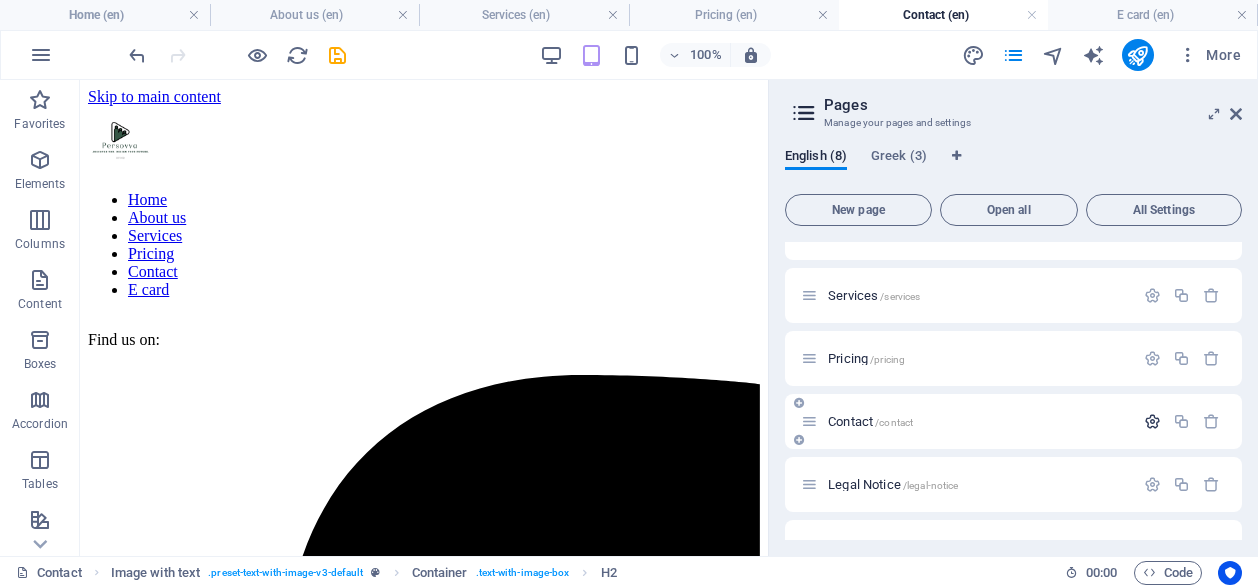 click at bounding box center [1152, 421] 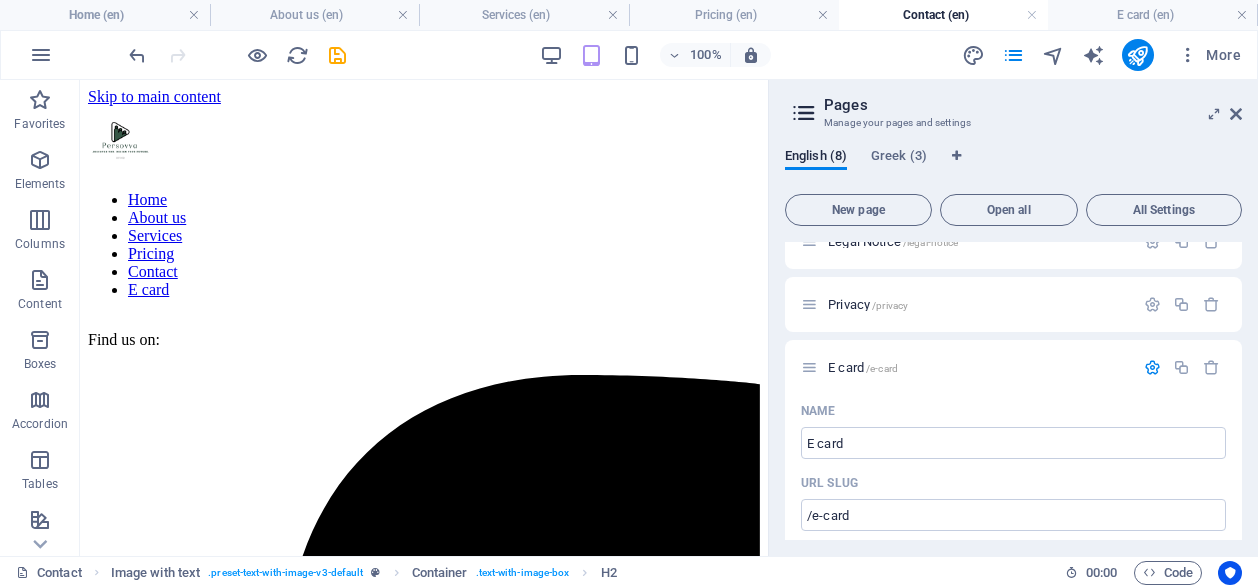 scroll, scrollTop: 1200, scrollLeft: 0, axis: vertical 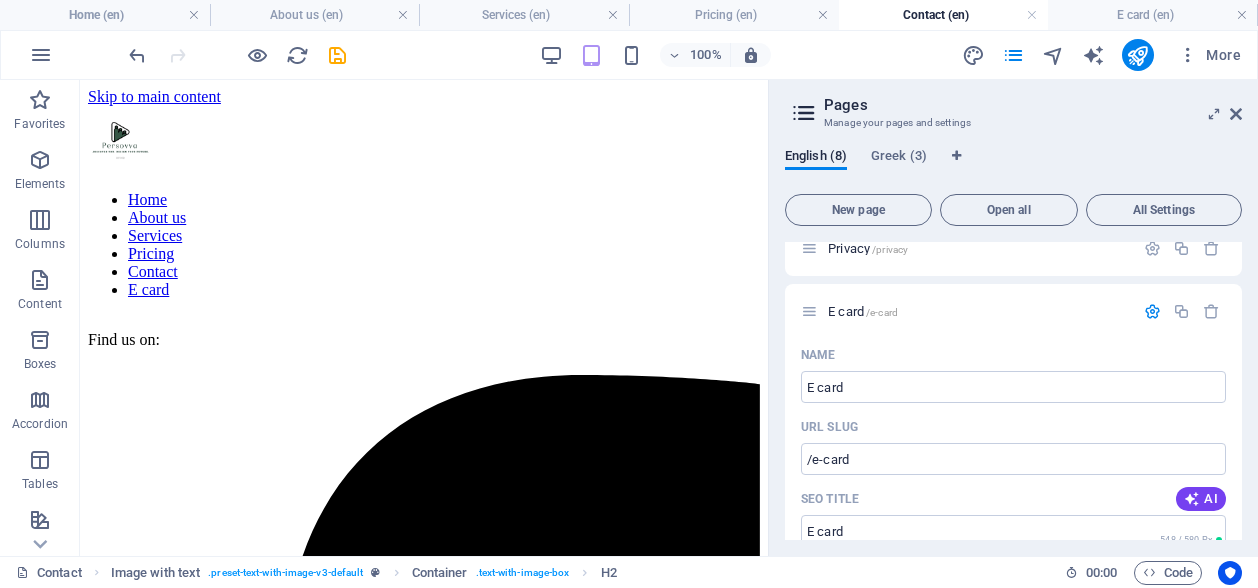 click at bounding box center [1152, 311] 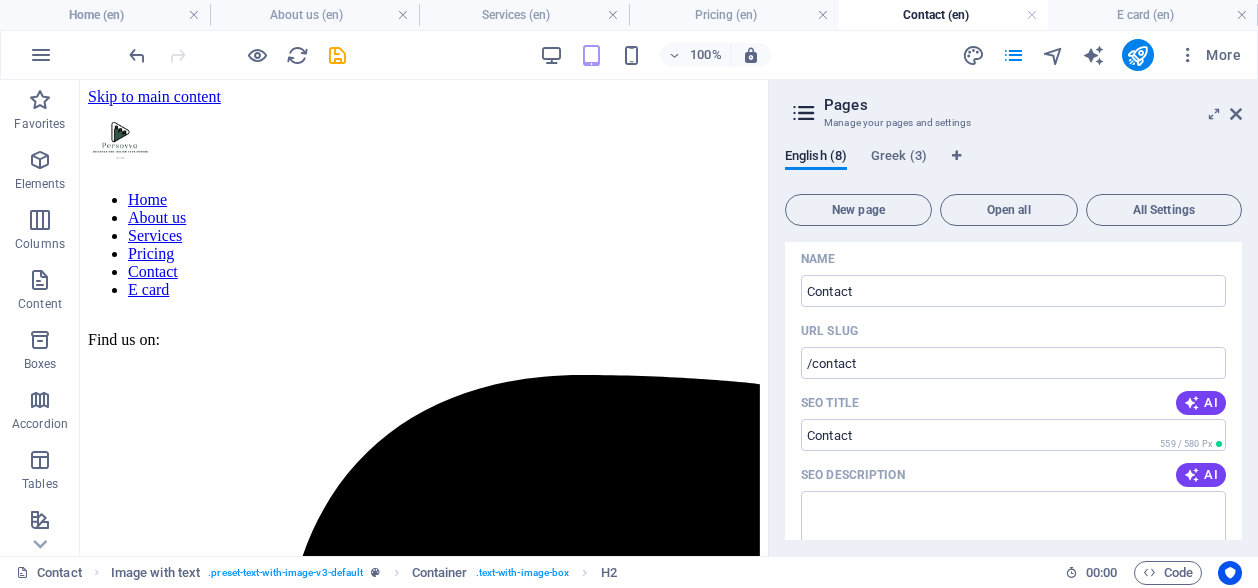 scroll, scrollTop: 206, scrollLeft: 0, axis: vertical 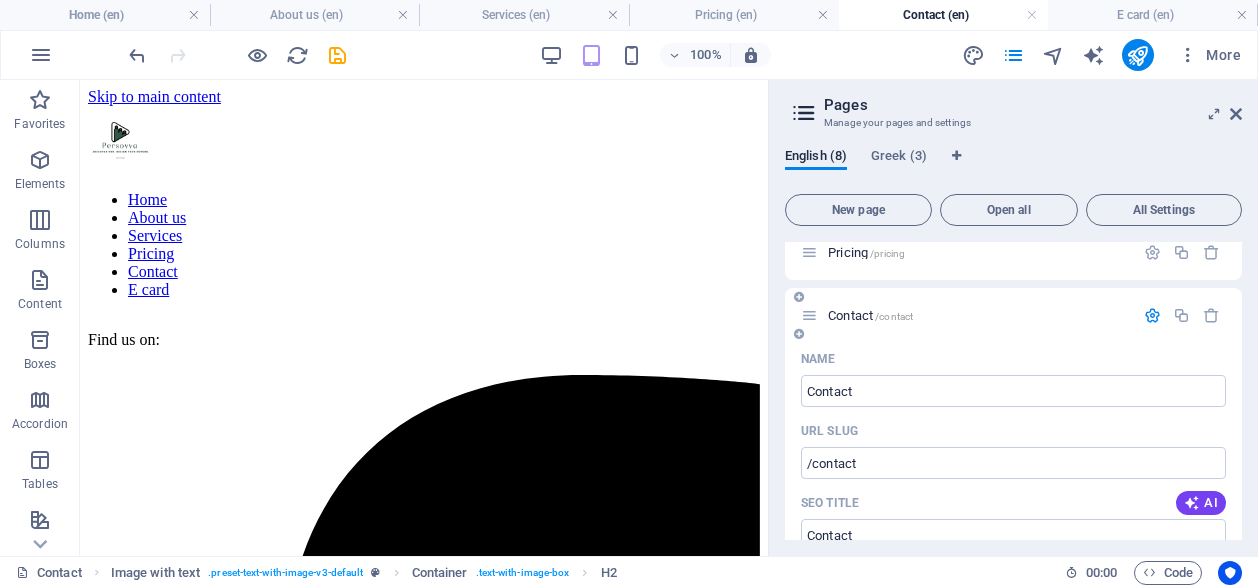 click at bounding box center (1152, 315) 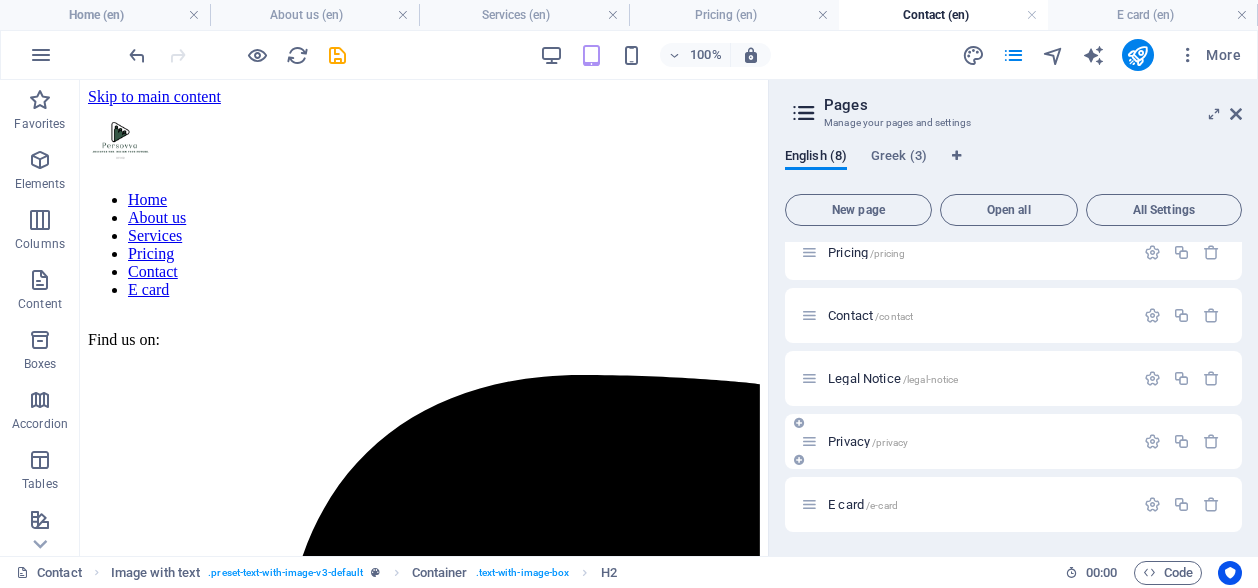 scroll, scrollTop: 0, scrollLeft: 0, axis: both 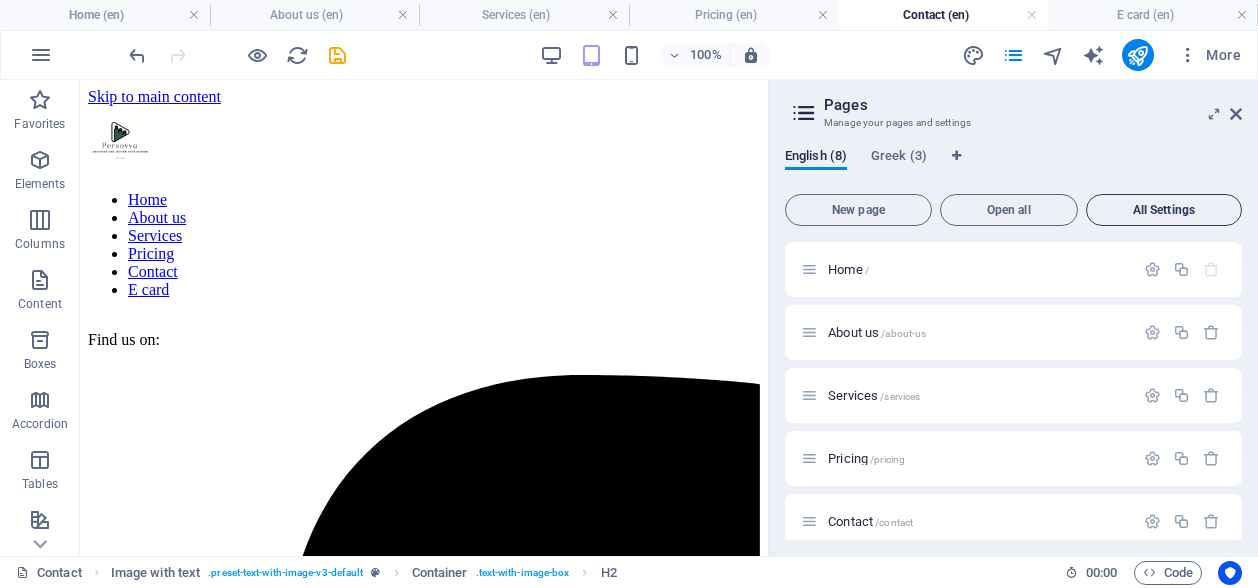 click on "All Settings" at bounding box center (1164, 210) 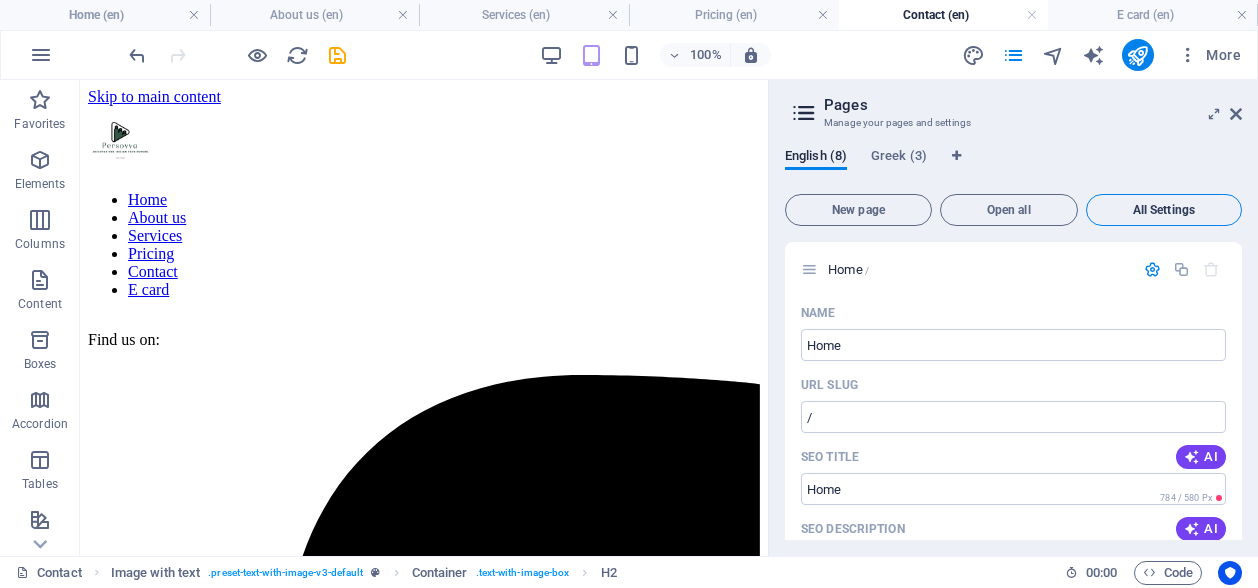 scroll, scrollTop: 6000, scrollLeft: 0, axis: vertical 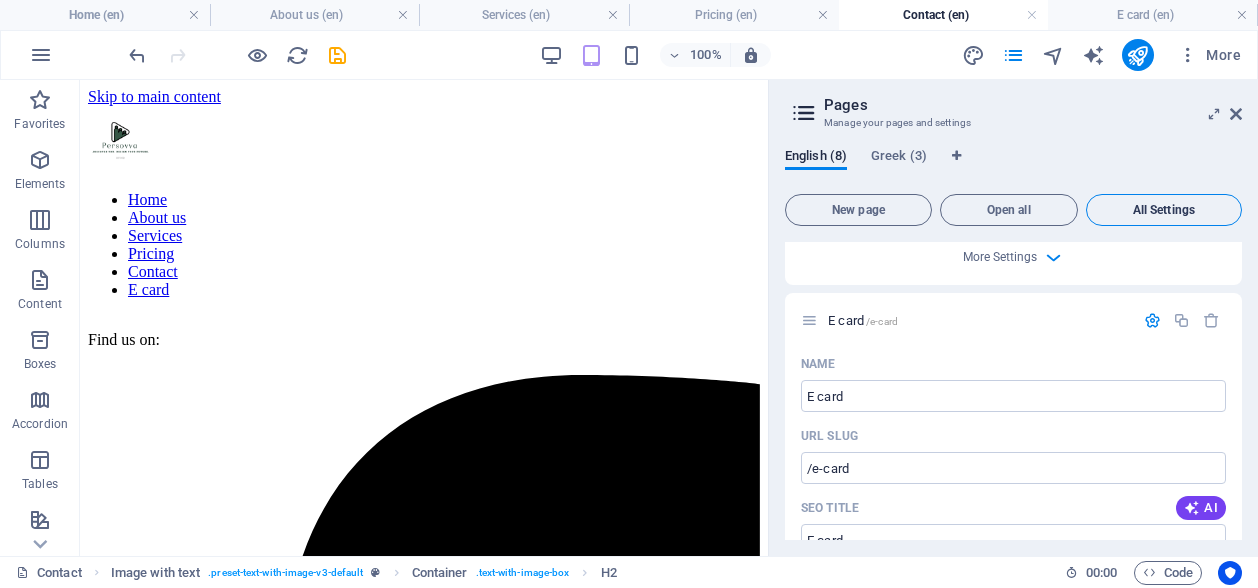 click on "All Settings" at bounding box center (1164, 210) 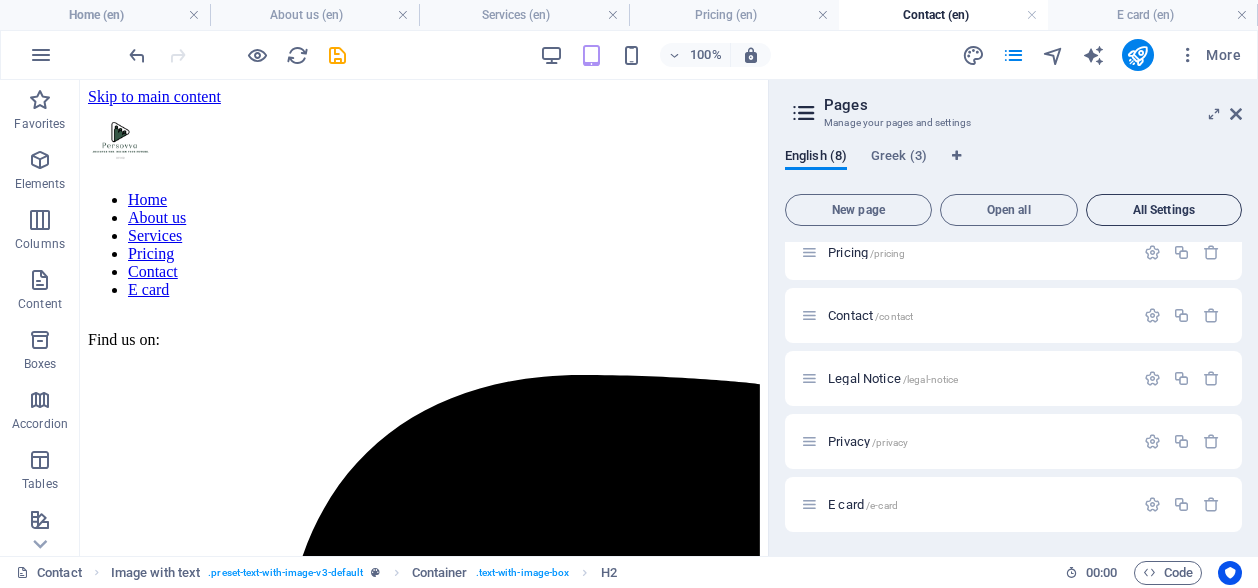 scroll, scrollTop: 206, scrollLeft: 0, axis: vertical 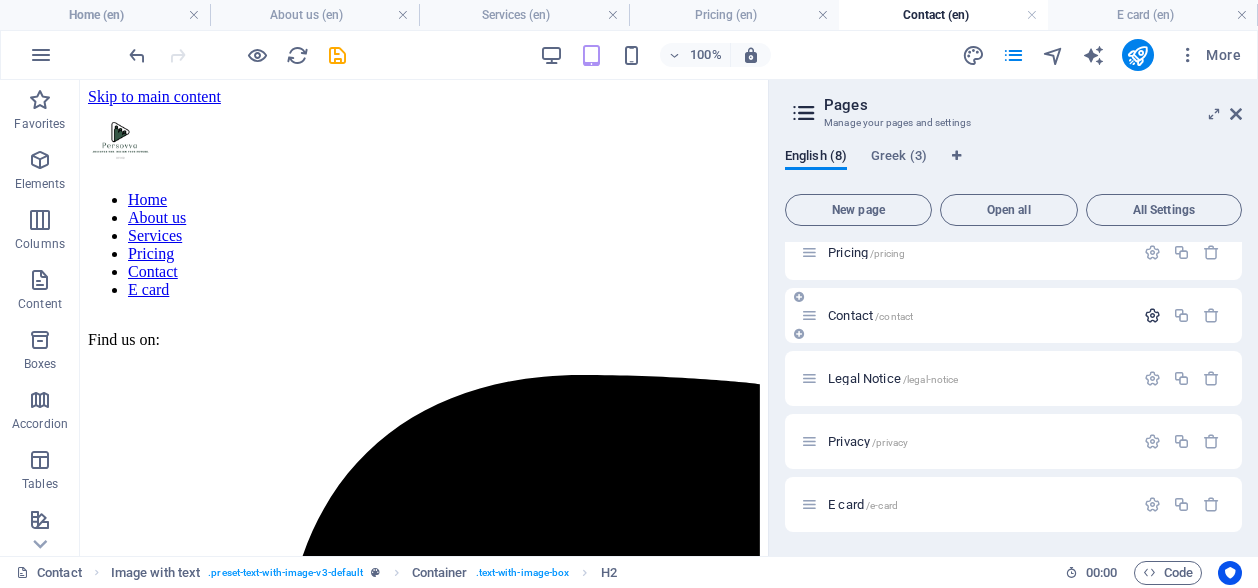 click at bounding box center (1152, 315) 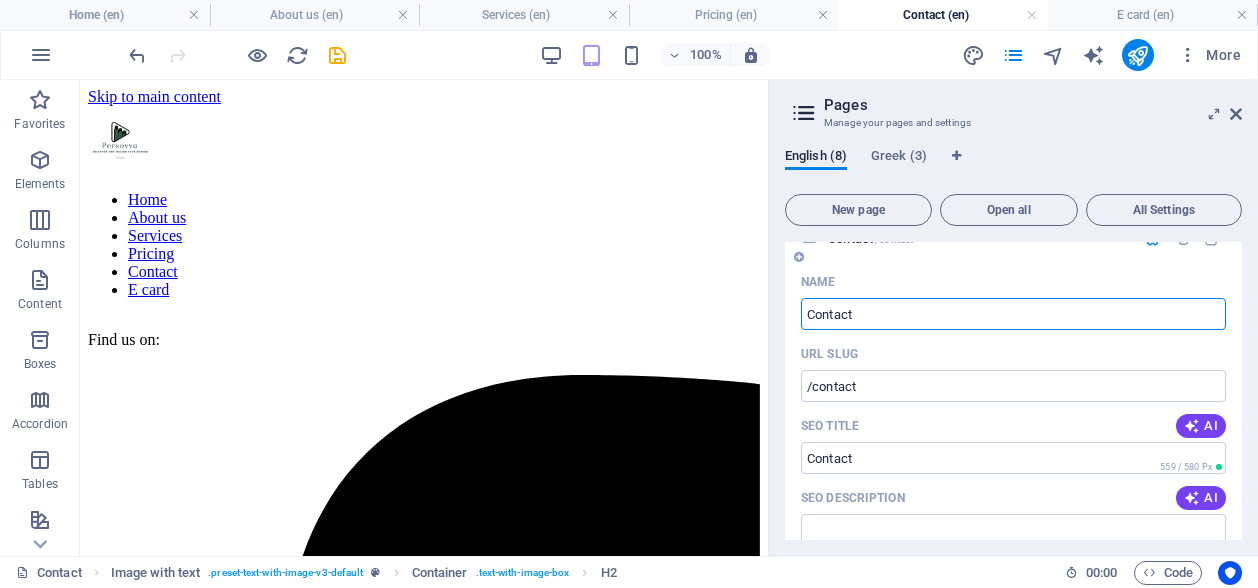 scroll, scrollTop: 306, scrollLeft: 0, axis: vertical 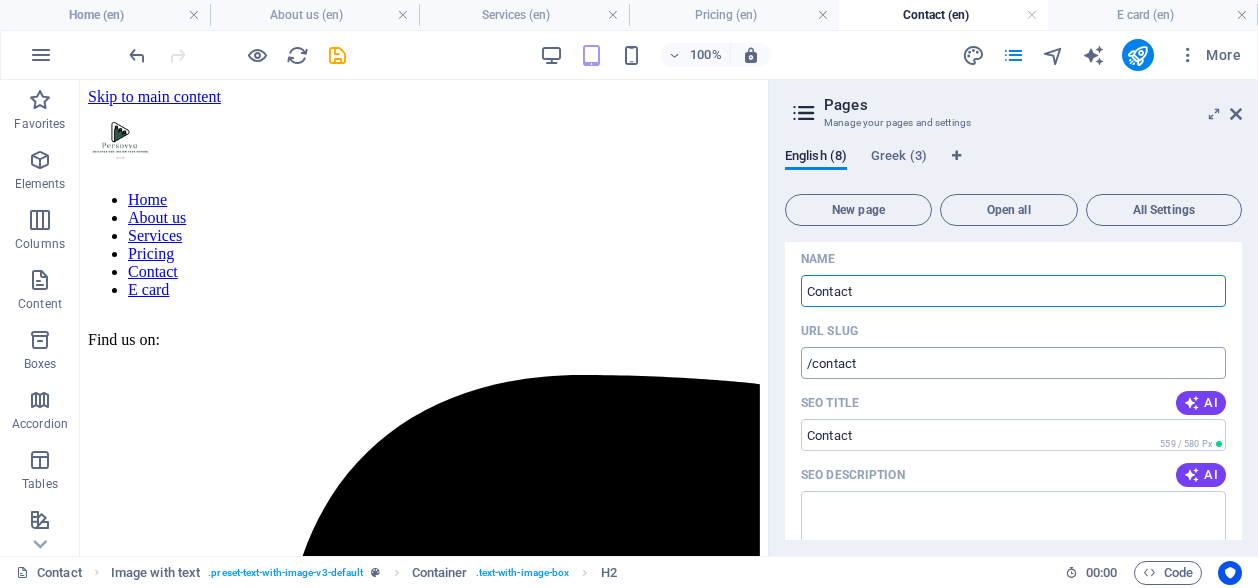 click on "/contact" at bounding box center [1013, 363] 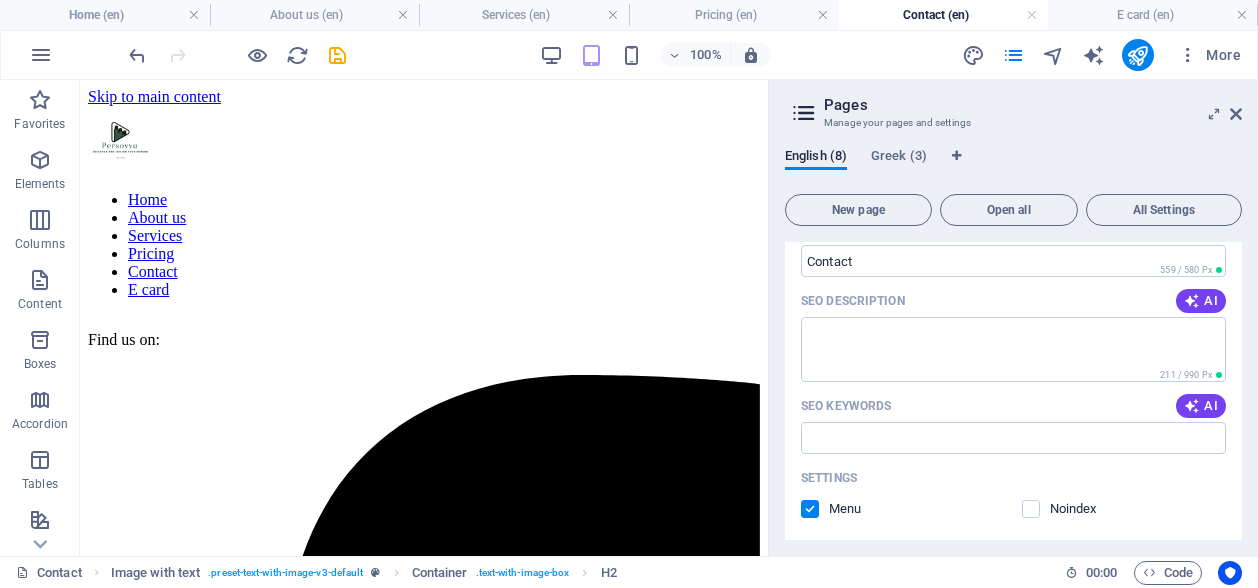 scroll, scrollTop: 506, scrollLeft: 0, axis: vertical 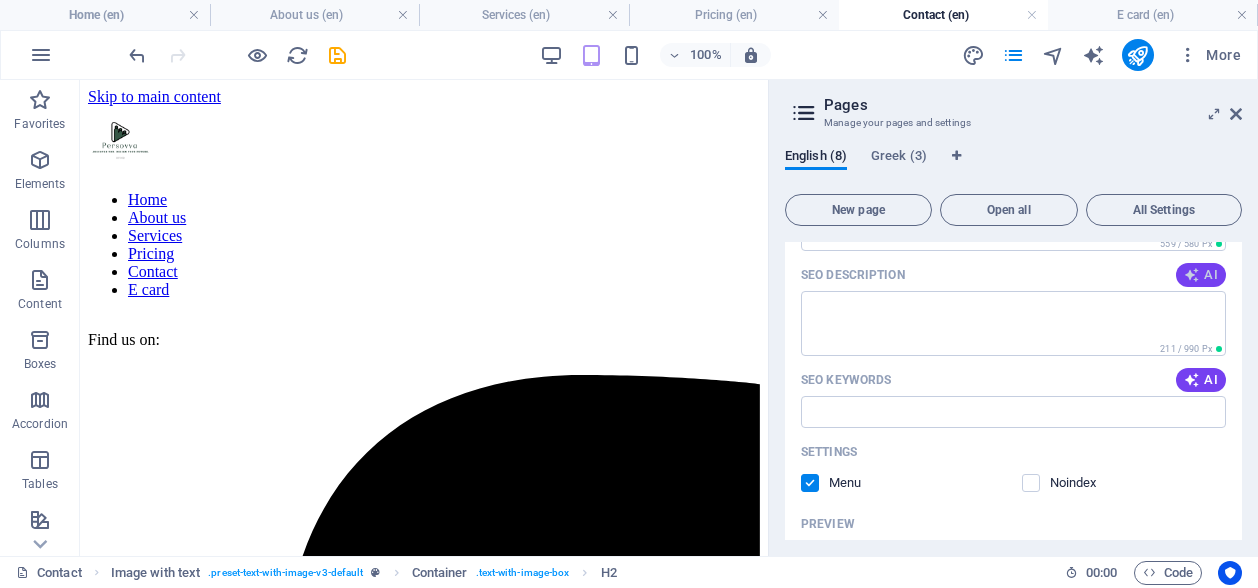 click on "AI" at bounding box center [1201, 275] 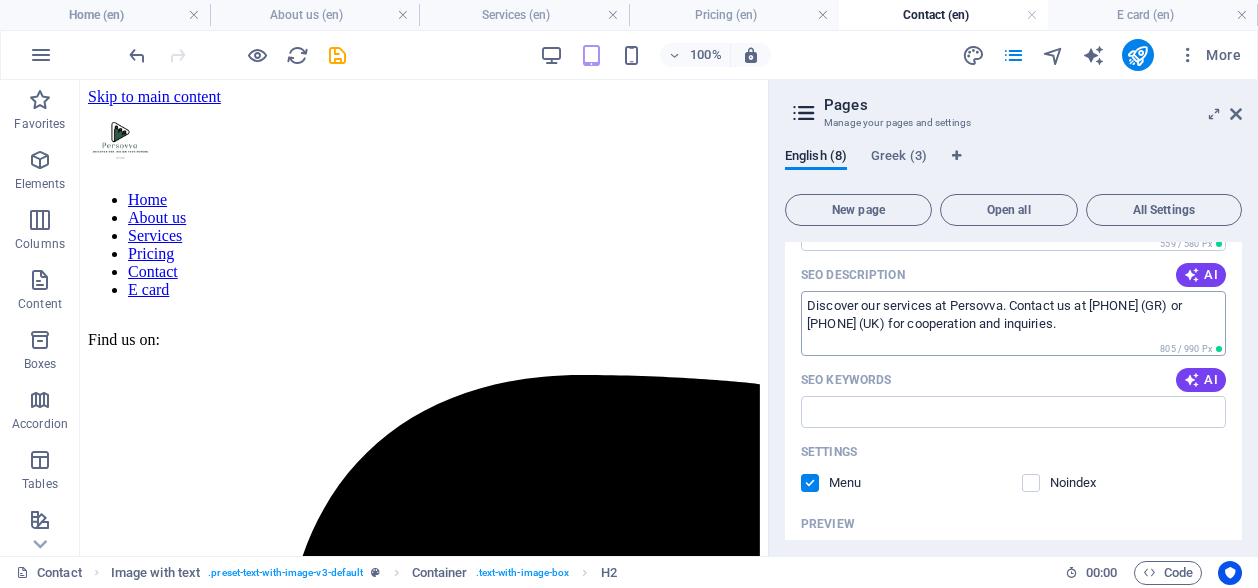 type on "Discover our services at Persovva. Contact us at +30 6939532888 (GR) or +44 7418353919 (UK) for cooperation and inquiries." 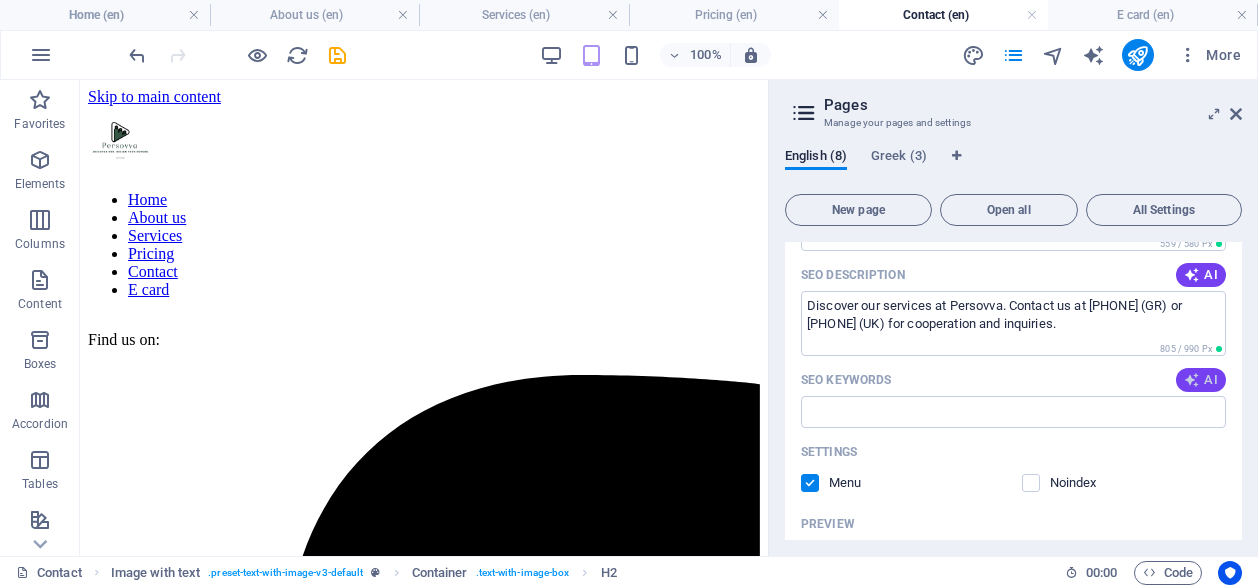 click on "AI" at bounding box center (1201, 380) 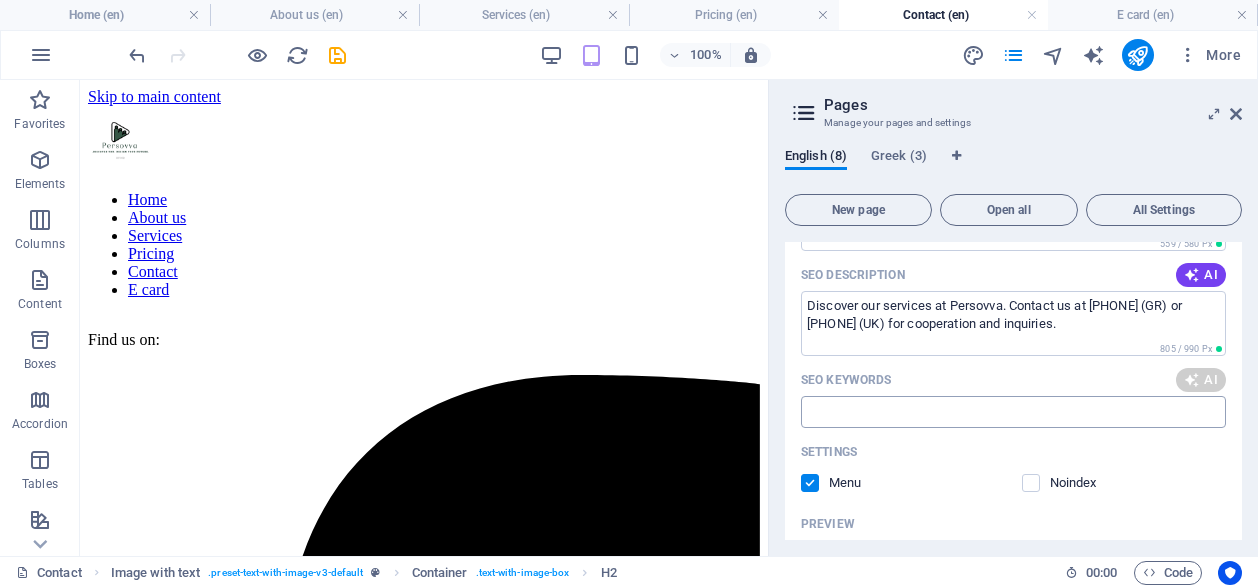 type on "persovva contact information, Terms of Cooperation, privacy policy, customer support, international phone numbers, business inquiries" 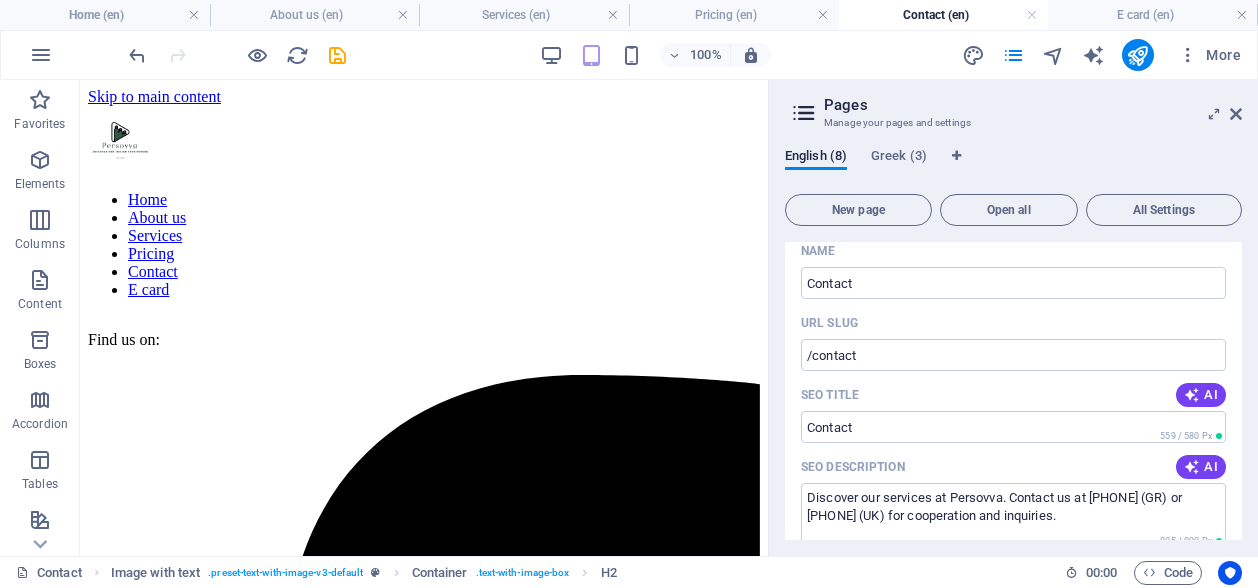 scroll, scrollTop: 306, scrollLeft: 0, axis: vertical 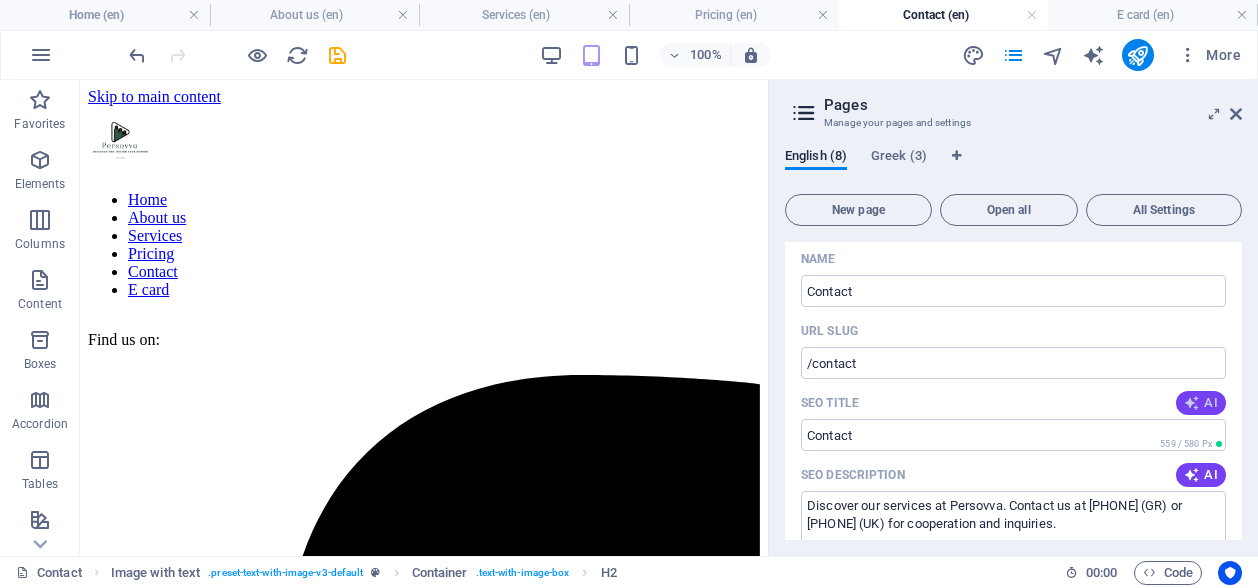 click at bounding box center (1192, 403) 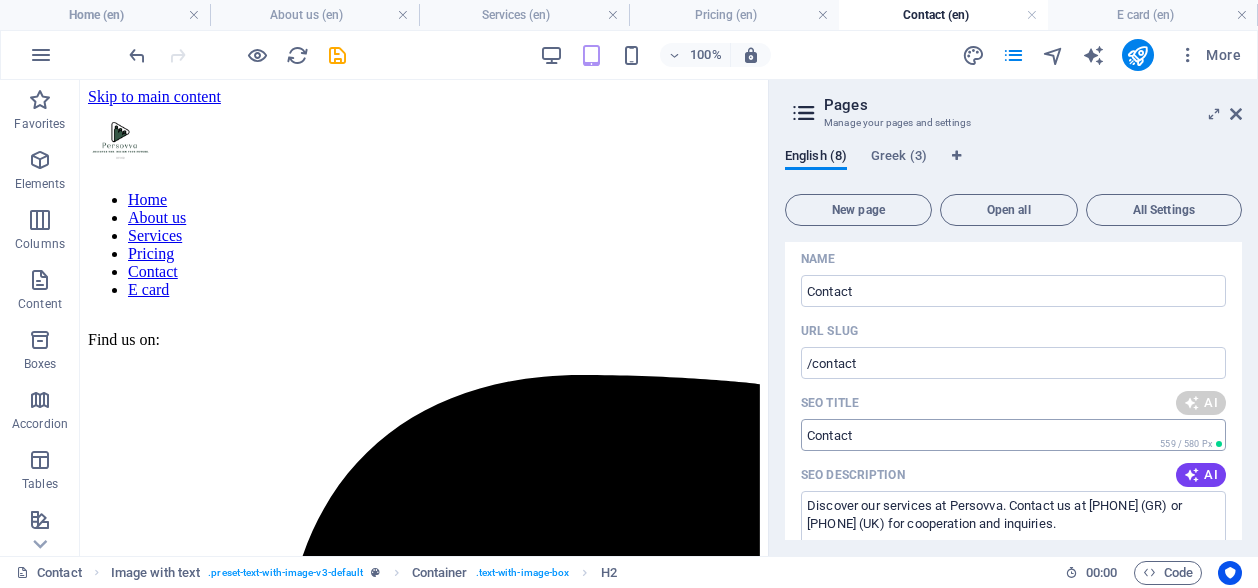 type on "Persovva: Contact & Cooperation" 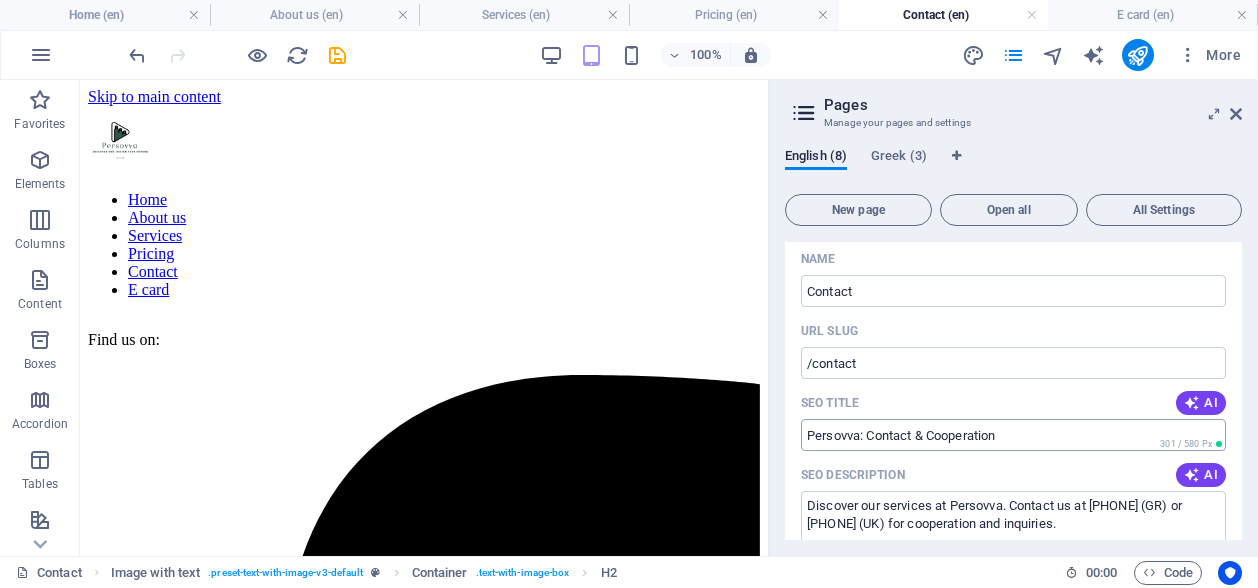 scroll, scrollTop: 6, scrollLeft: 0, axis: vertical 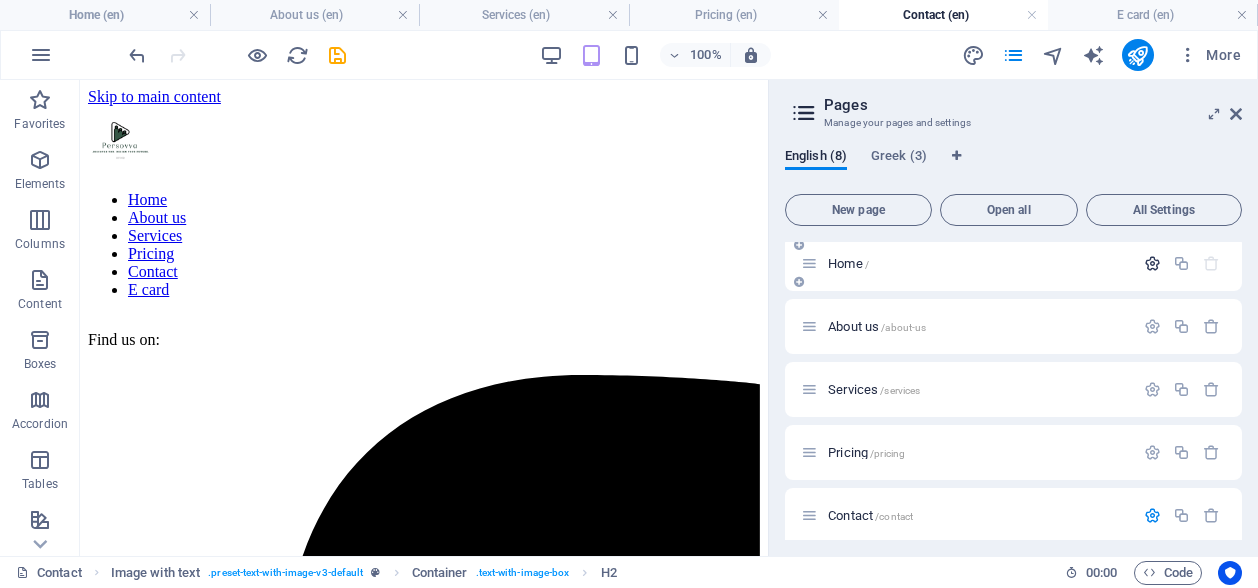 click at bounding box center [1152, 263] 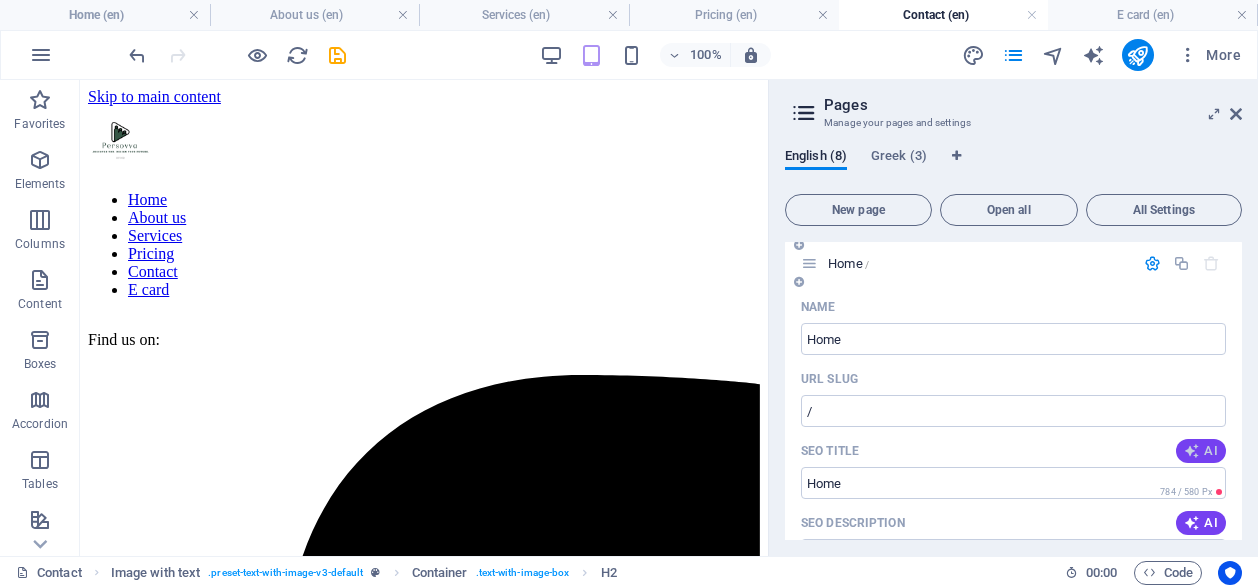 click on "AI" at bounding box center (1201, 451) 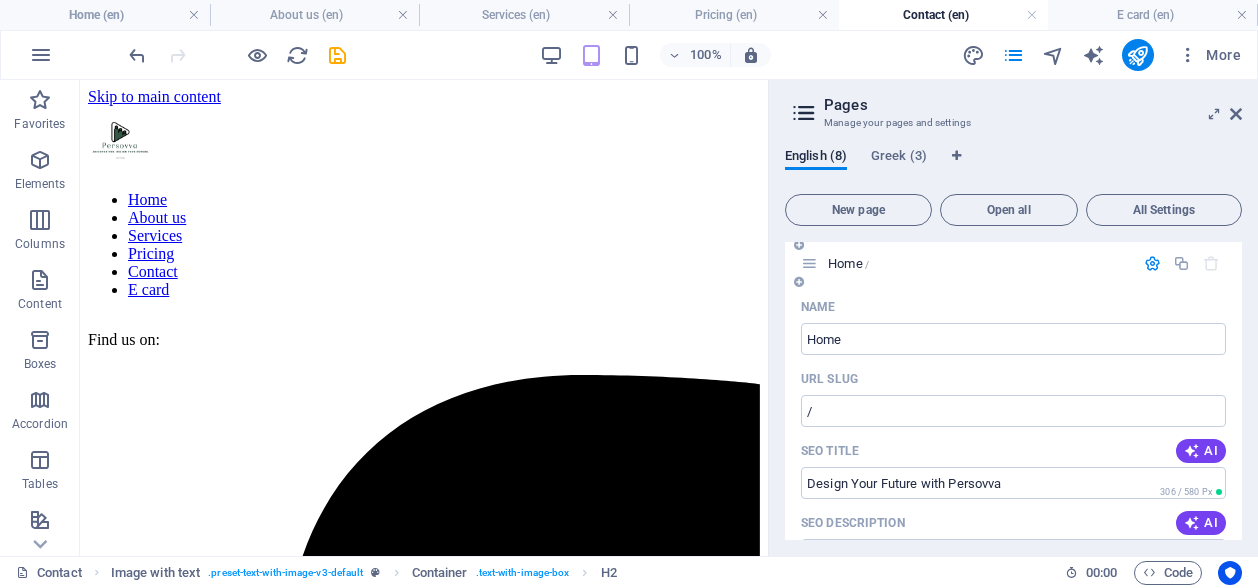 type on "Design Your Future with Persovva" 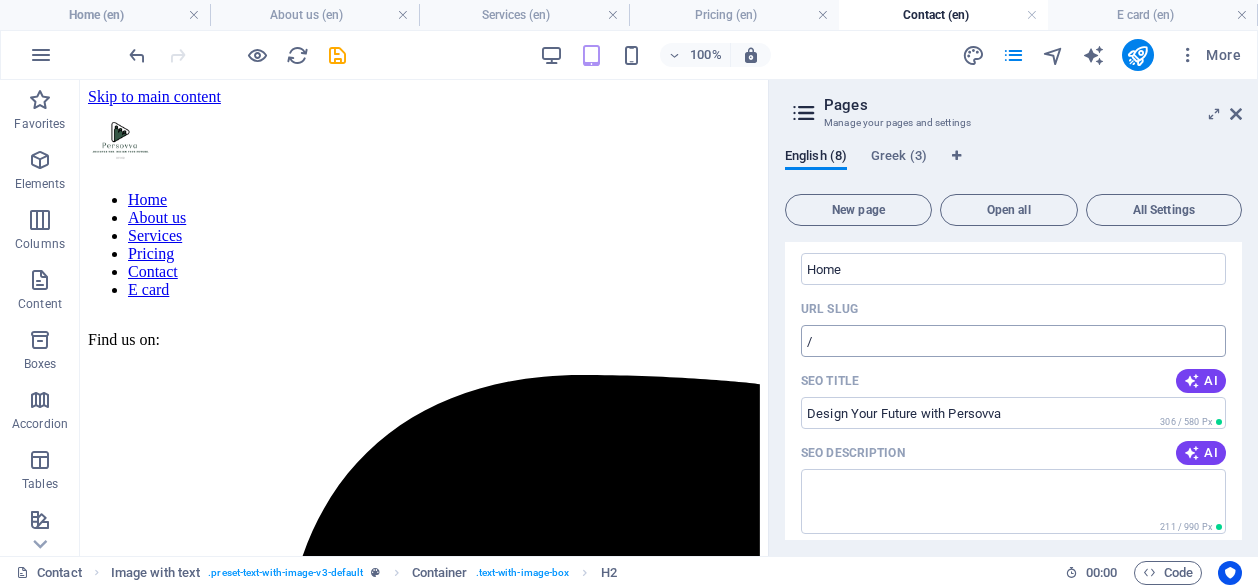 scroll, scrollTop: 106, scrollLeft: 0, axis: vertical 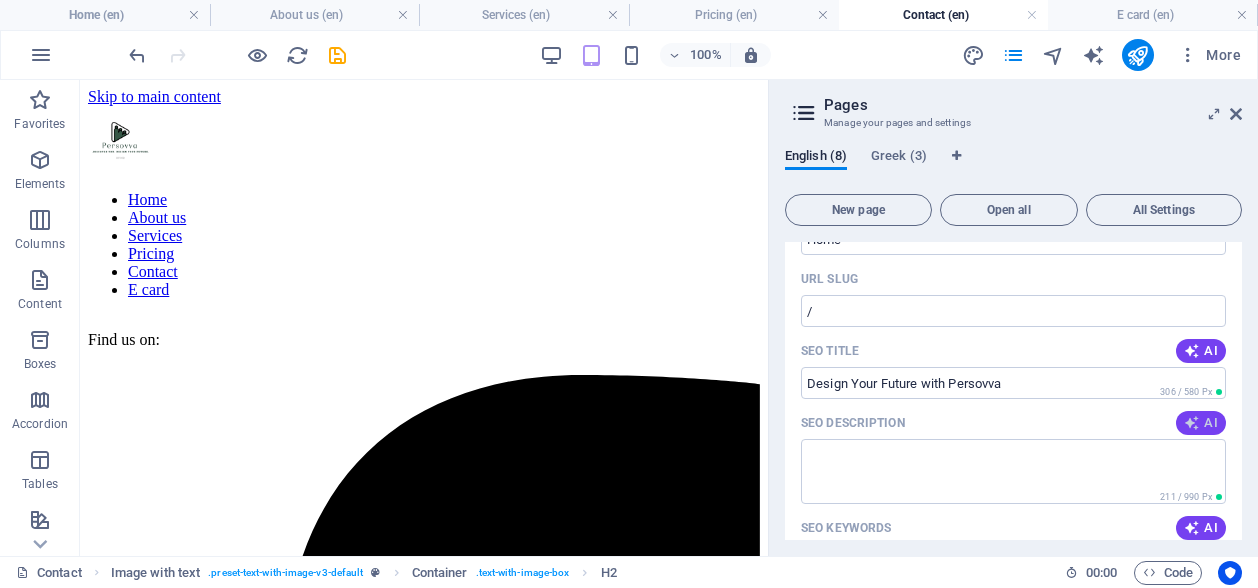 click at bounding box center [1192, 423] 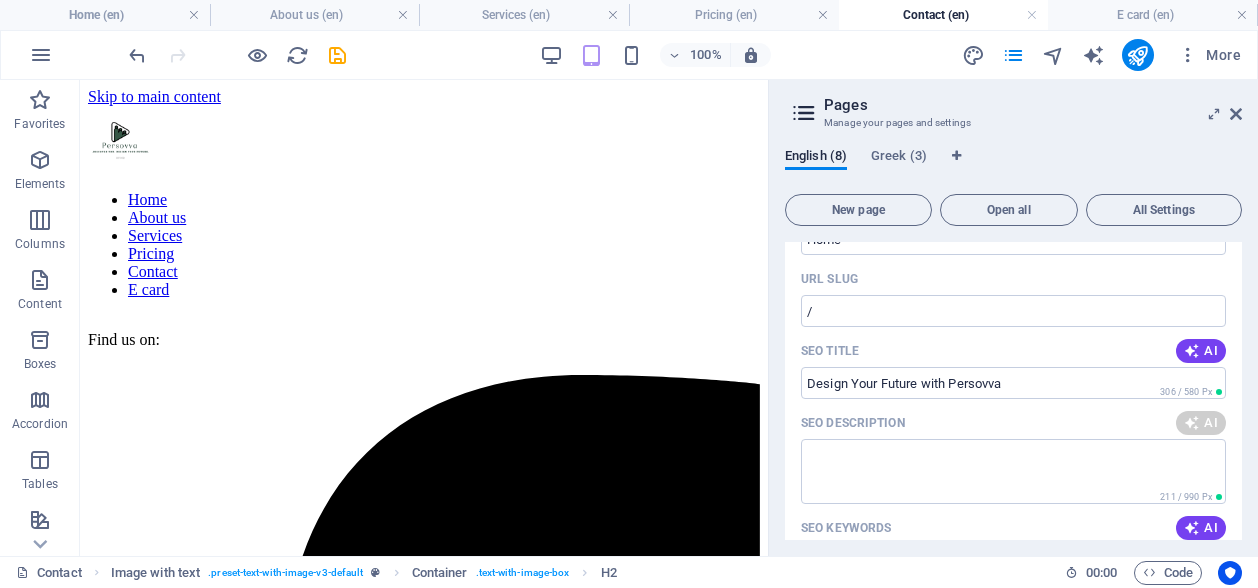 type on "Unlock your potential with Persovva! Discover your strengths, design your future, and get expert career guidance today." 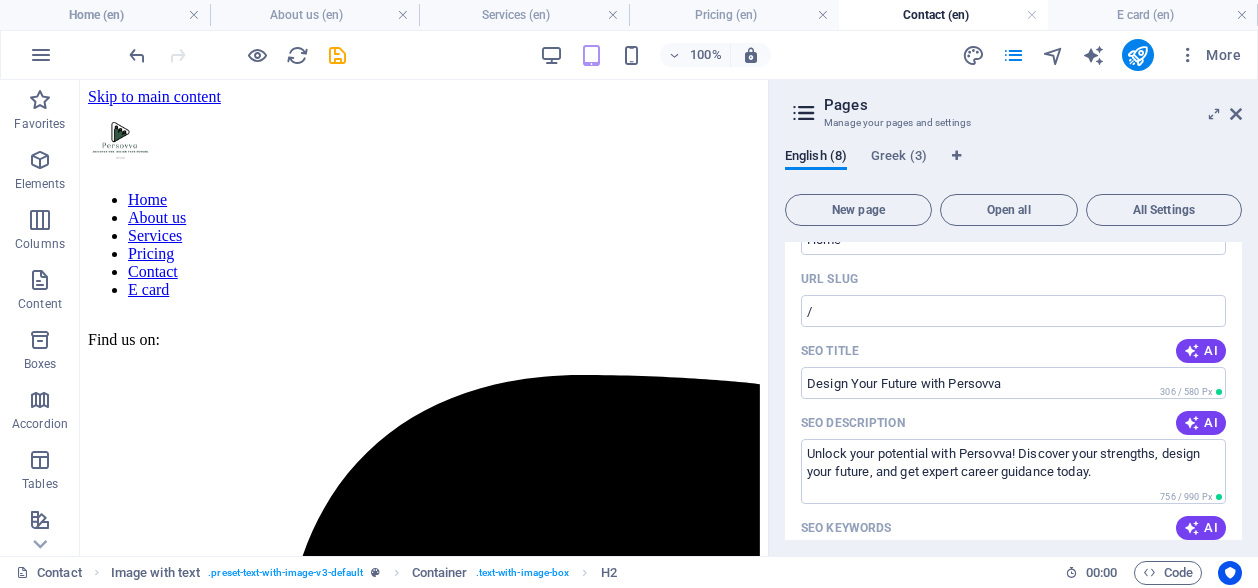 scroll, scrollTop: 306, scrollLeft: 0, axis: vertical 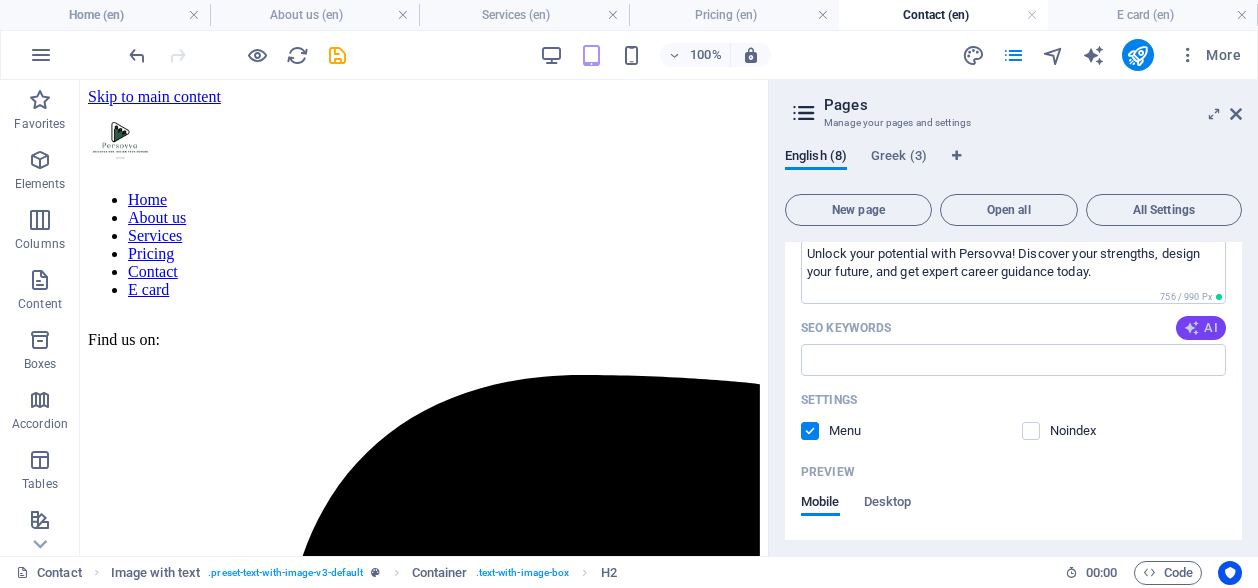 click at bounding box center [1192, 328] 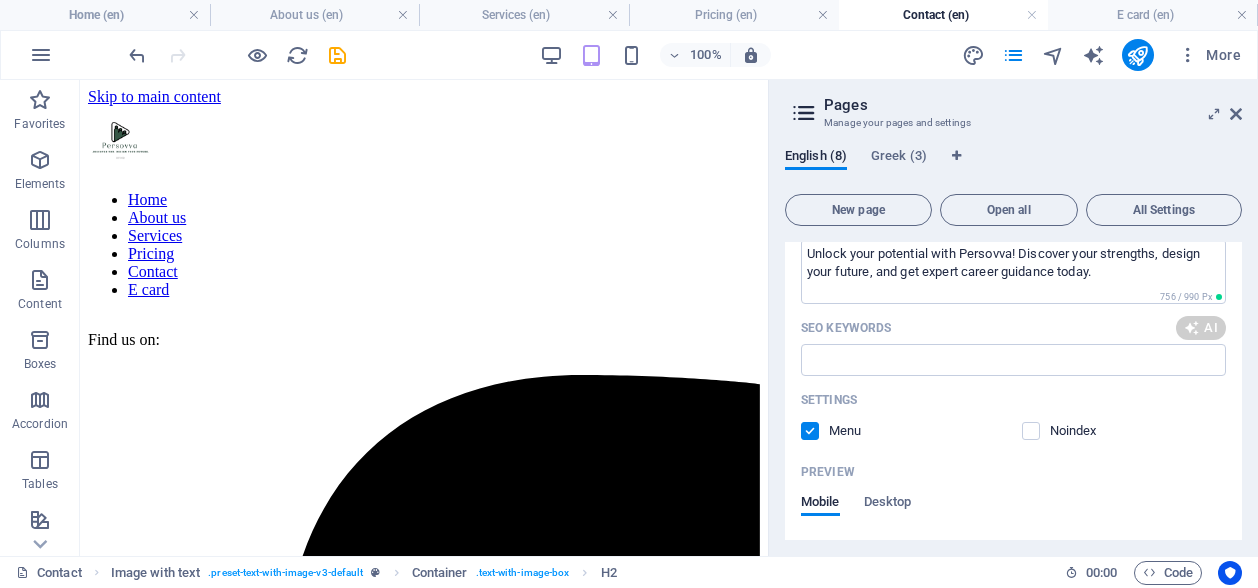 type on "career coaching, personality tests, personal growth plan, CV writing assistance, interview preparation, professional development" 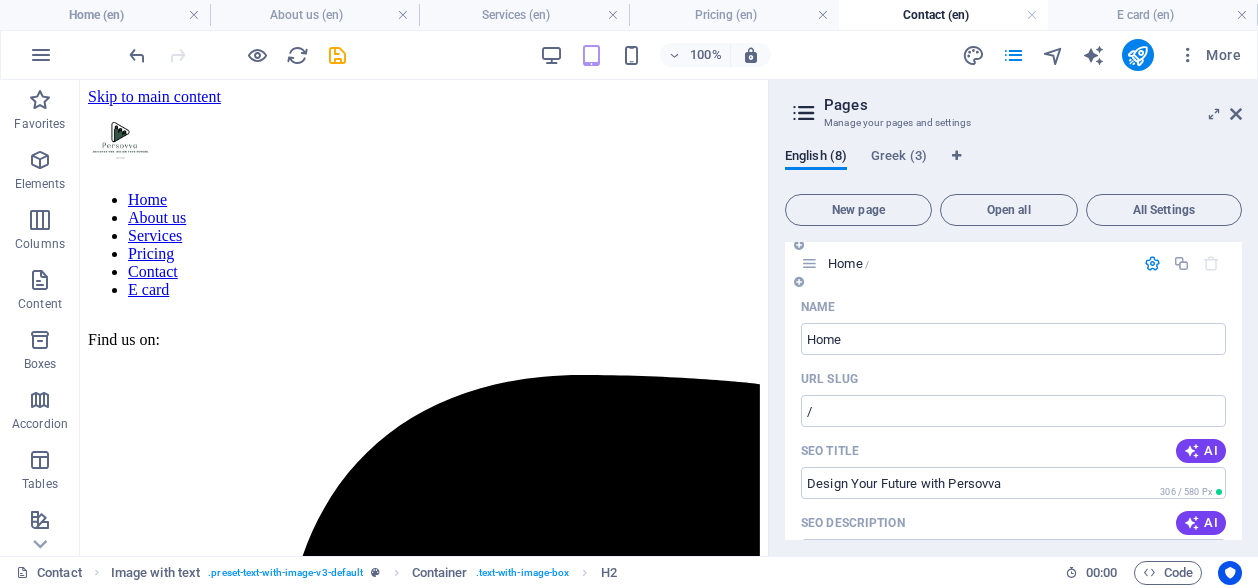 scroll, scrollTop: 0, scrollLeft: 0, axis: both 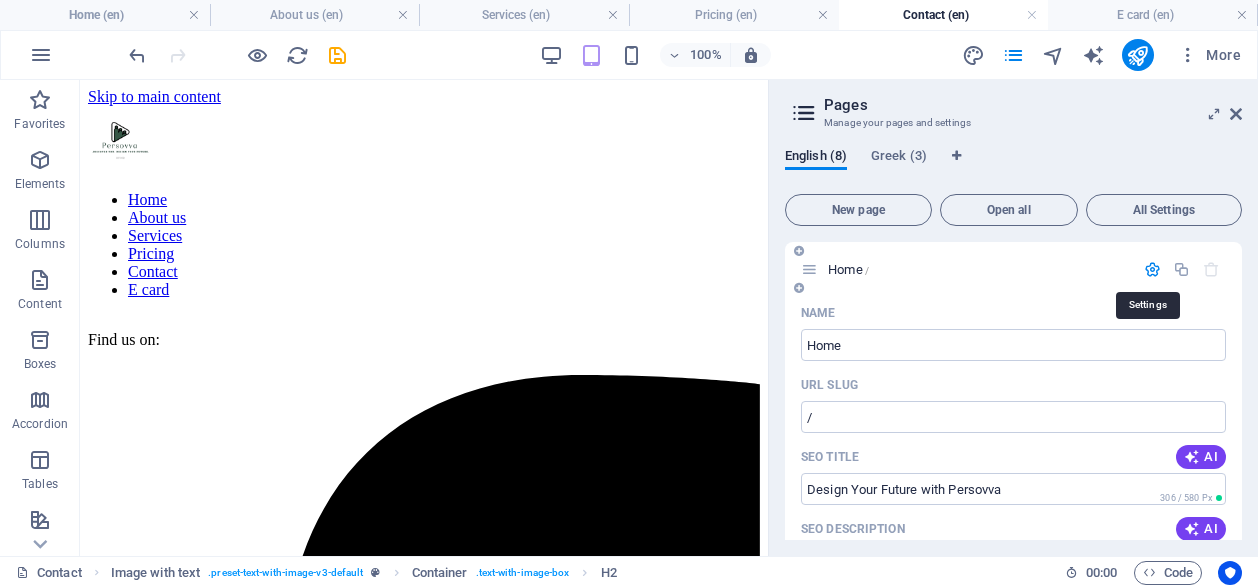 click at bounding box center (1152, 269) 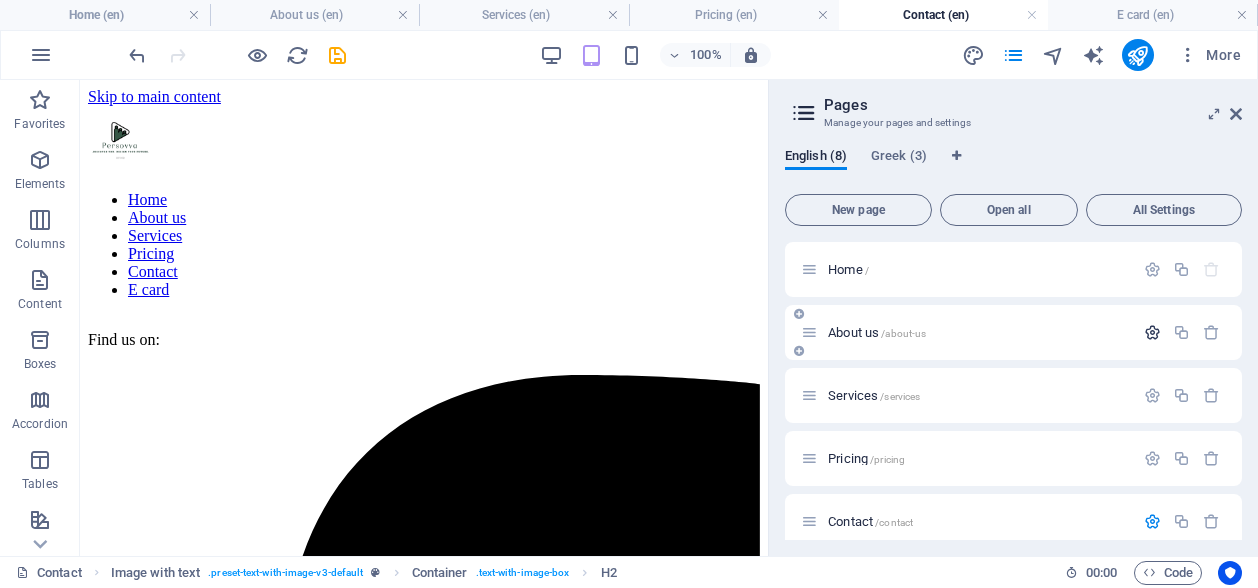 click at bounding box center (1152, 332) 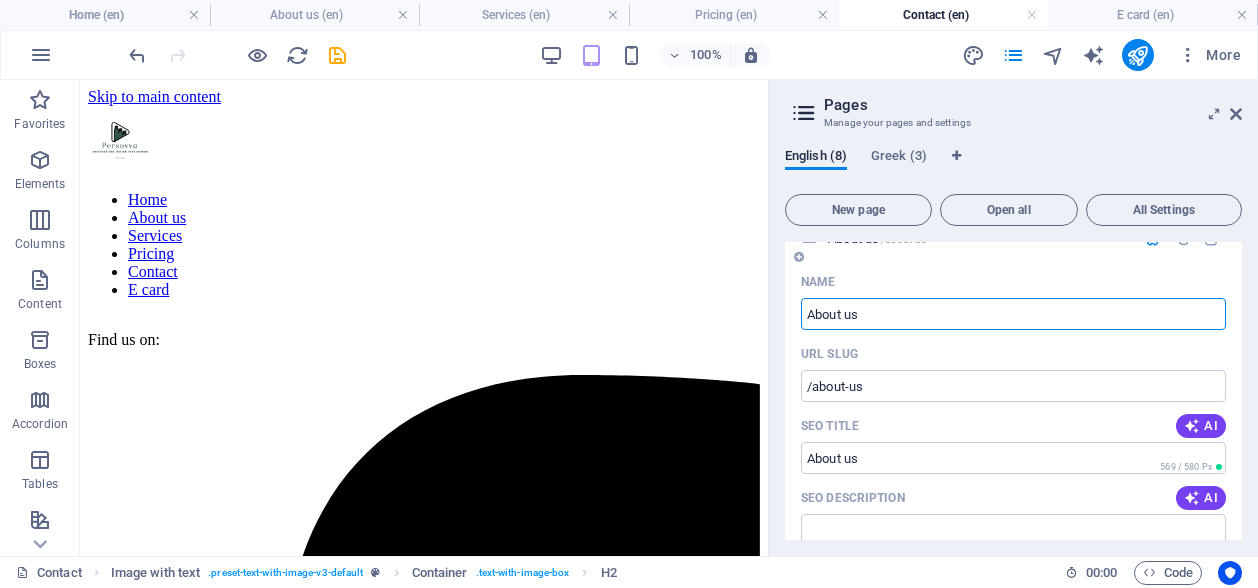scroll, scrollTop: 200, scrollLeft: 0, axis: vertical 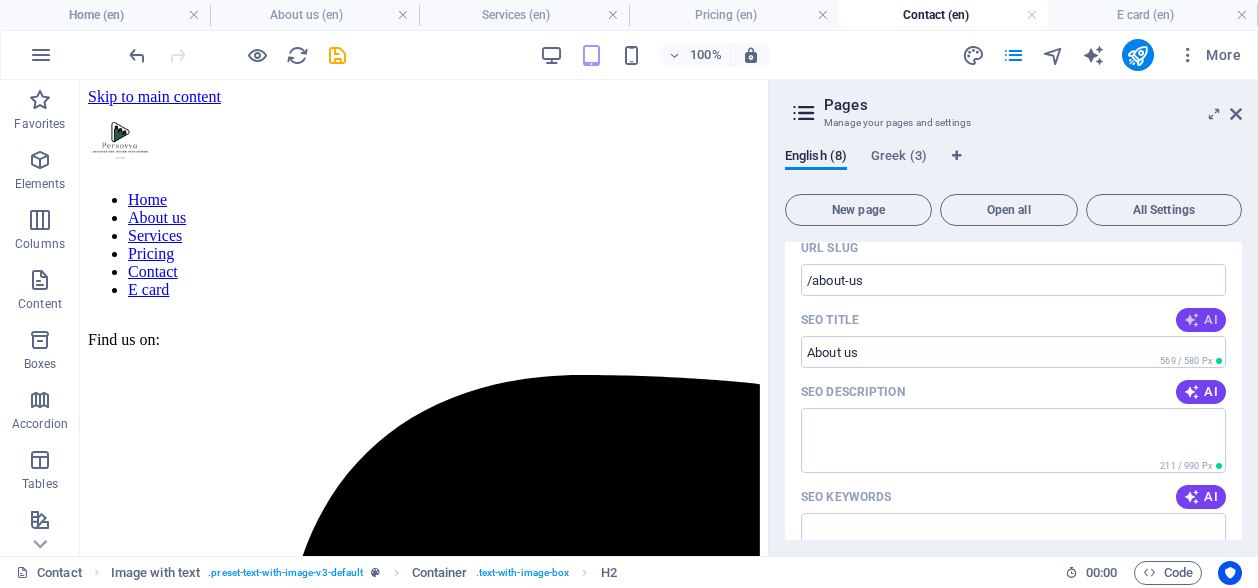 click on "AI" at bounding box center (1201, 320) 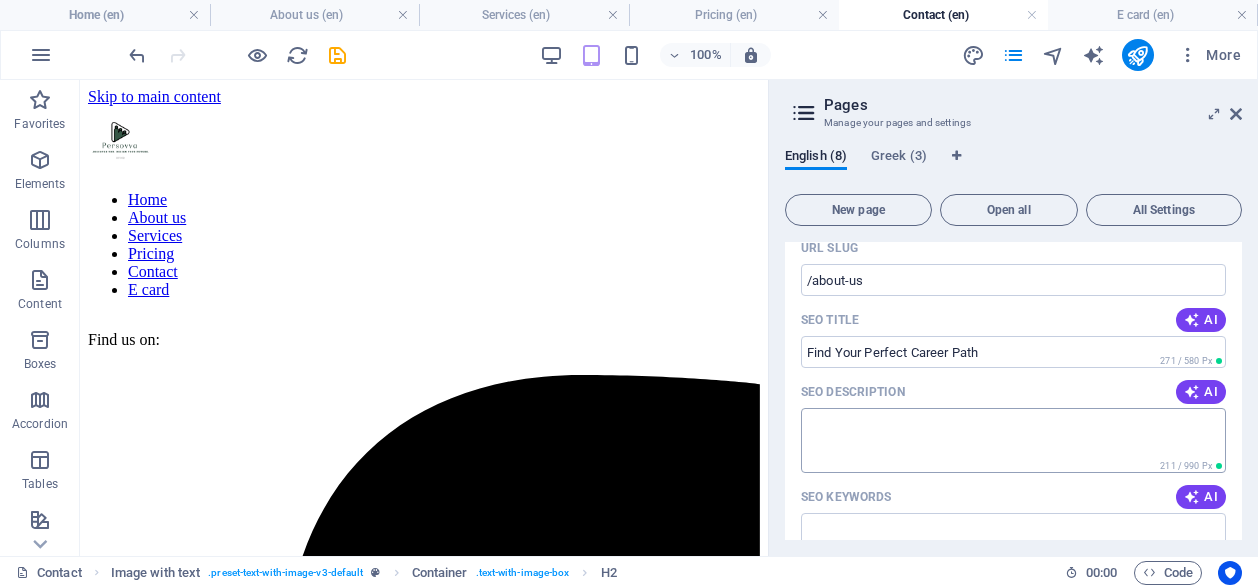 type on "Find Your Perfect Career Path" 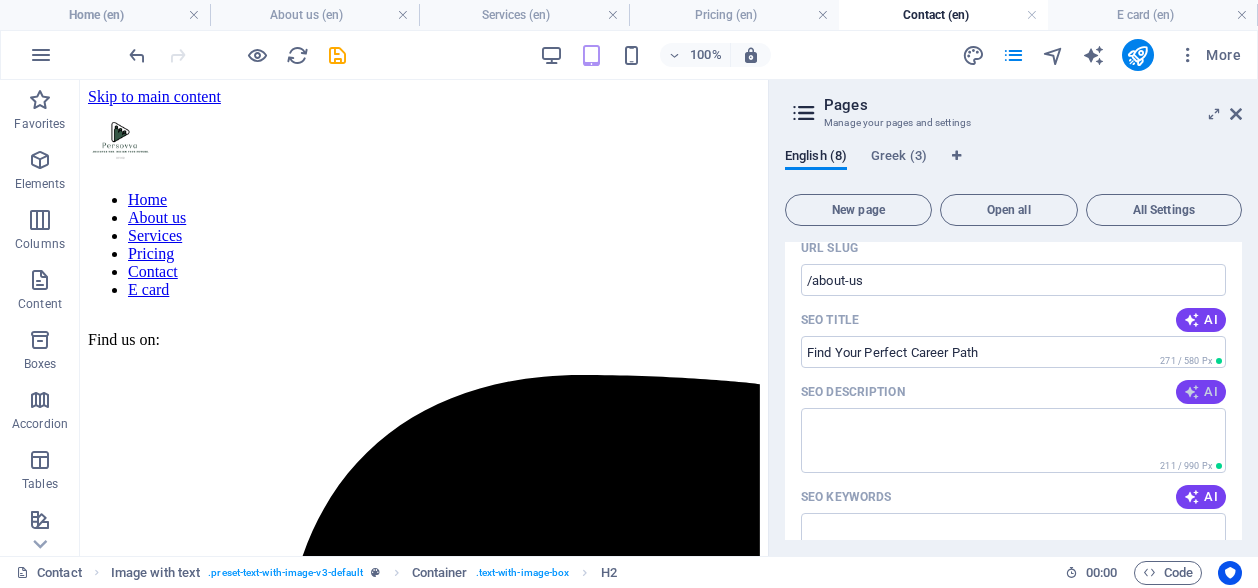 click at bounding box center (1192, 392) 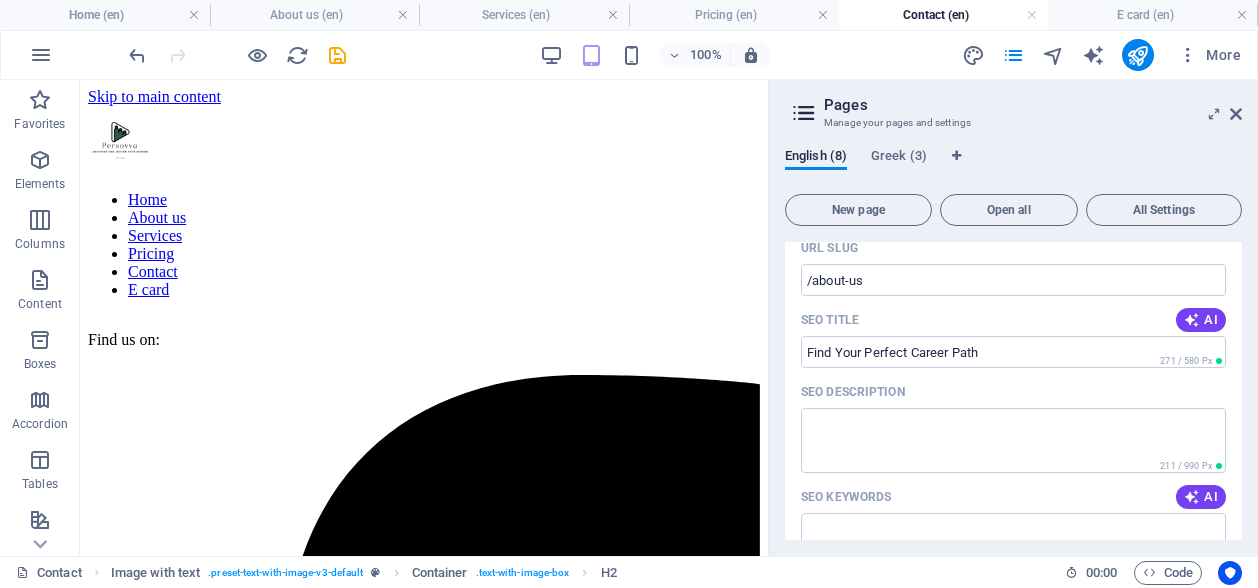 type on "Discover your ideal career with Persovvas personalized assessments, coaching, and support for a fulfilling professional journey." 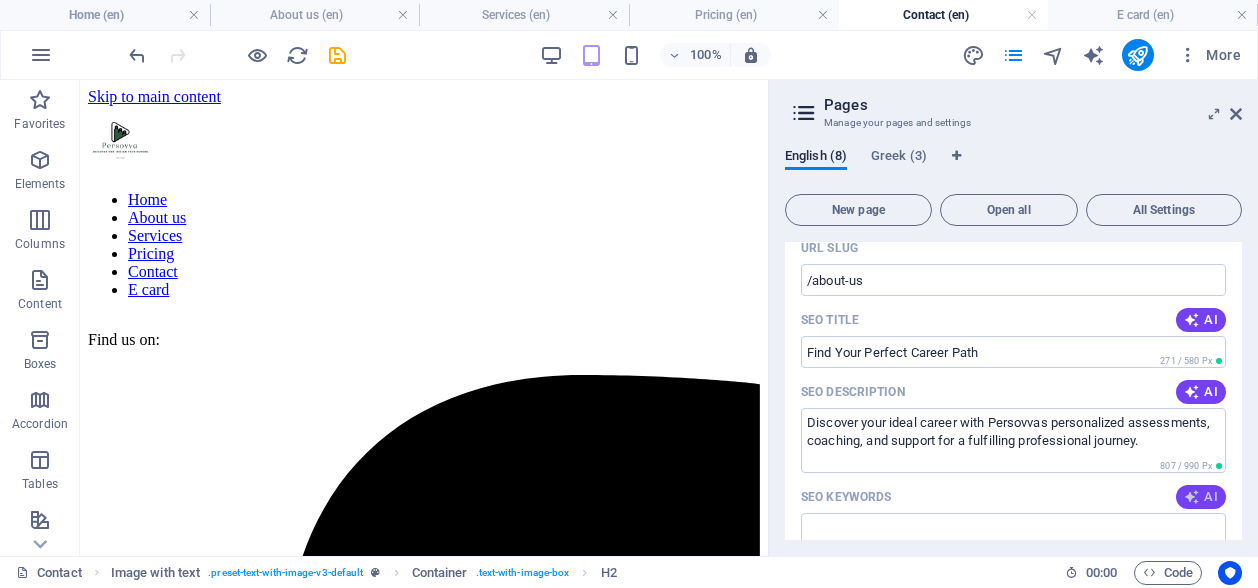 click on "AI" at bounding box center (1201, 497) 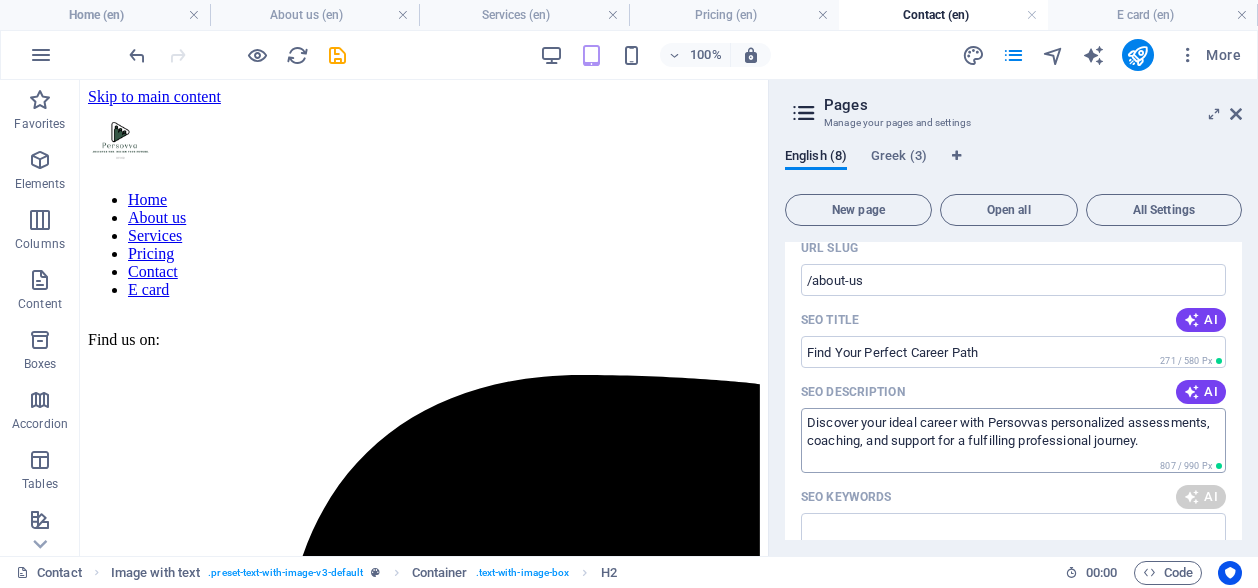 type on "career assessment, personal development plan, professional CV writing, career guidance, interview preparation, strength identification" 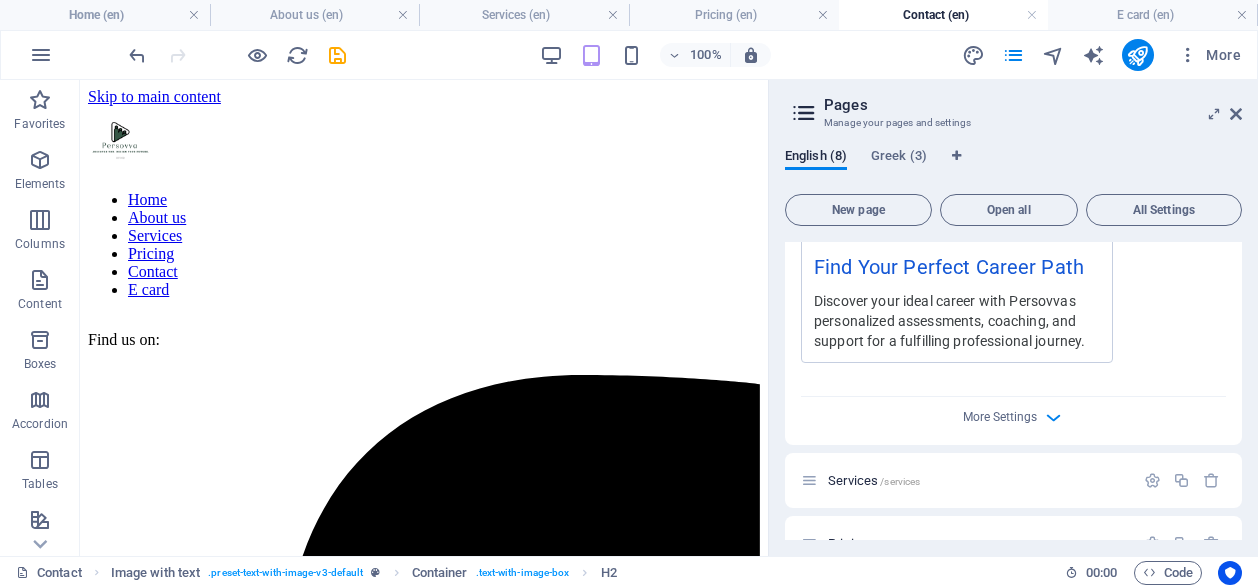 scroll, scrollTop: 900, scrollLeft: 0, axis: vertical 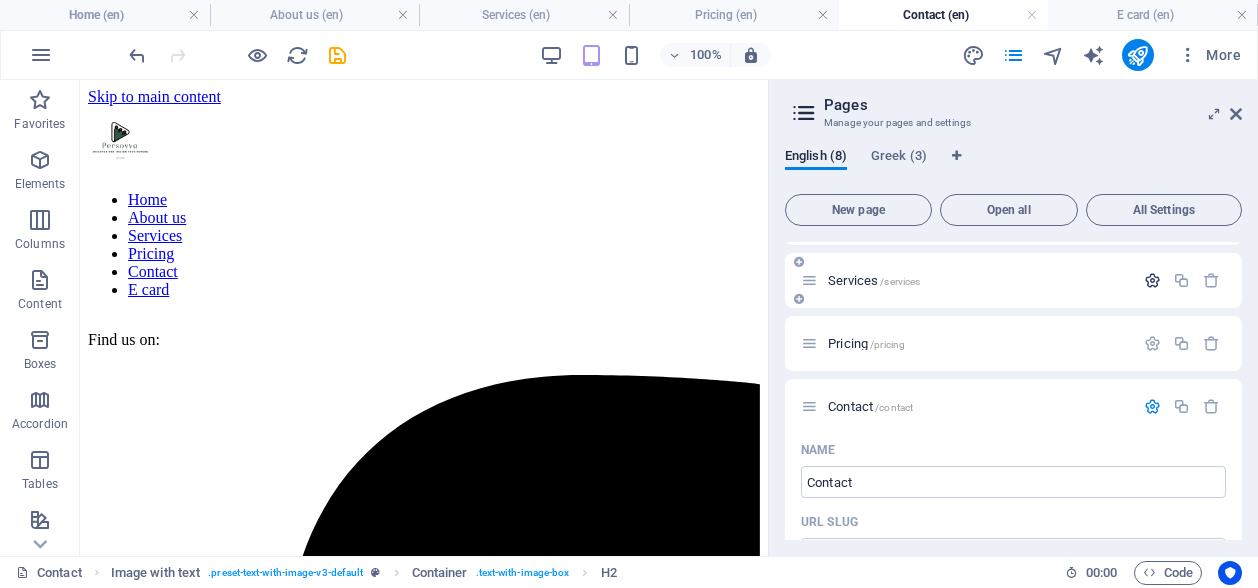click at bounding box center (1152, 280) 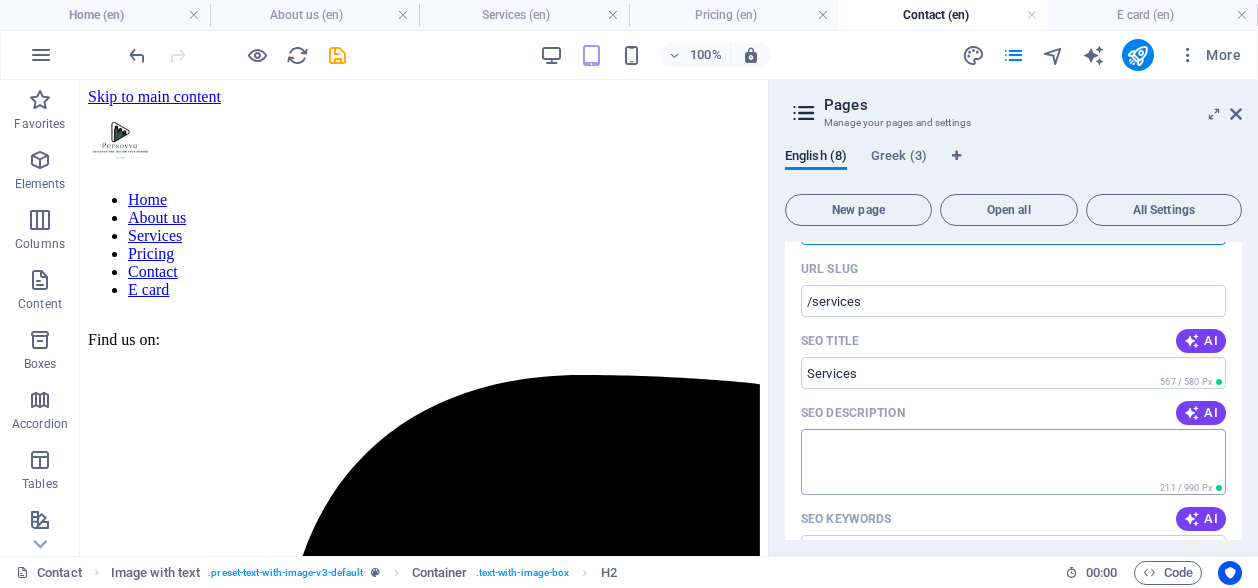 scroll, scrollTop: 1000, scrollLeft: 0, axis: vertical 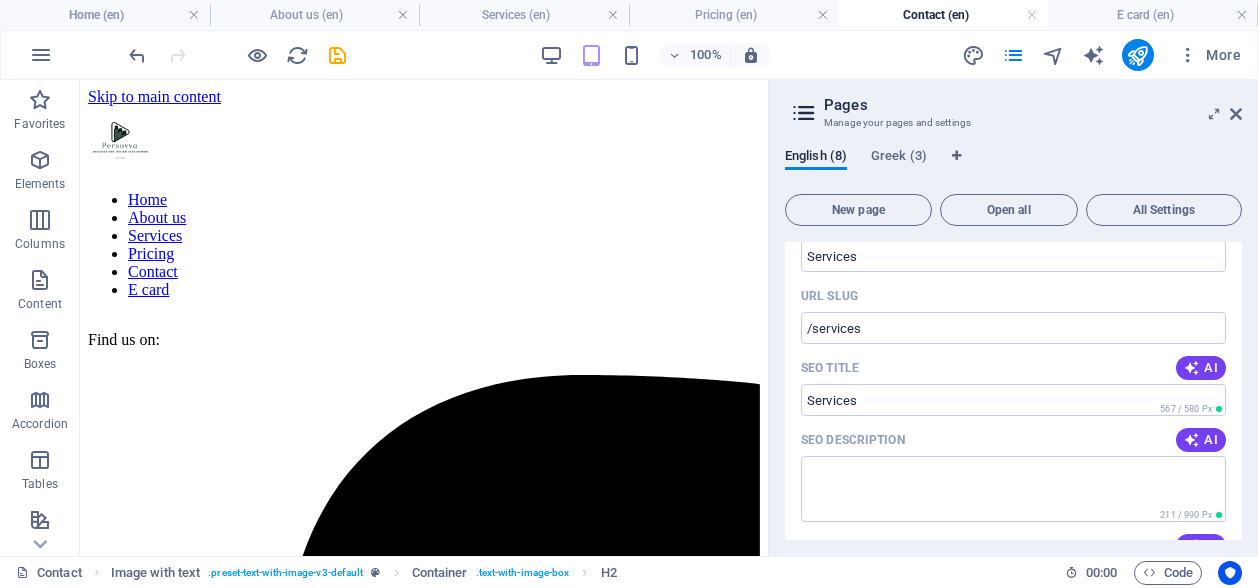 click at bounding box center [1192, 368] 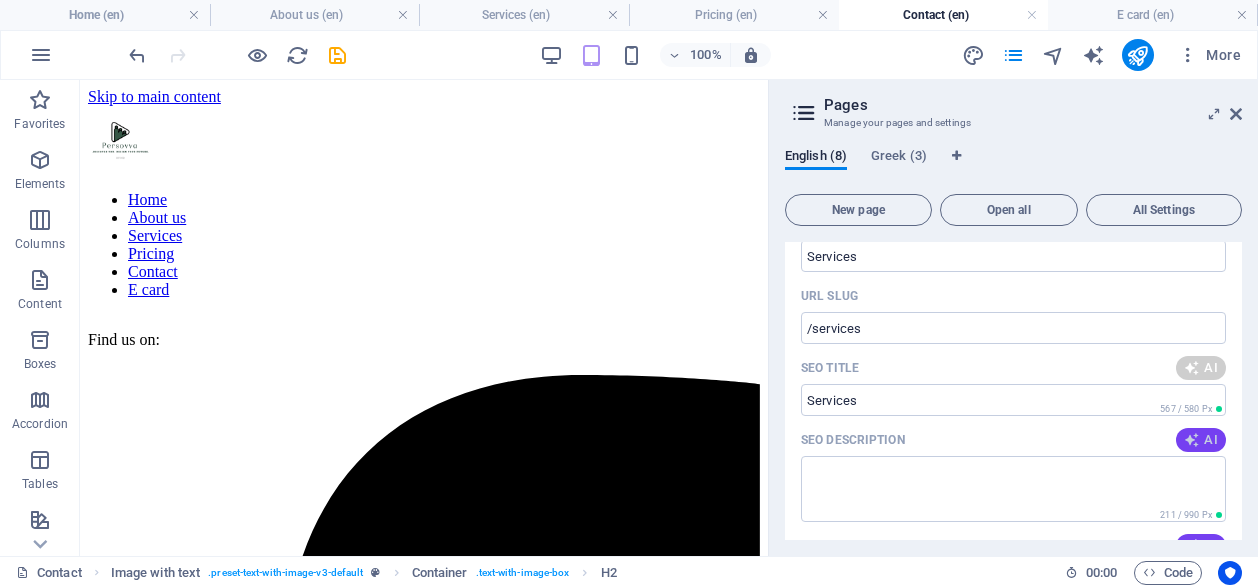 type on "Clear Career Coaching & CV Help" 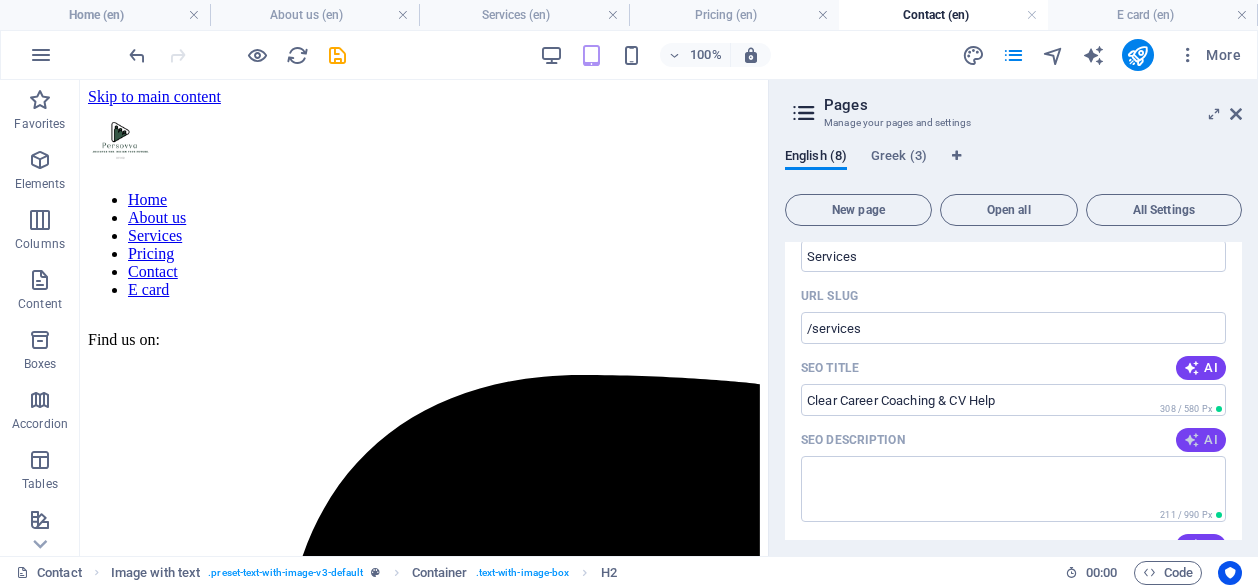 click at bounding box center [1192, 440] 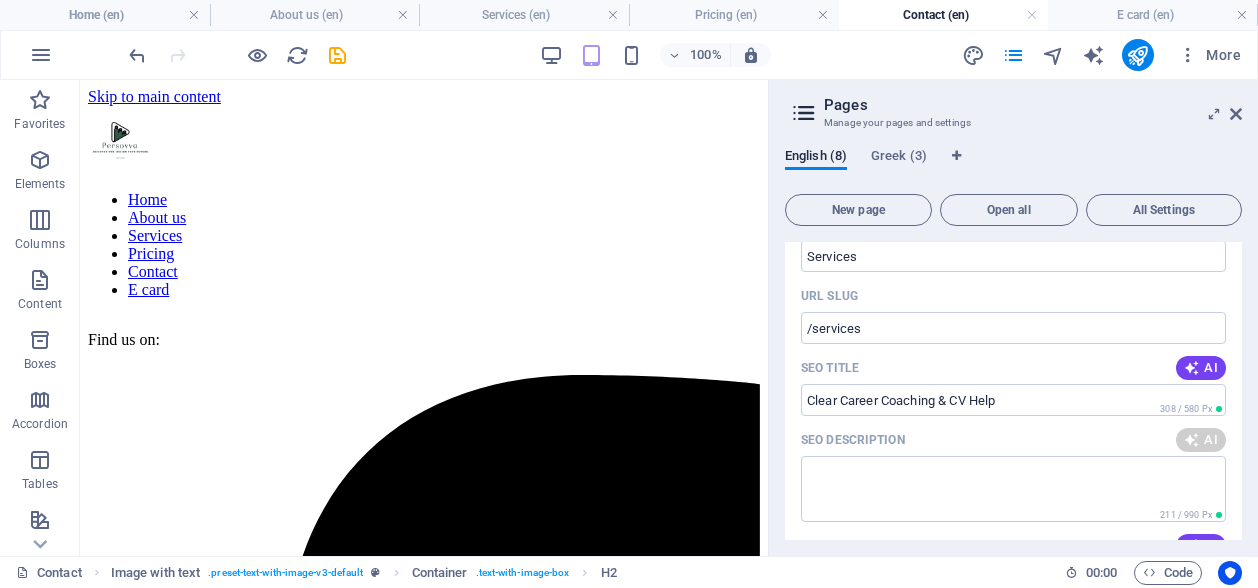 type on "Unlock your potential with tailored career coaching, CV writing, and interview prep. Start your journey to success today!" 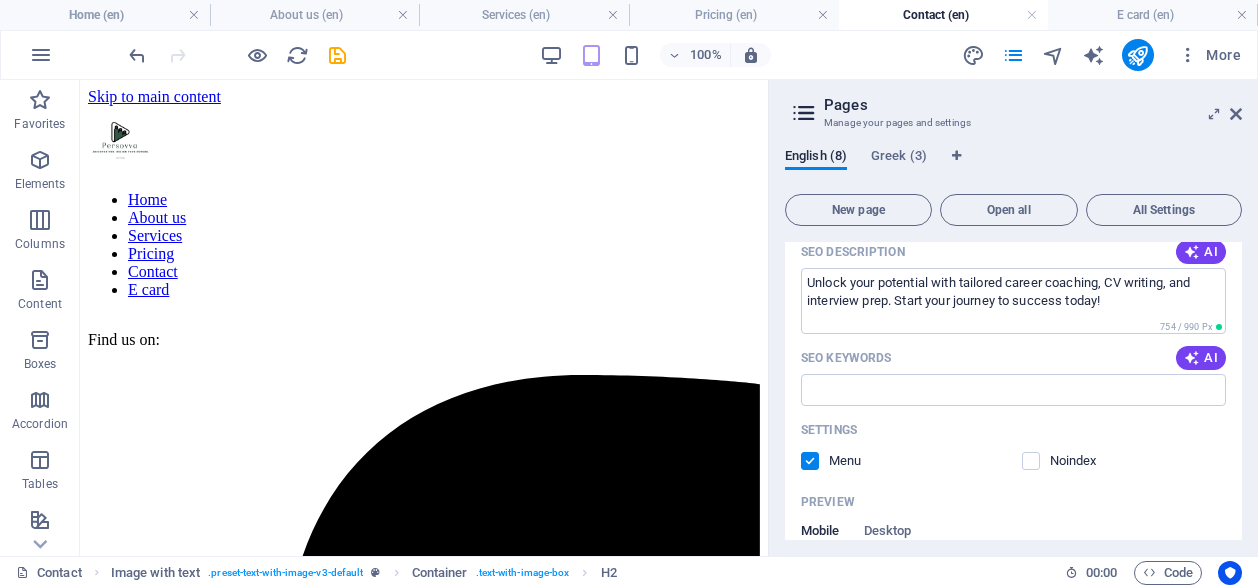 scroll, scrollTop: 1200, scrollLeft: 0, axis: vertical 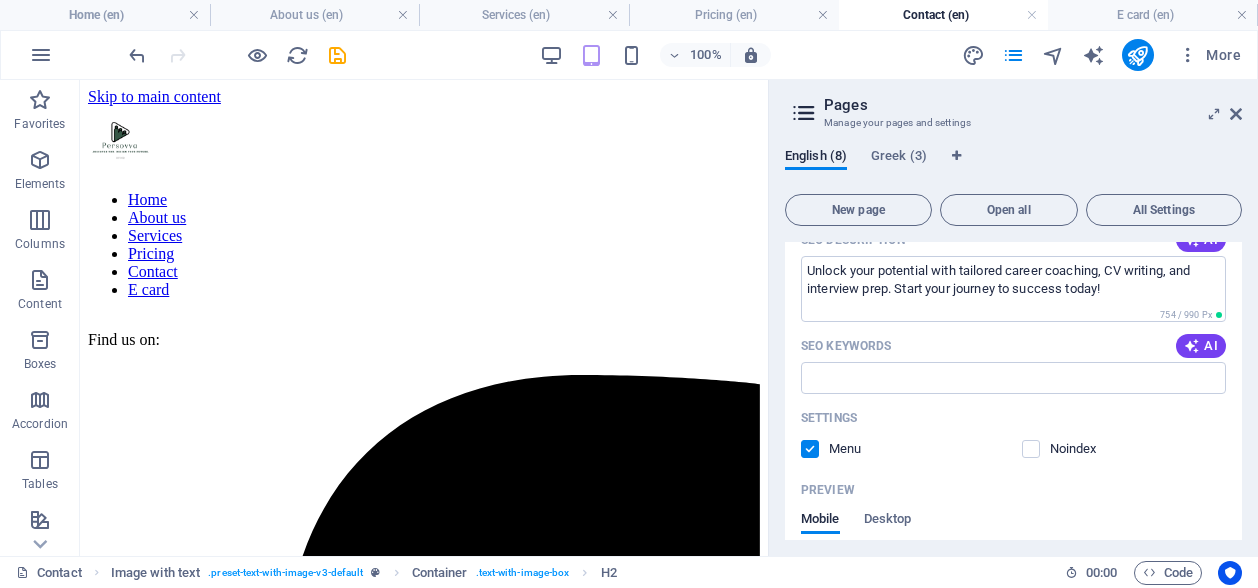 drag, startPoint x: 1178, startPoint y: 349, endPoint x: 1144, endPoint y: 357, distance: 34.928497 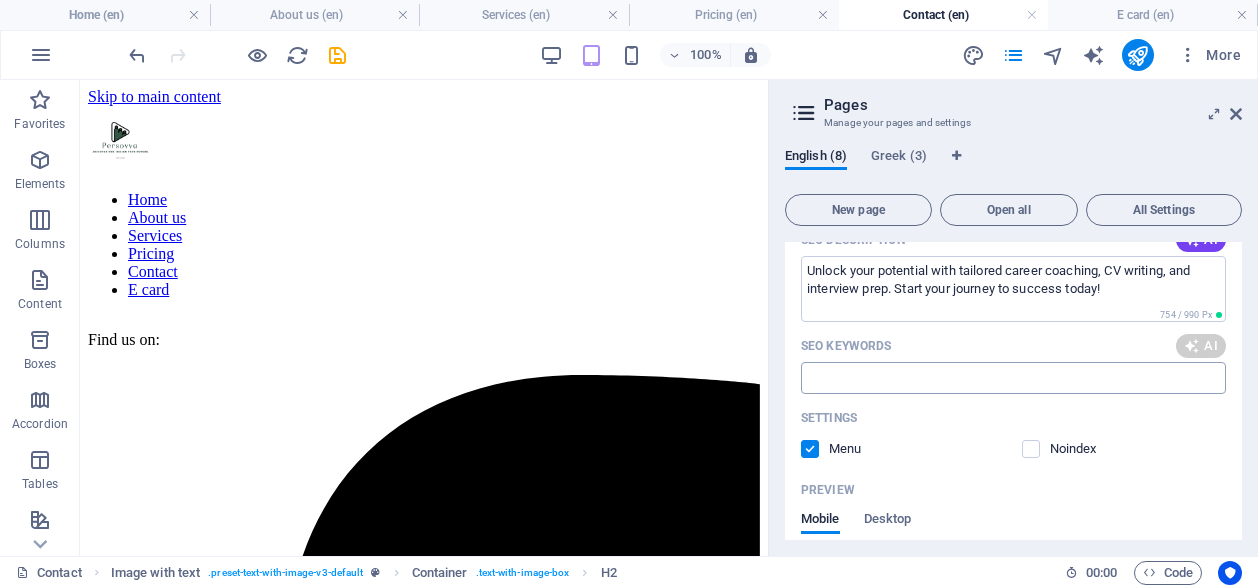 type on "career coaching, CV writing, interview preparation, job search guidance, career profiling, follow-up coaching" 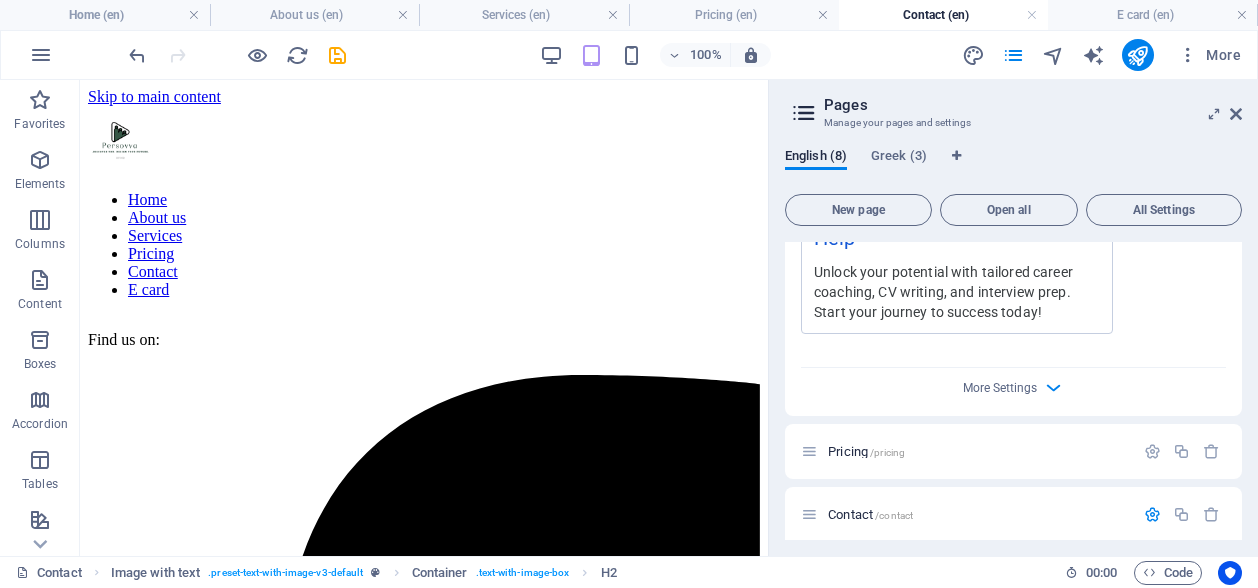 scroll, scrollTop: 1700, scrollLeft: 0, axis: vertical 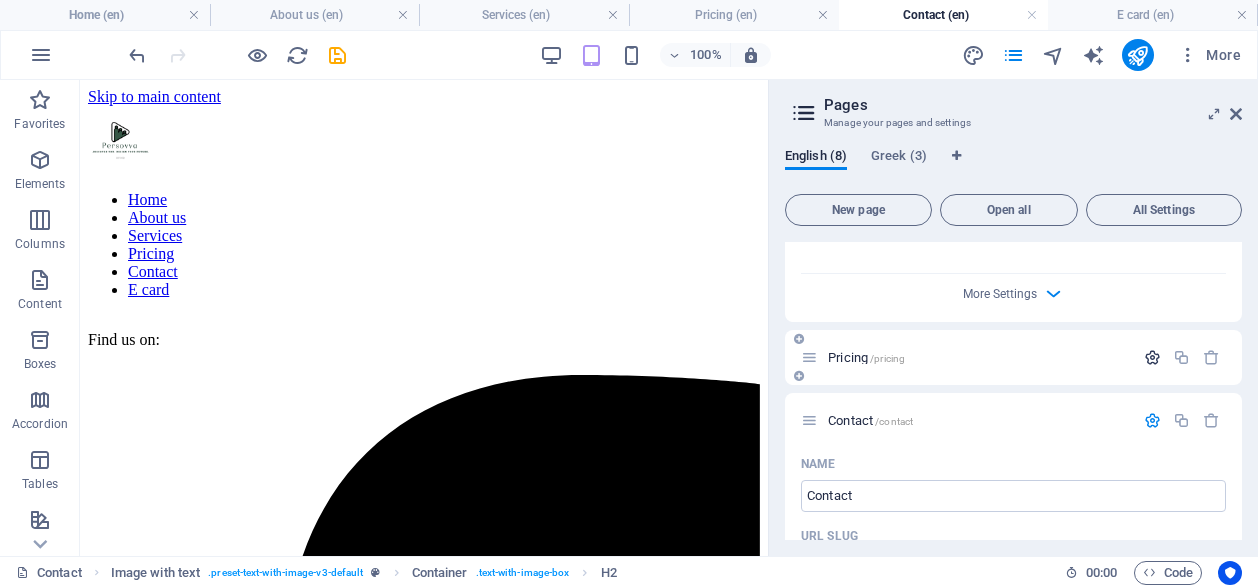 click at bounding box center [1152, 357] 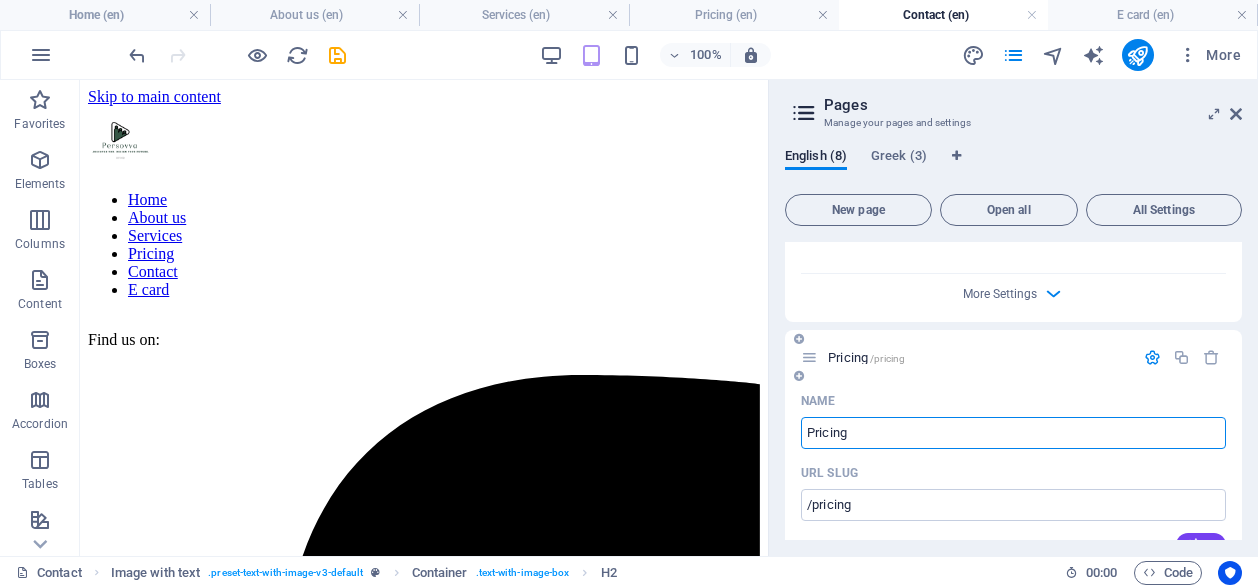 scroll, scrollTop: 1900, scrollLeft: 0, axis: vertical 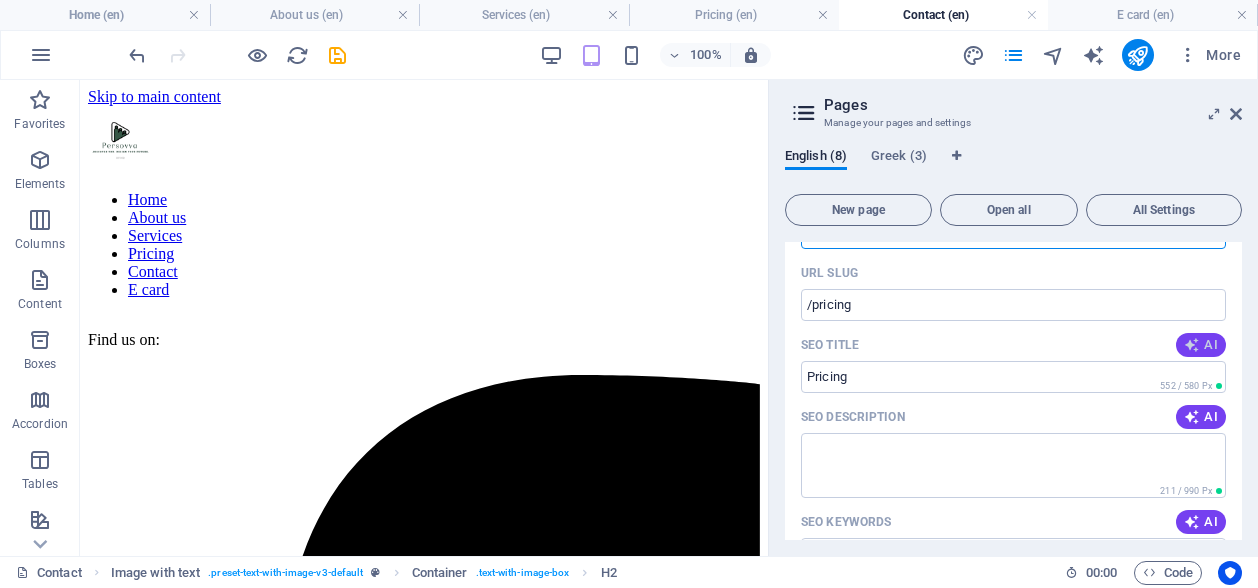 click at bounding box center [1192, 345] 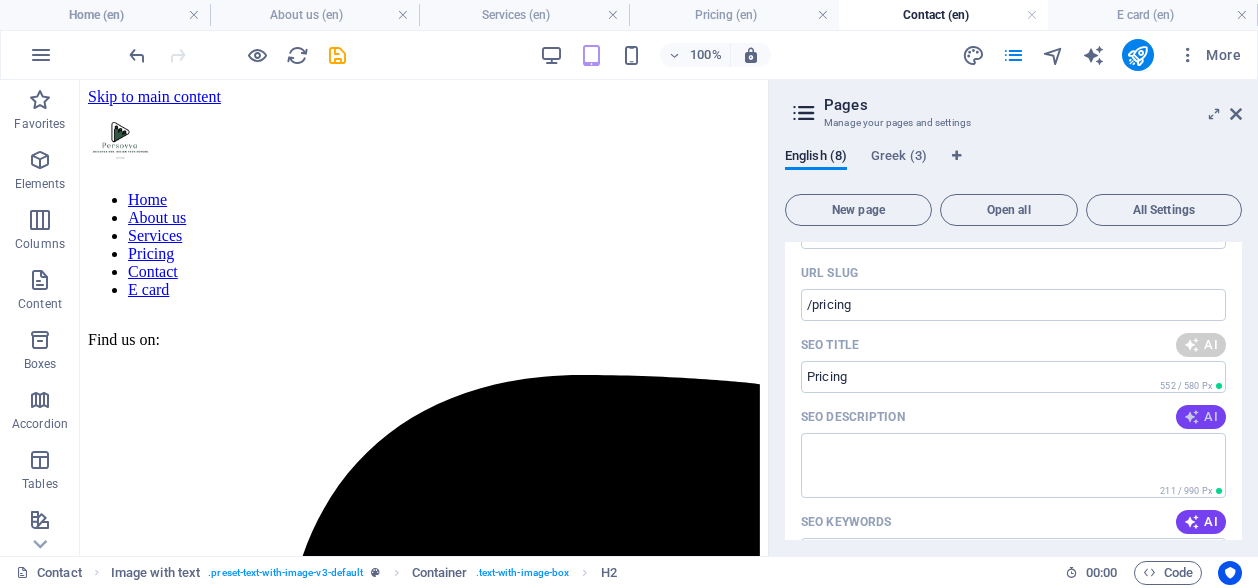 type on "Premium Career Services Pricing" 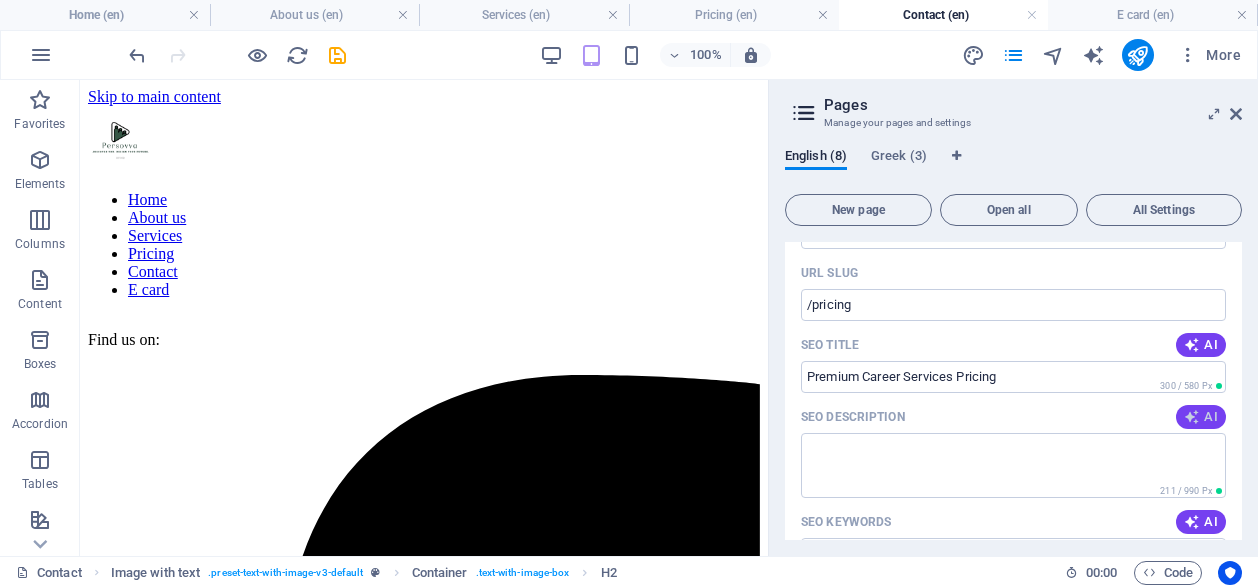 click on "AI" at bounding box center [1201, 417] 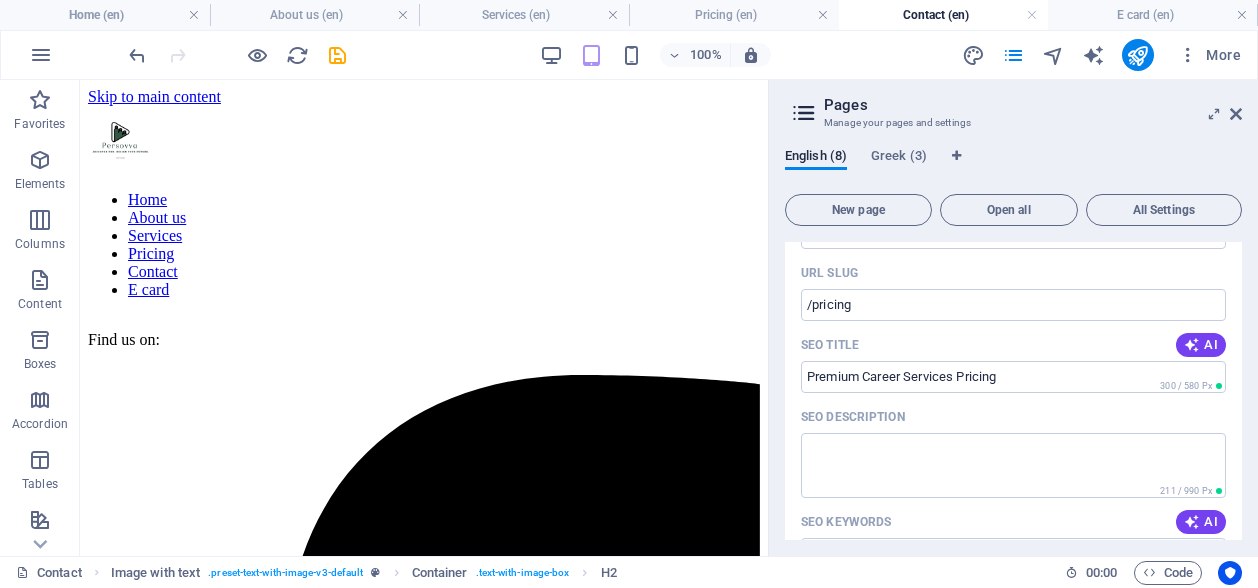 type on "Unlock your career potential with our expert services at Persovva. Invest in your future with tailored support and guidance!" 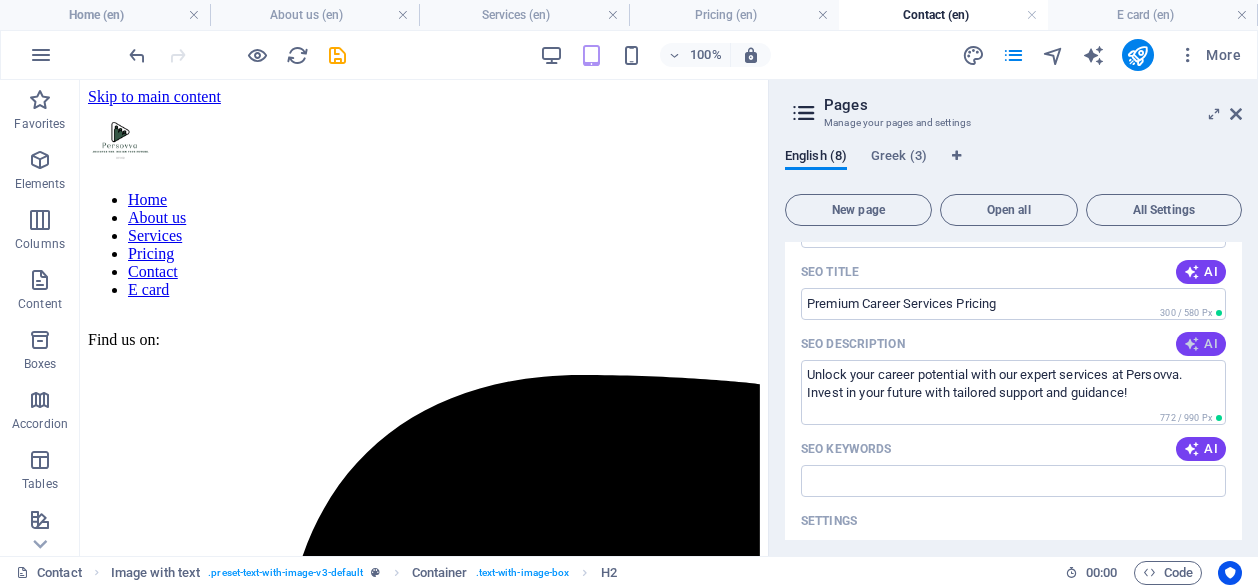 scroll, scrollTop: 2000, scrollLeft: 0, axis: vertical 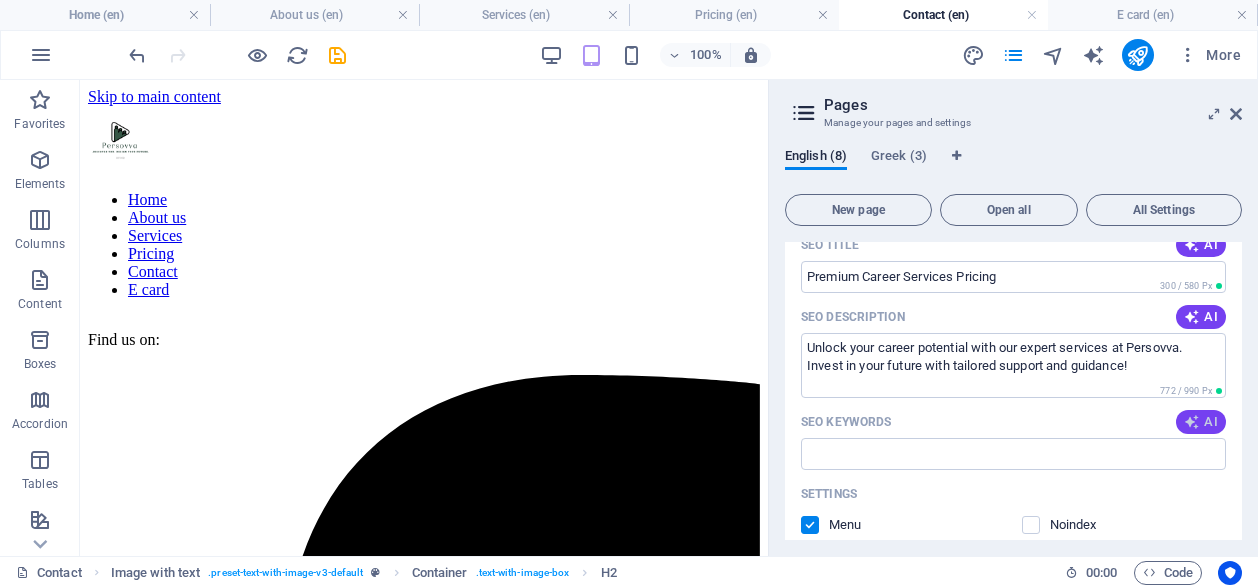 click on "AI" at bounding box center (1201, 422) 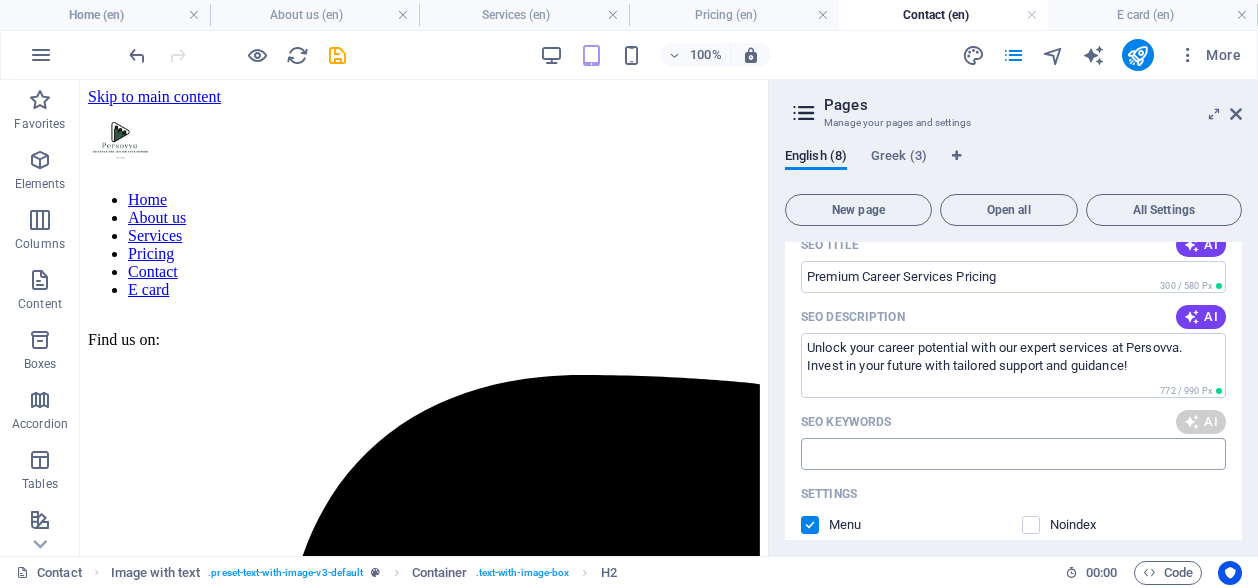 type on "career investment, premium career services, professional CV review, job application preparation, career consultation, talent development advice" 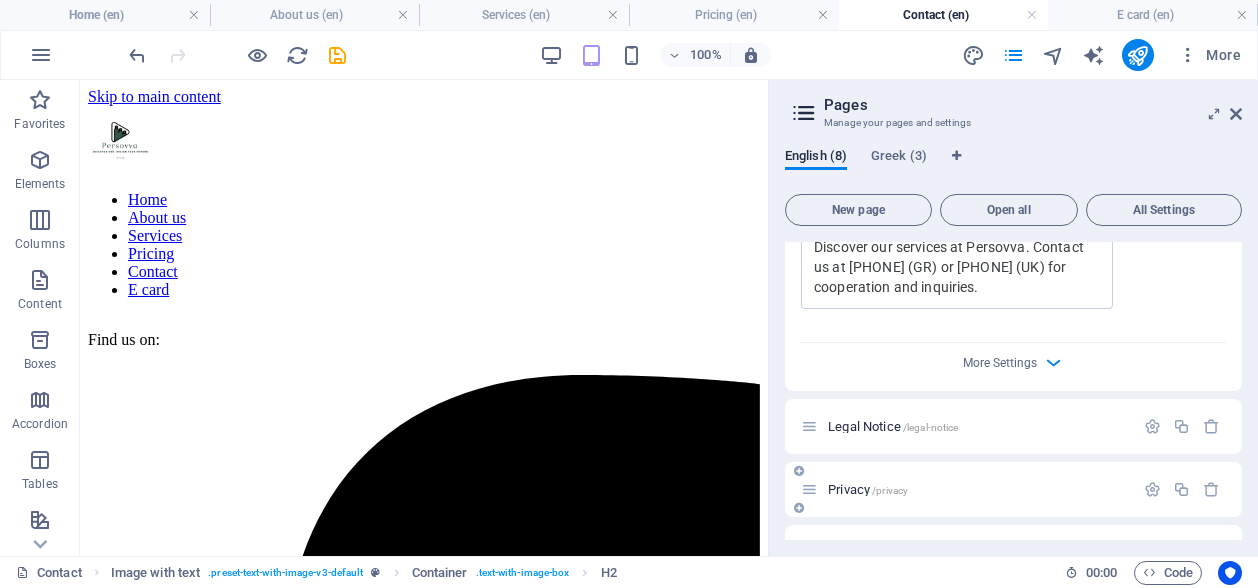 scroll, scrollTop: 3449, scrollLeft: 0, axis: vertical 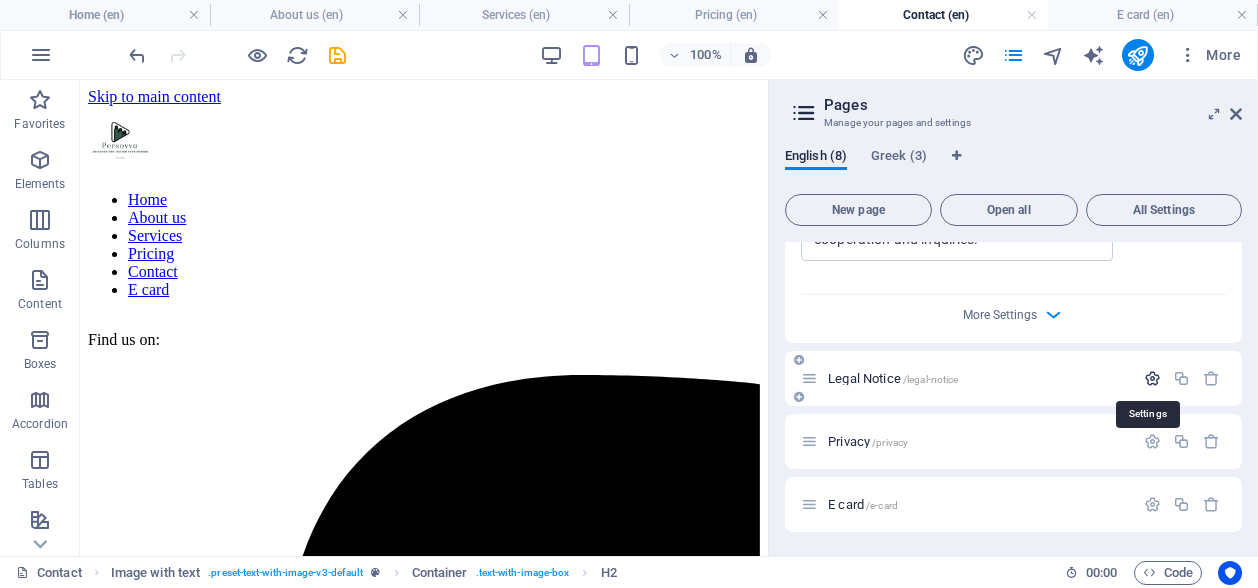 click at bounding box center [1152, 378] 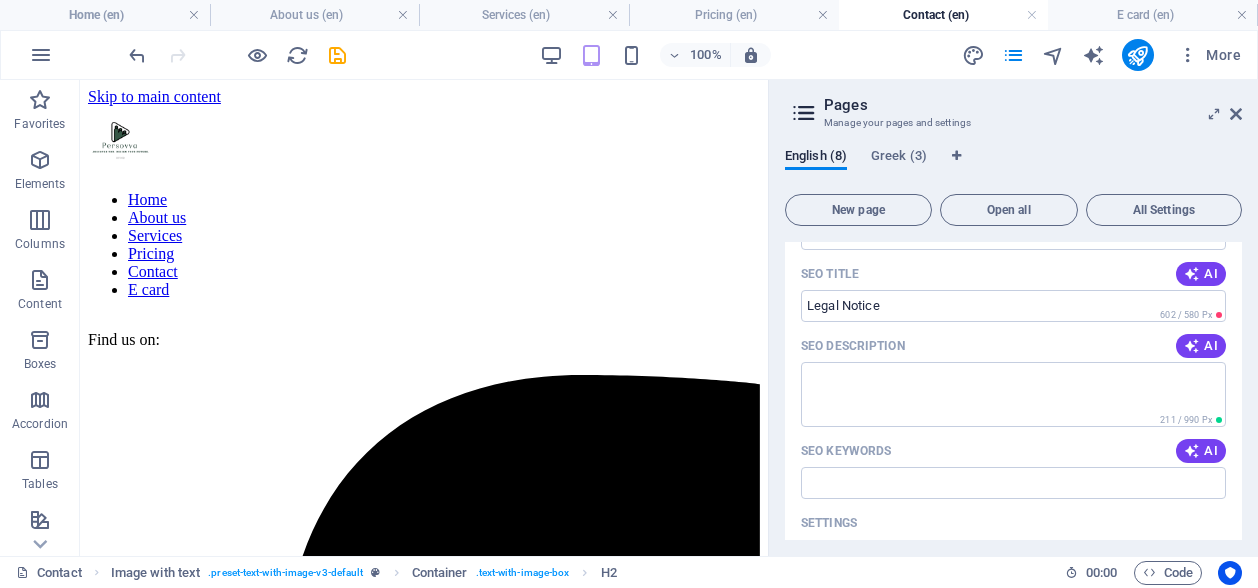 scroll, scrollTop: 3749, scrollLeft: 0, axis: vertical 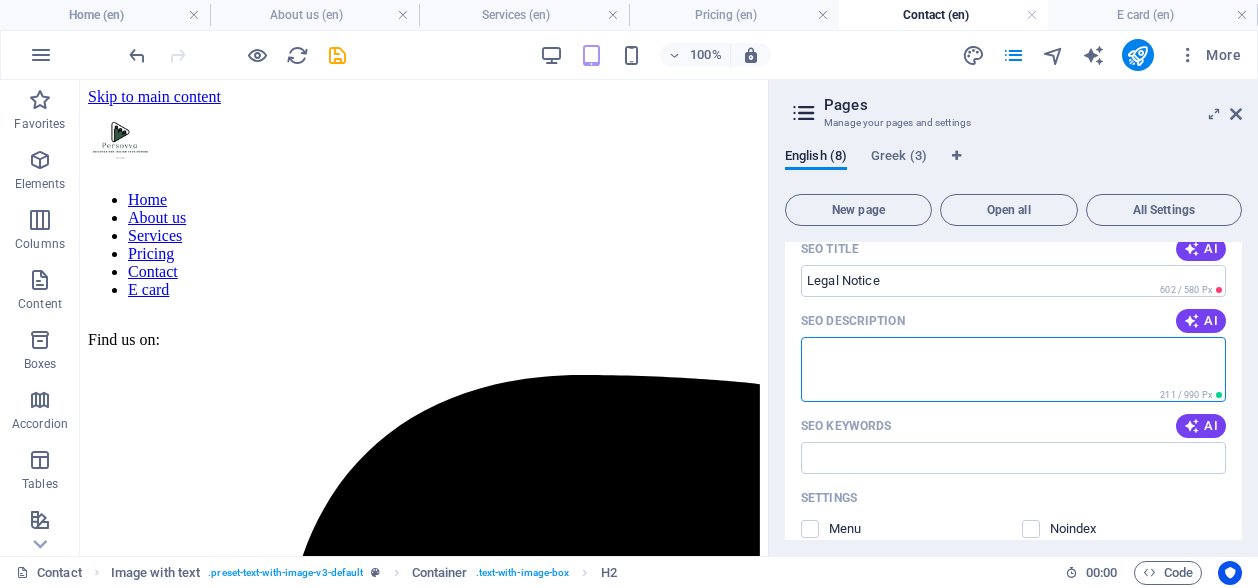 click on "SEO Description" at bounding box center (1013, 369) 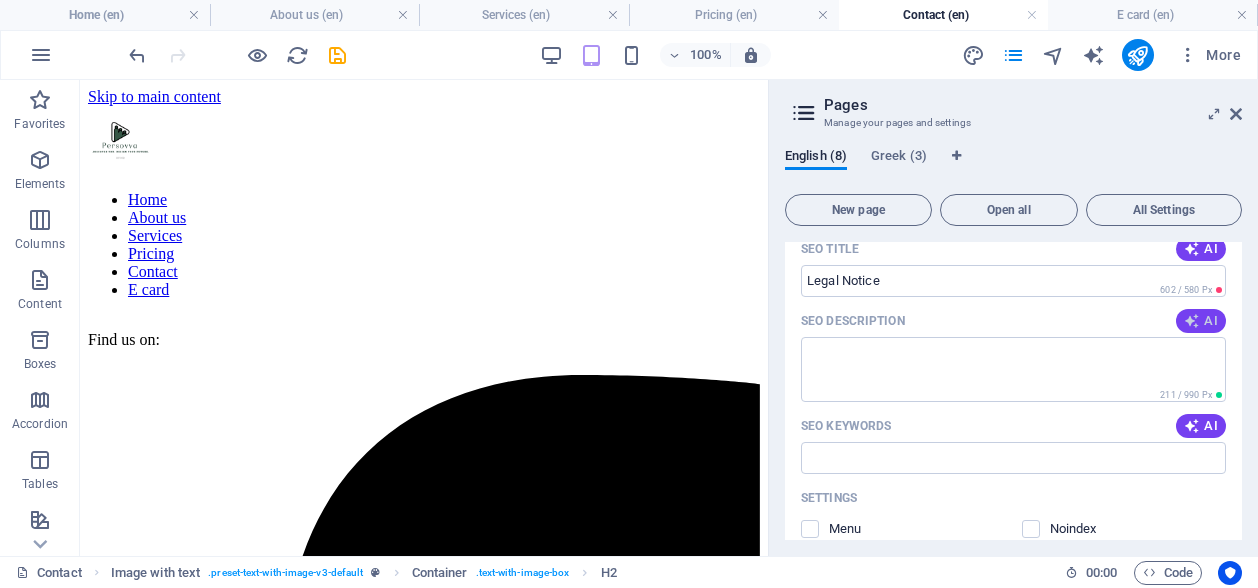 click at bounding box center [1192, 321] 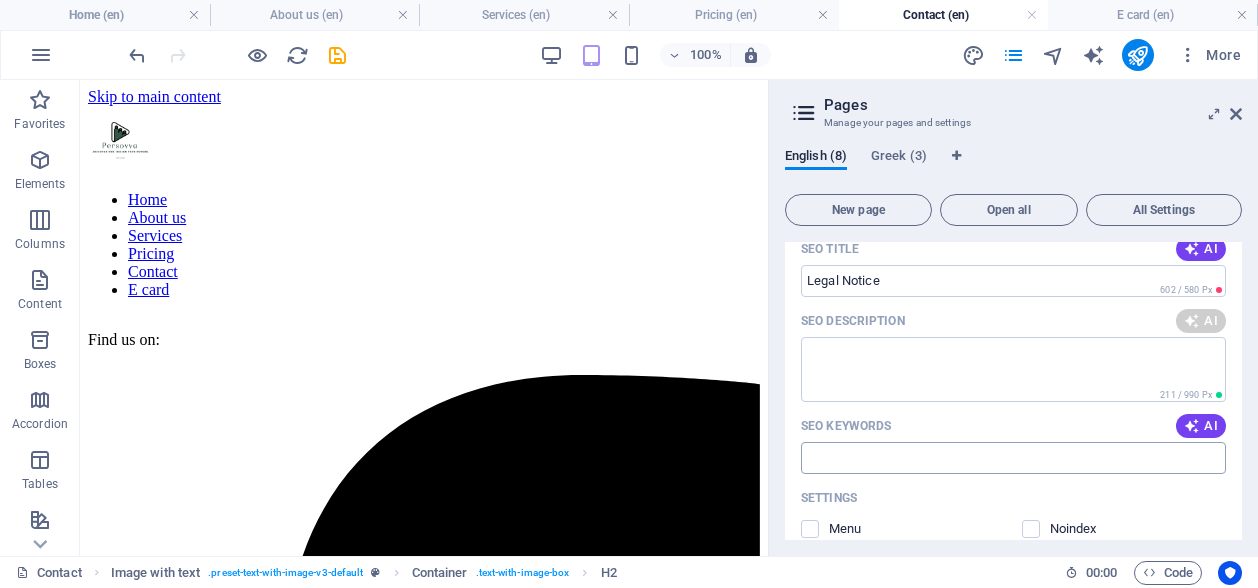 type on "Discover our transparent cooperation terms at Persovva, ensuring clear communication, respect, and a commitment to your career growth." 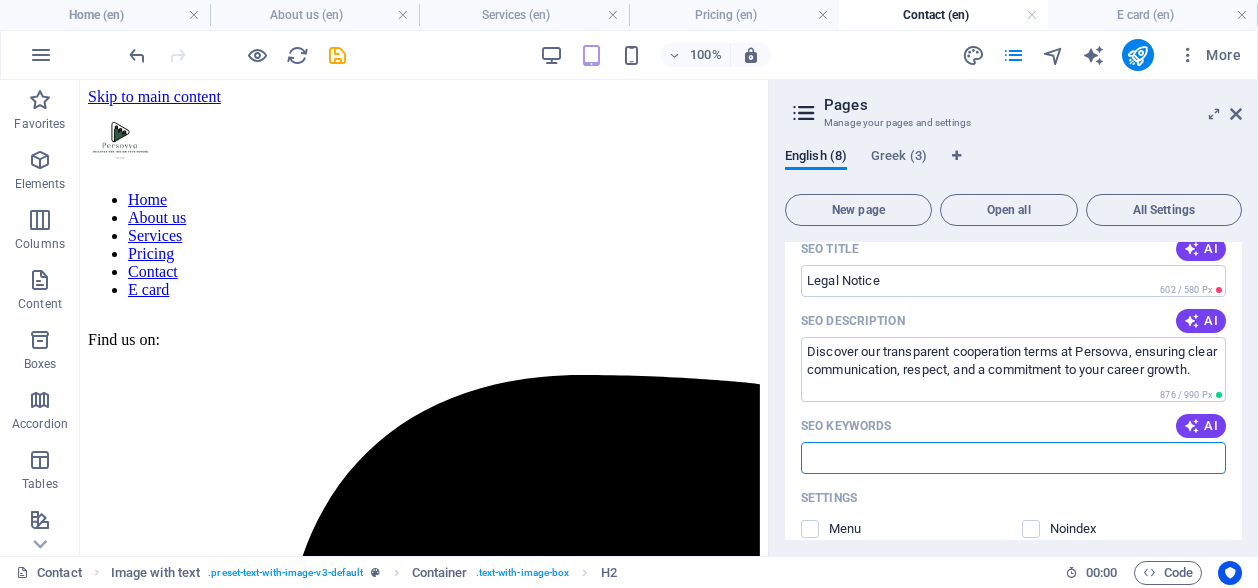 click on "SEO Keywords" at bounding box center [1013, 458] 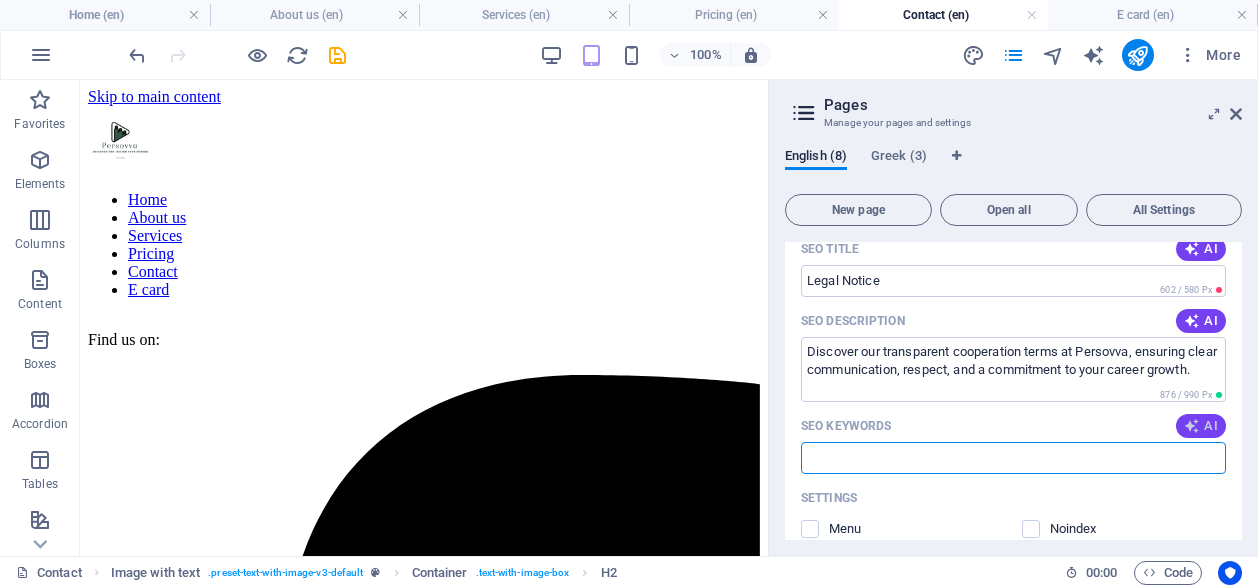click at bounding box center (1192, 426) 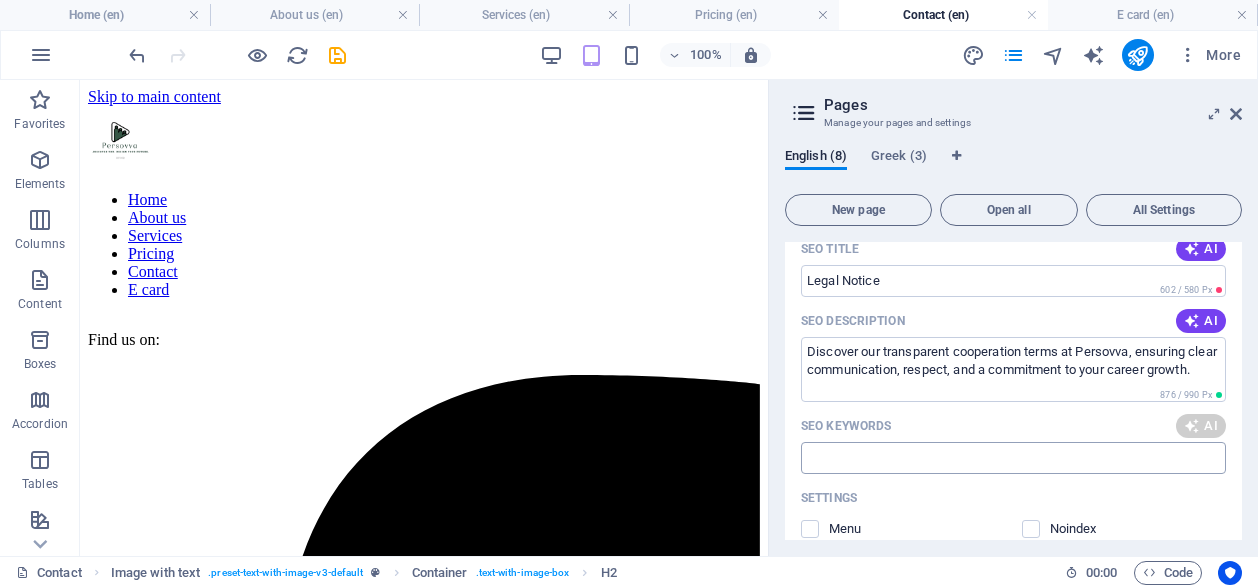 type on "terms of cooperation, payment policy, session scheduling, cancellation policy, confidentiality agreement, professional guidance" 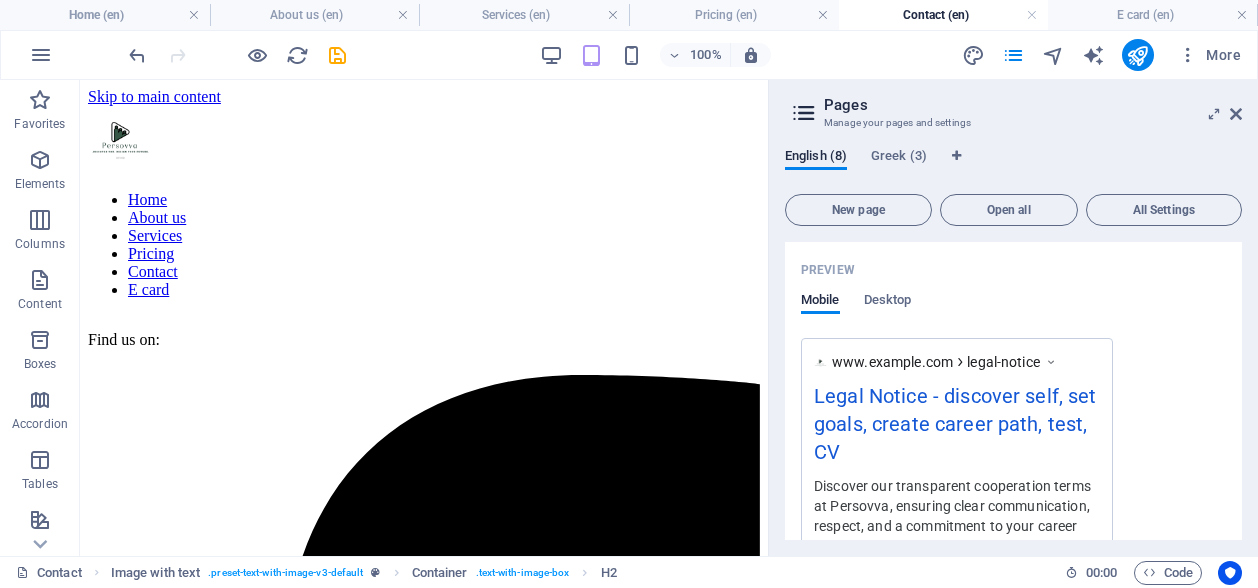 scroll, scrollTop: 4310, scrollLeft: 0, axis: vertical 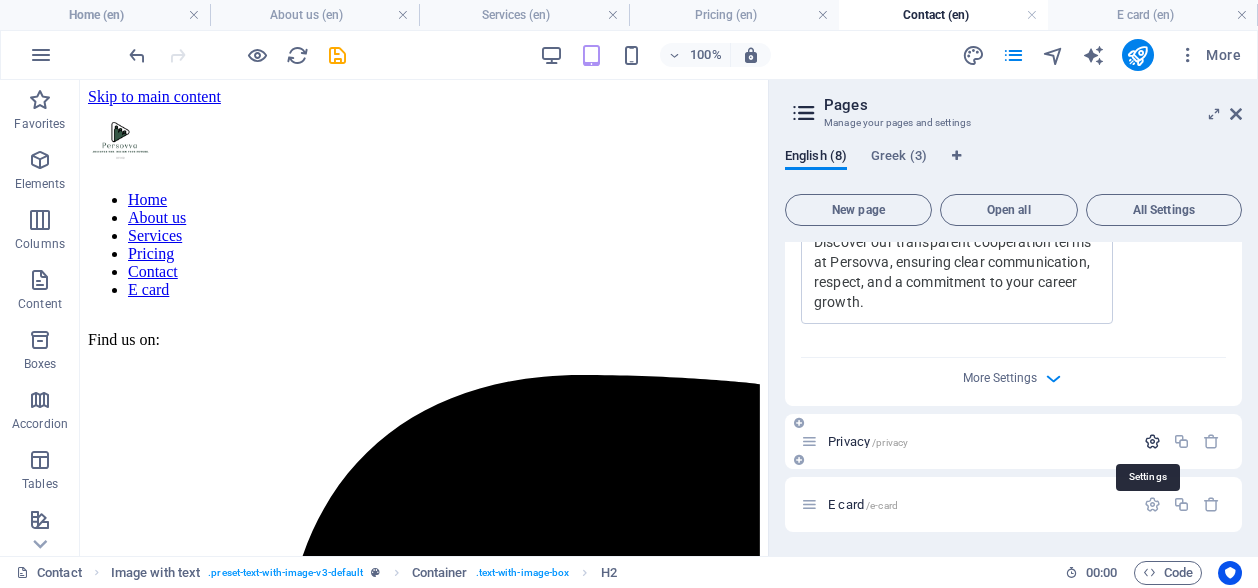 click at bounding box center [1152, 441] 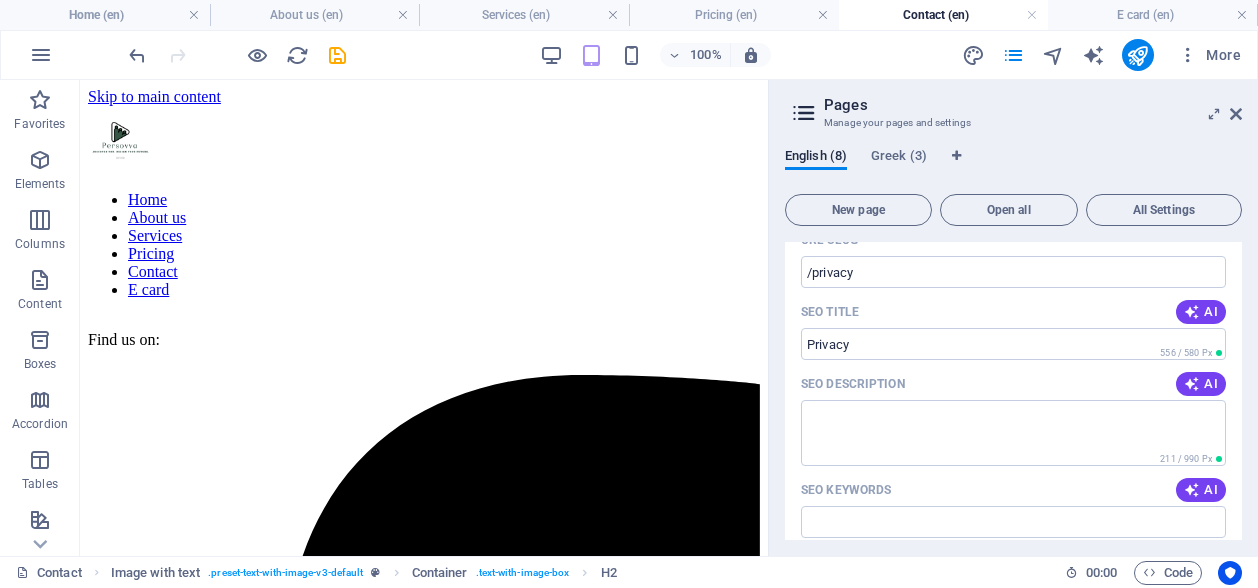 scroll, scrollTop: 4710, scrollLeft: 0, axis: vertical 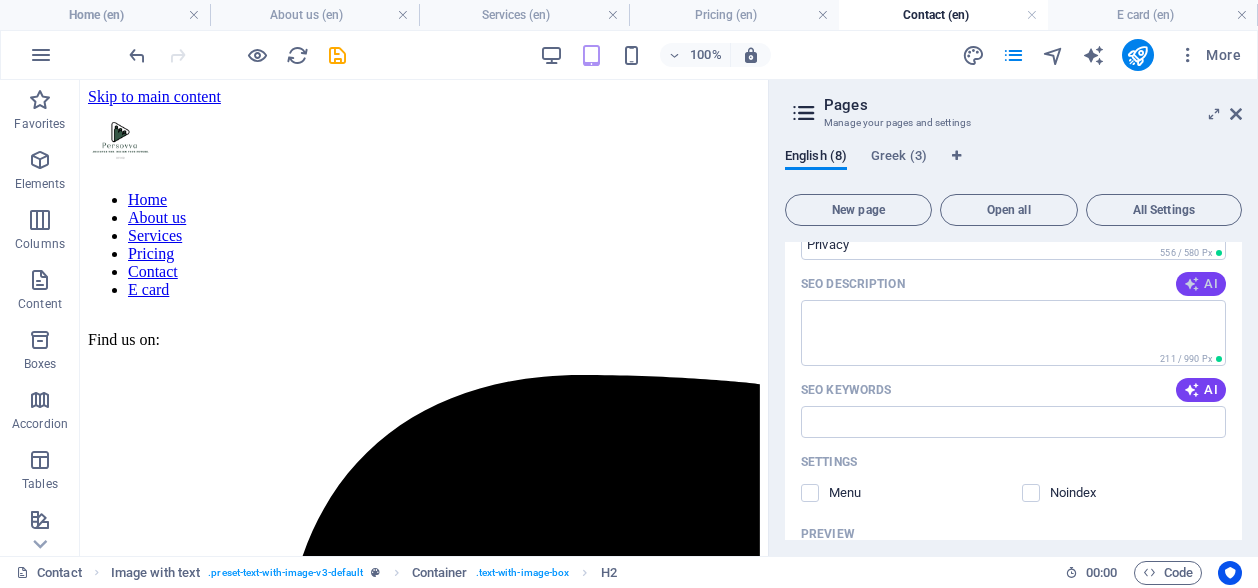 click at bounding box center [1192, 284] 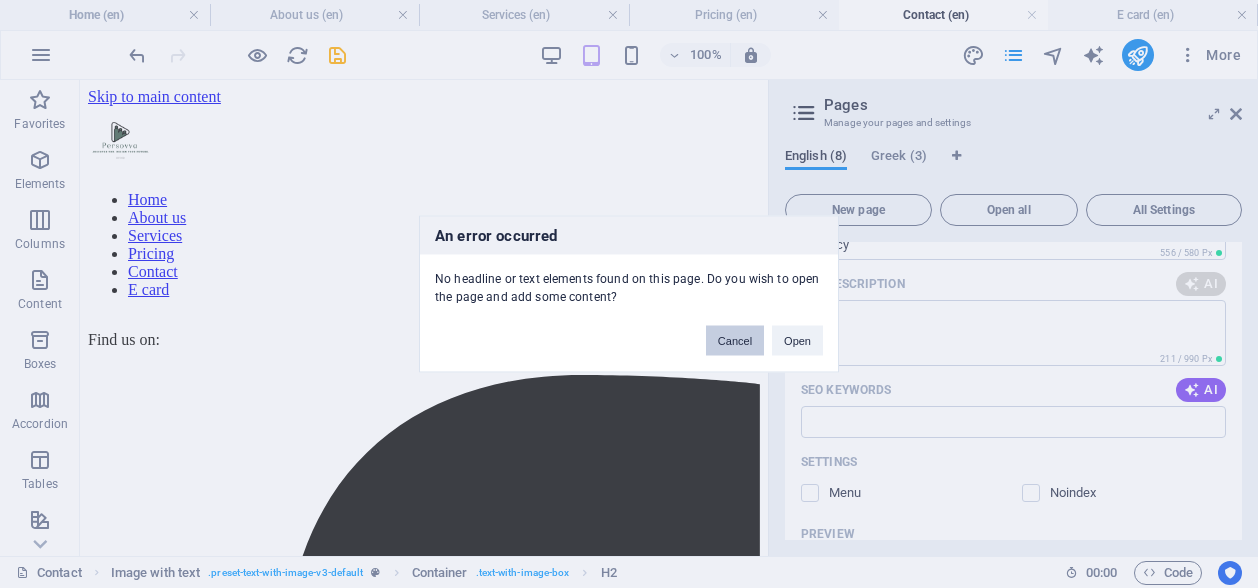 click on "Cancel" at bounding box center (735, 341) 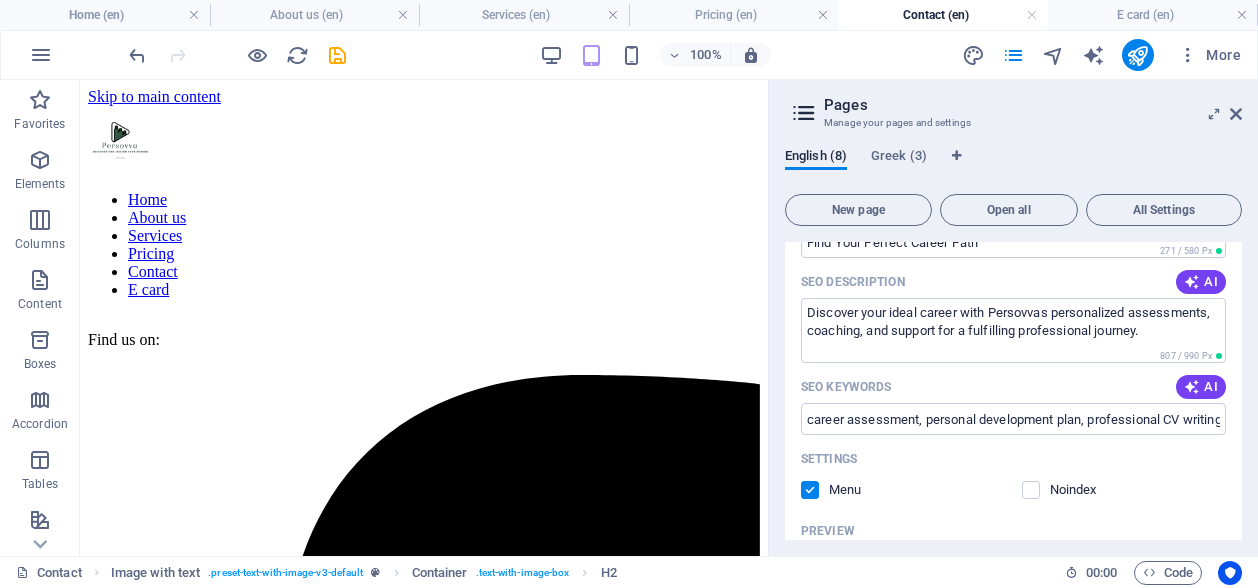scroll, scrollTop: 0, scrollLeft: 0, axis: both 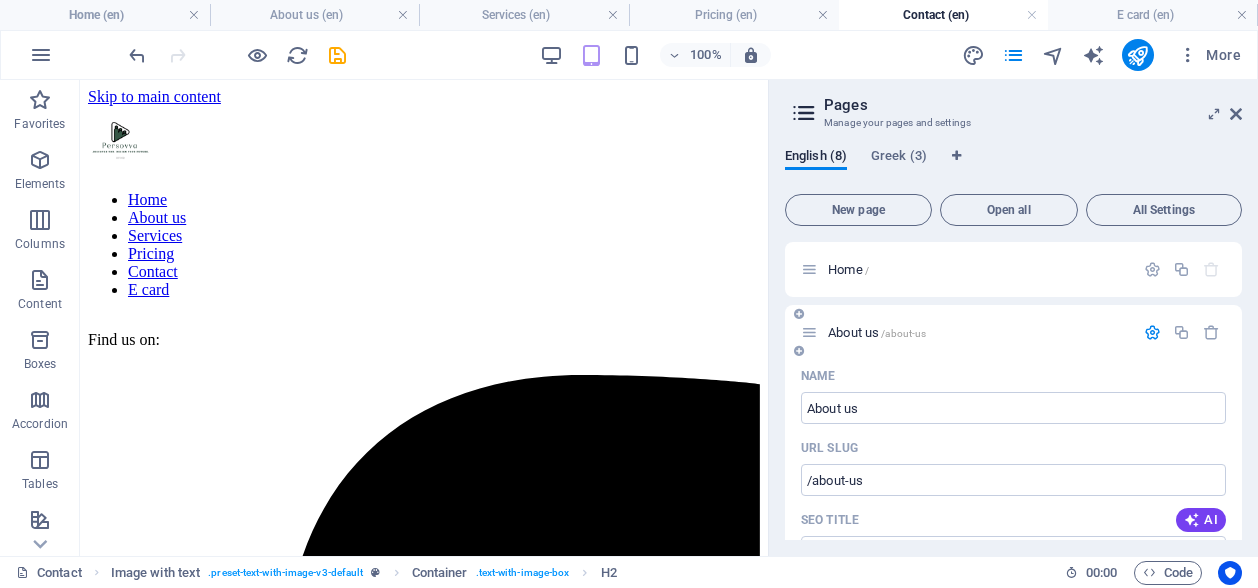click at bounding box center (1152, 332) 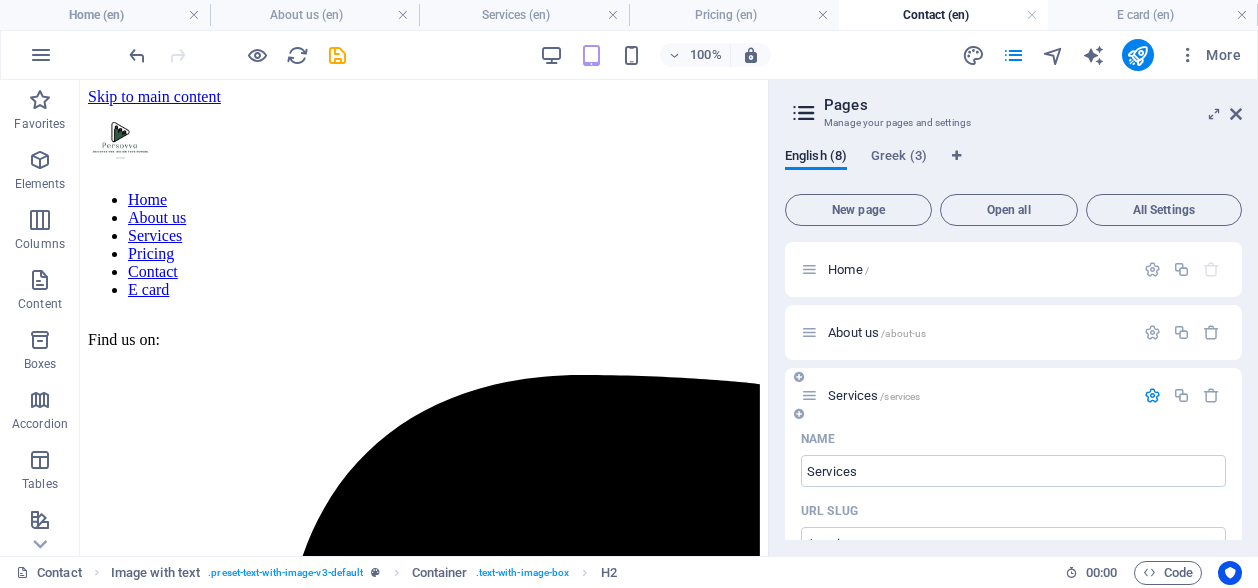 click at bounding box center (1152, 395) 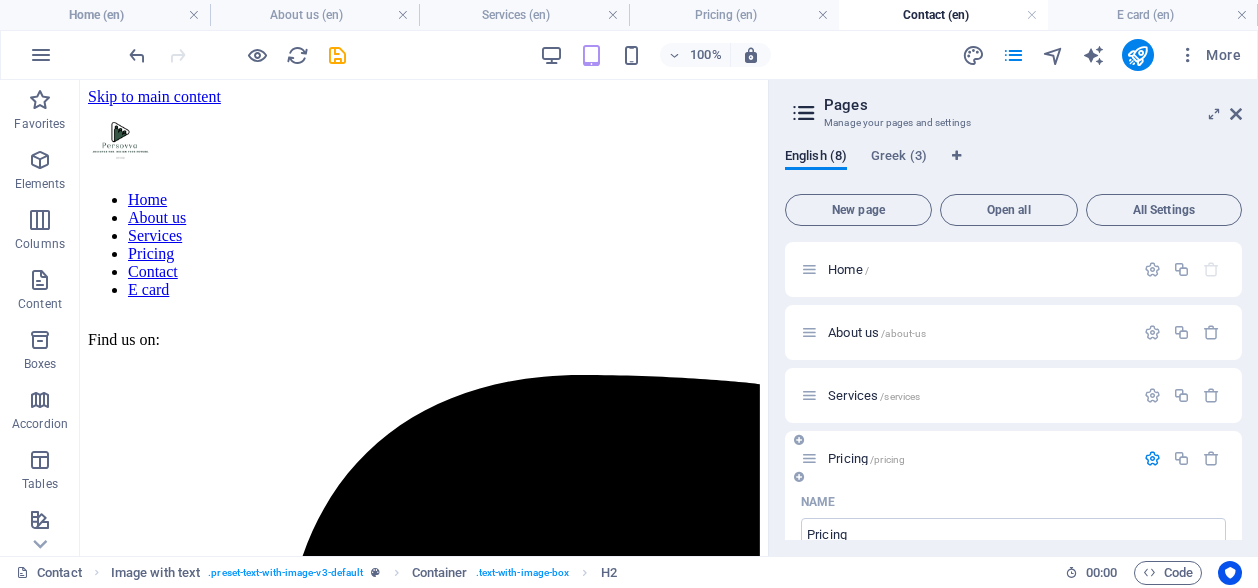 click at bounding box center [1152, 458] 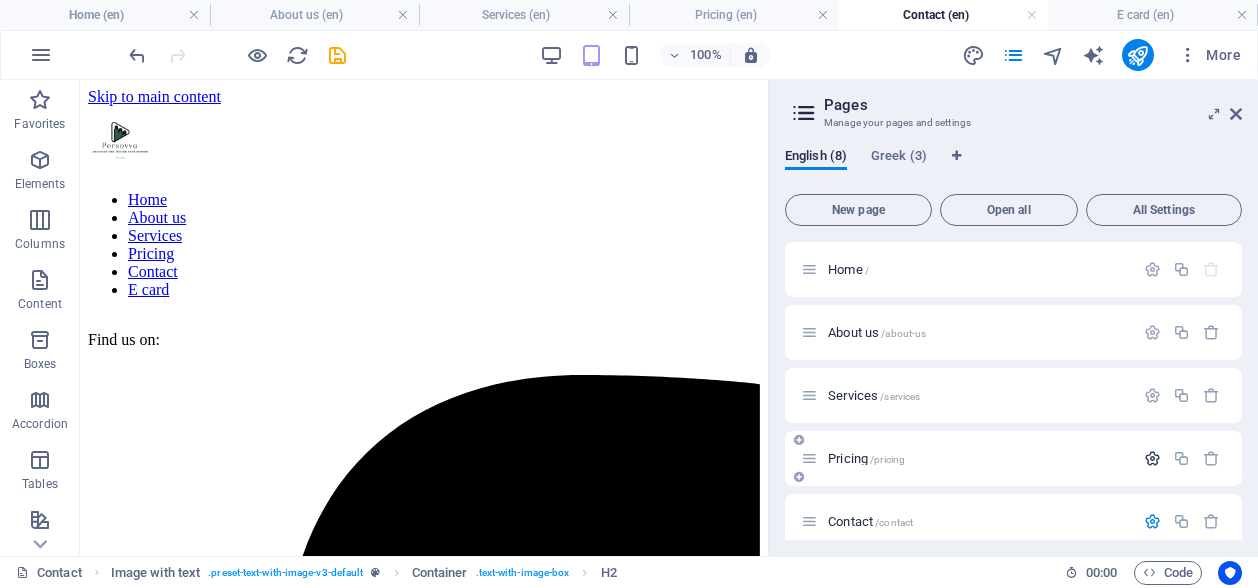 scroll, scrollTop: 200, scrollLeft: 0, axis: vertical 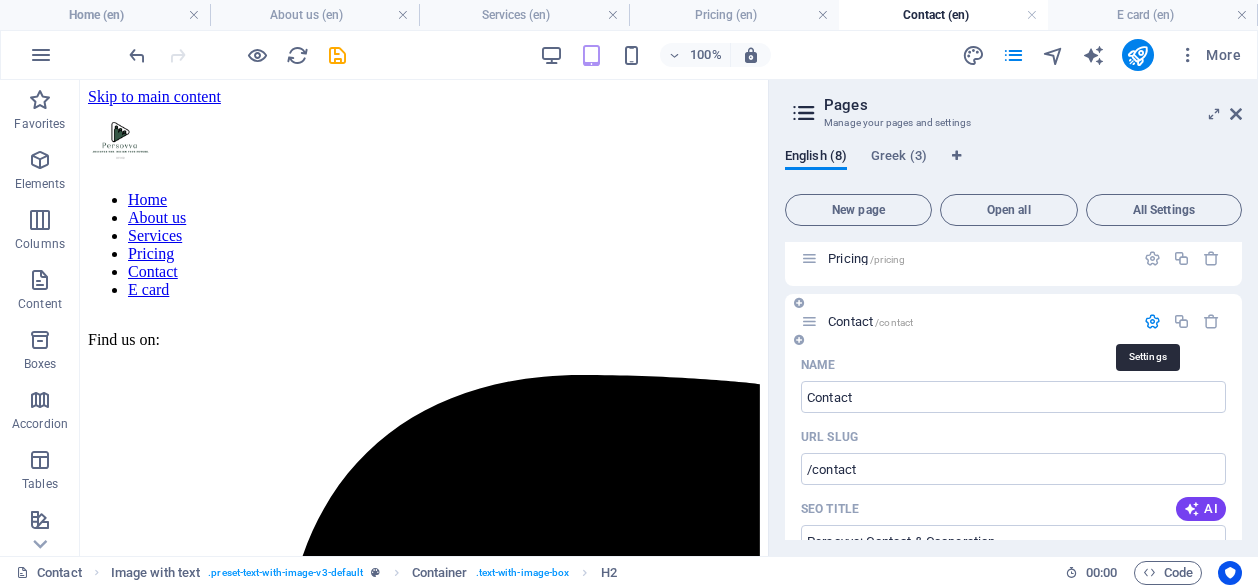 click at bounding box center (1152, 321) 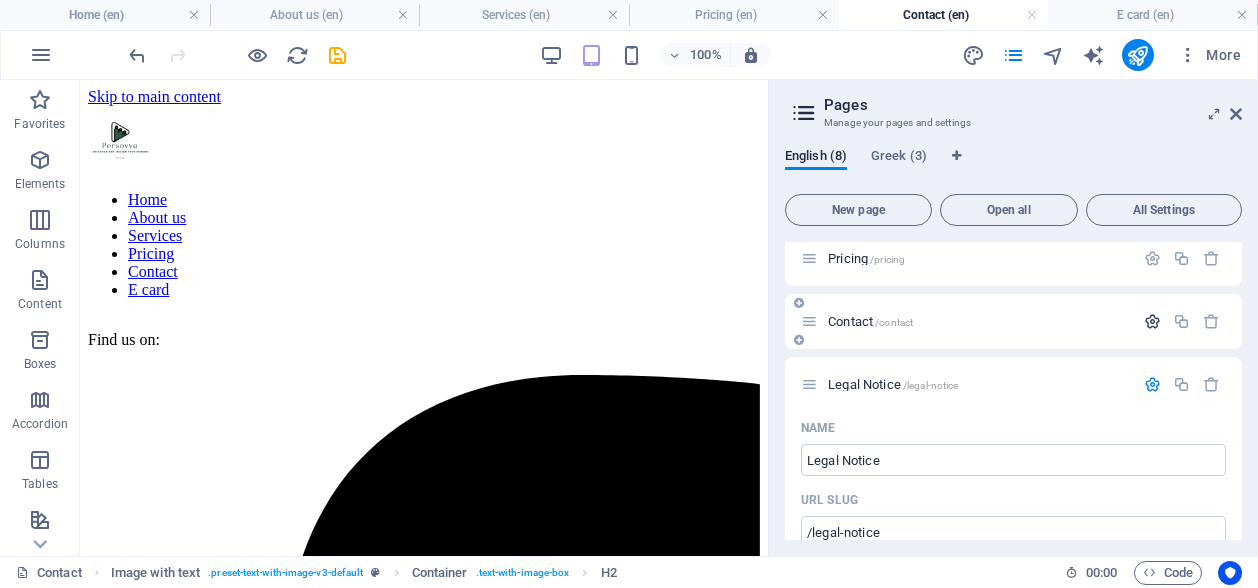scroll, scrollTop: 300, scrollLeft: 0, axis: vertical 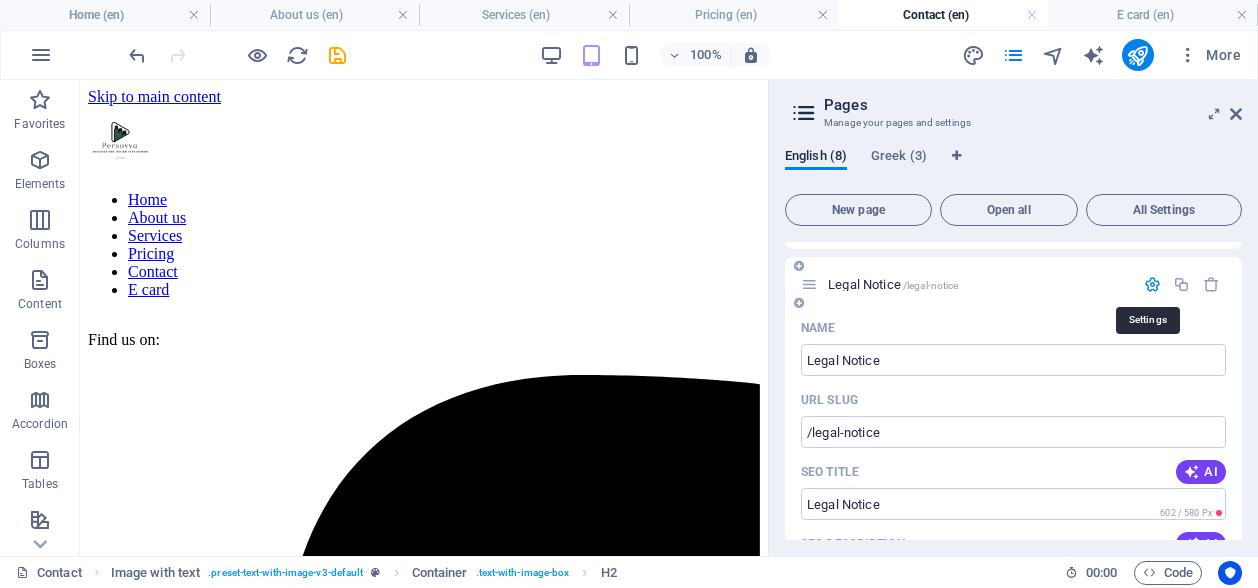 click at bounding box center [1152, 284] 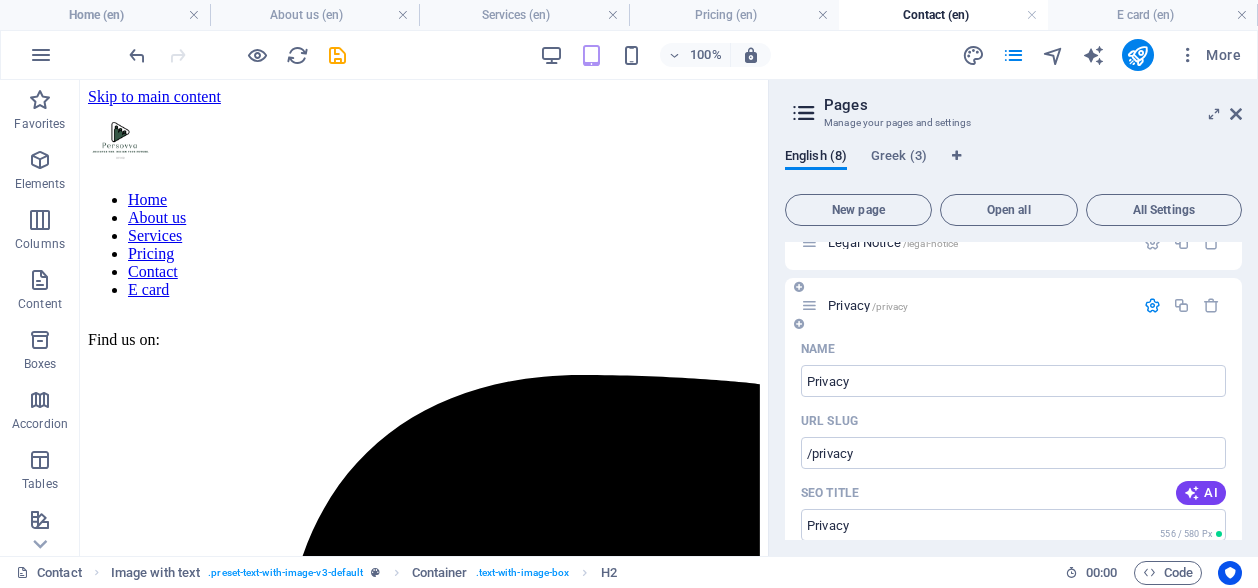 scroll, scrollTop: 300, scrollLeft: 0, axis: vertical 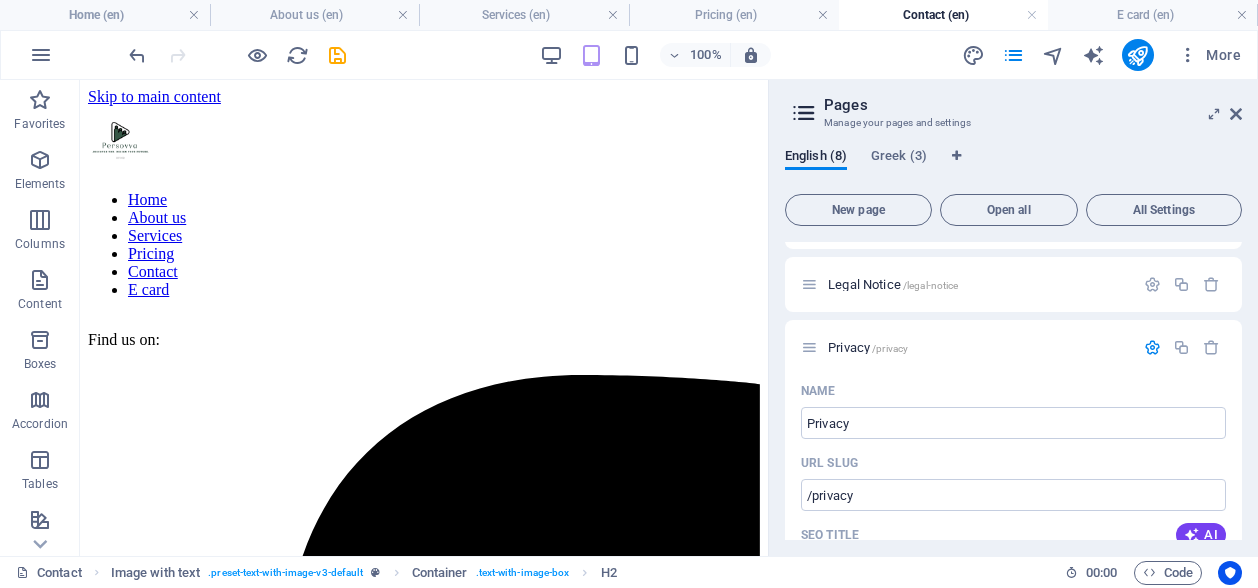click at bounding box center [1152, 347] 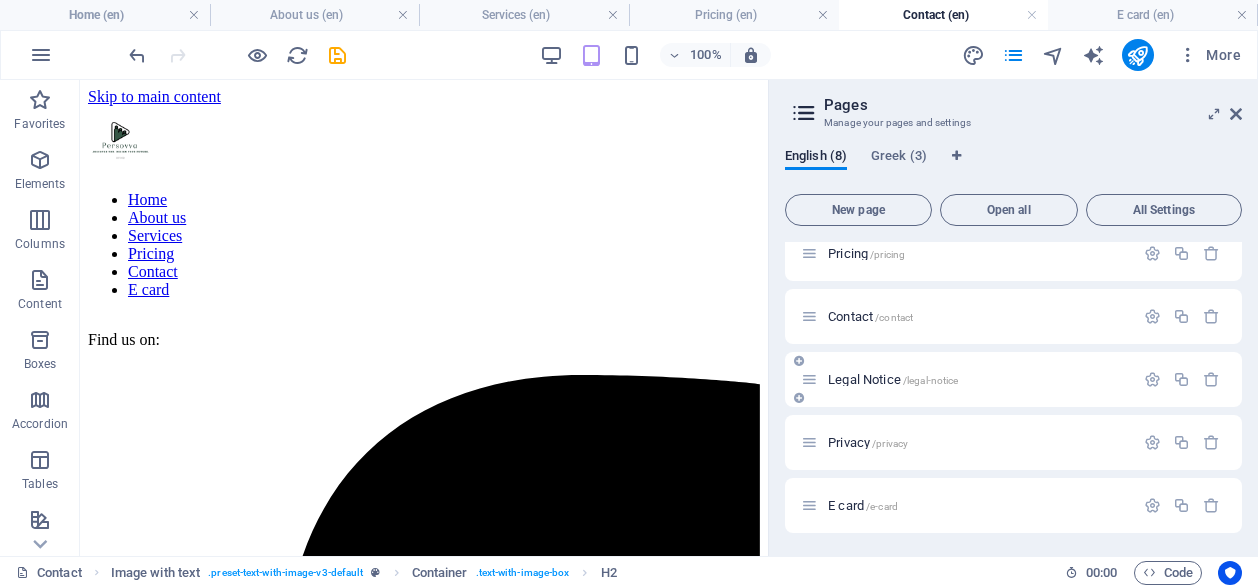 scroll, scrollTop: 206, scrollLeft: 0, axis: vertical 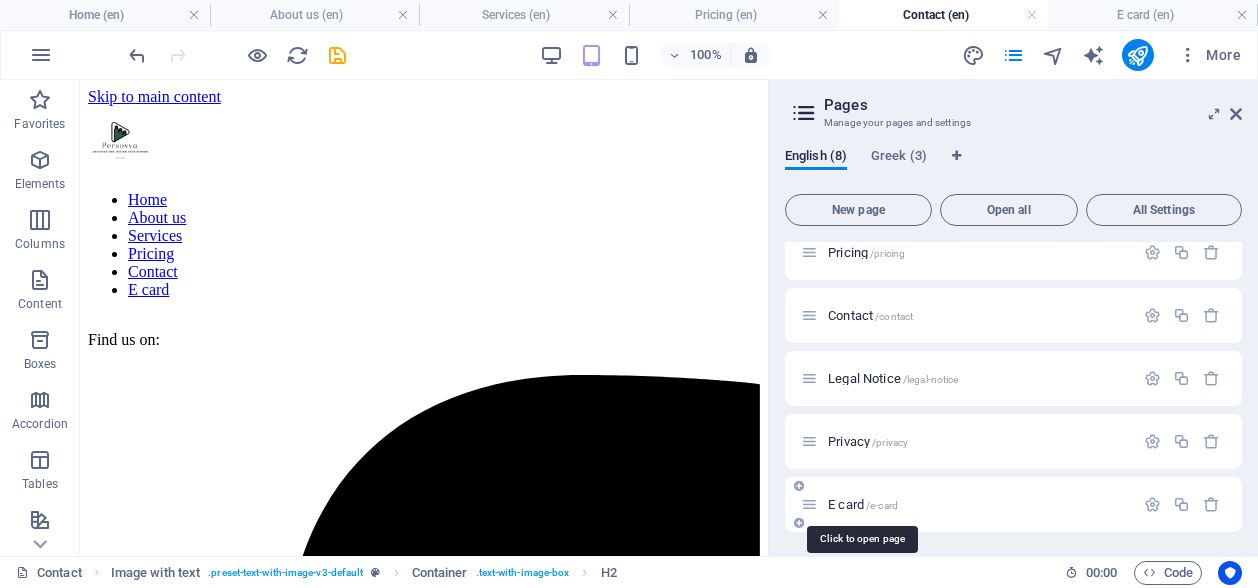 click on "E card /e-card" at bounding box center [863, 504] 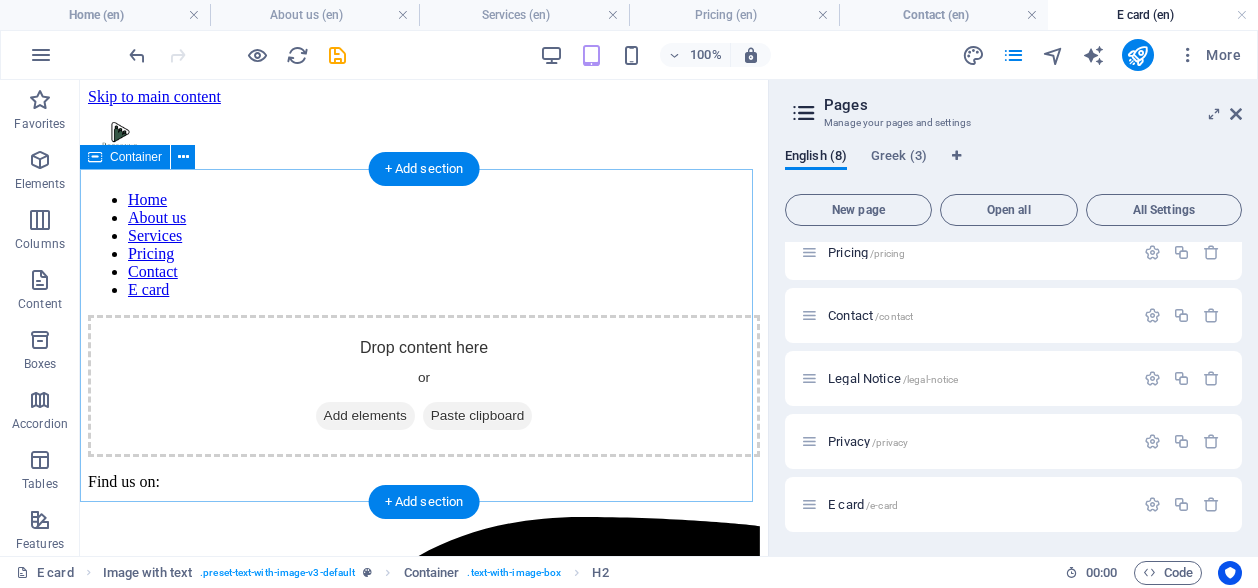 click on "Drop content here or  Add elements  Paste clipboard" at bounding box center (424, 386) 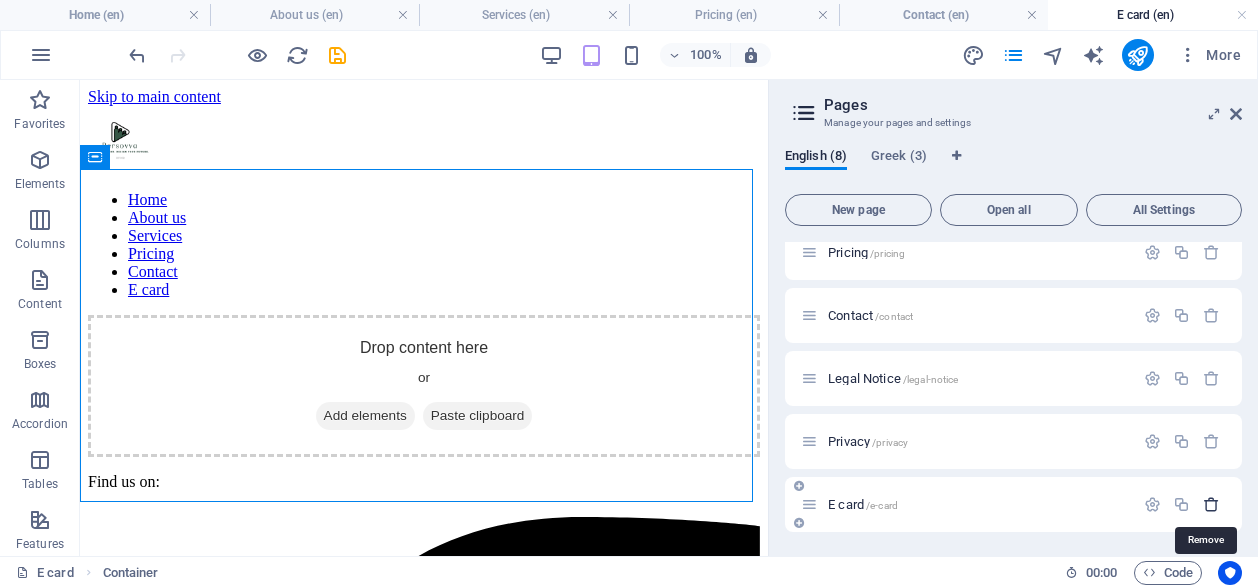click at bounding box center [1211, 504] 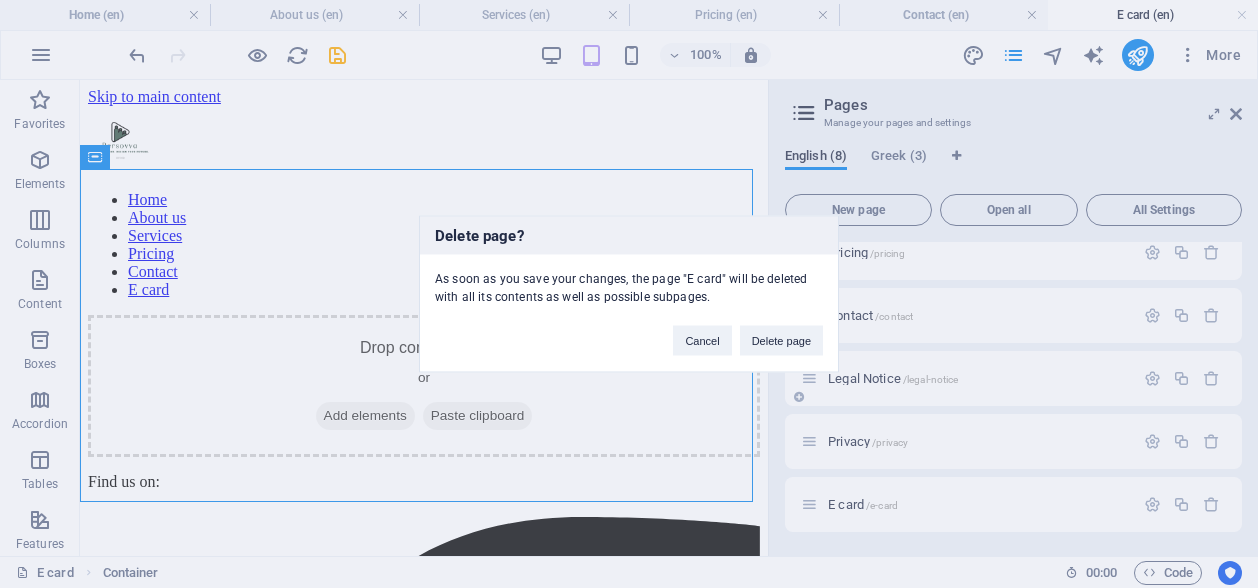 drag, startPoint x: 766, startPoint y: 345, endPoint x: 847, endPoint y: 427, distance: 115.260574 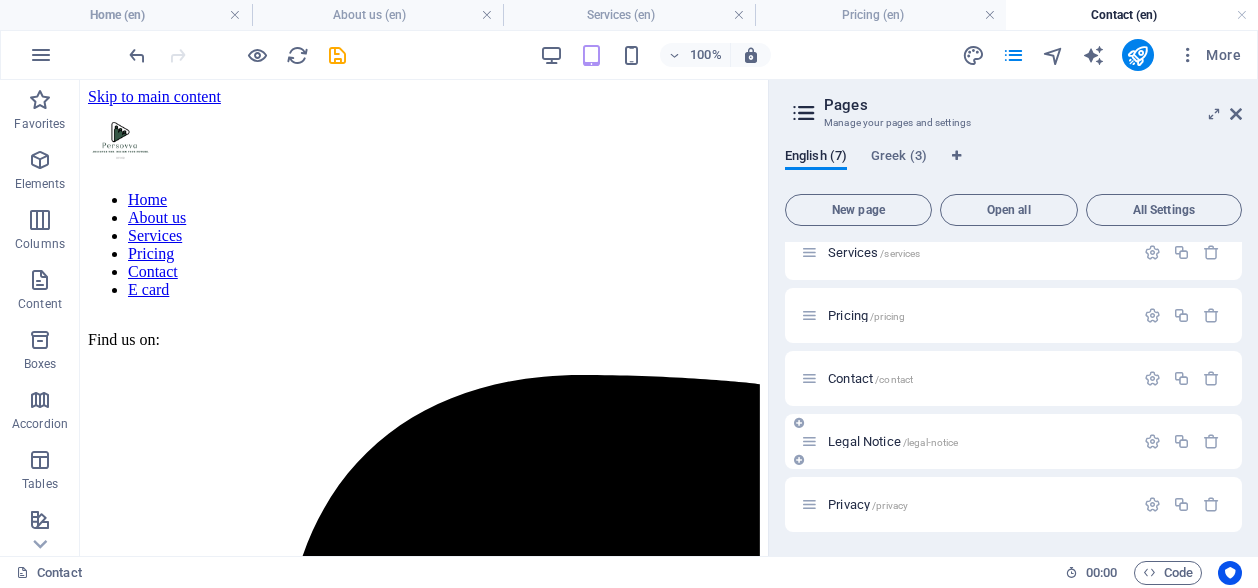scroll, scrollTop: 143, scrollLeft: 0, axis: vertical 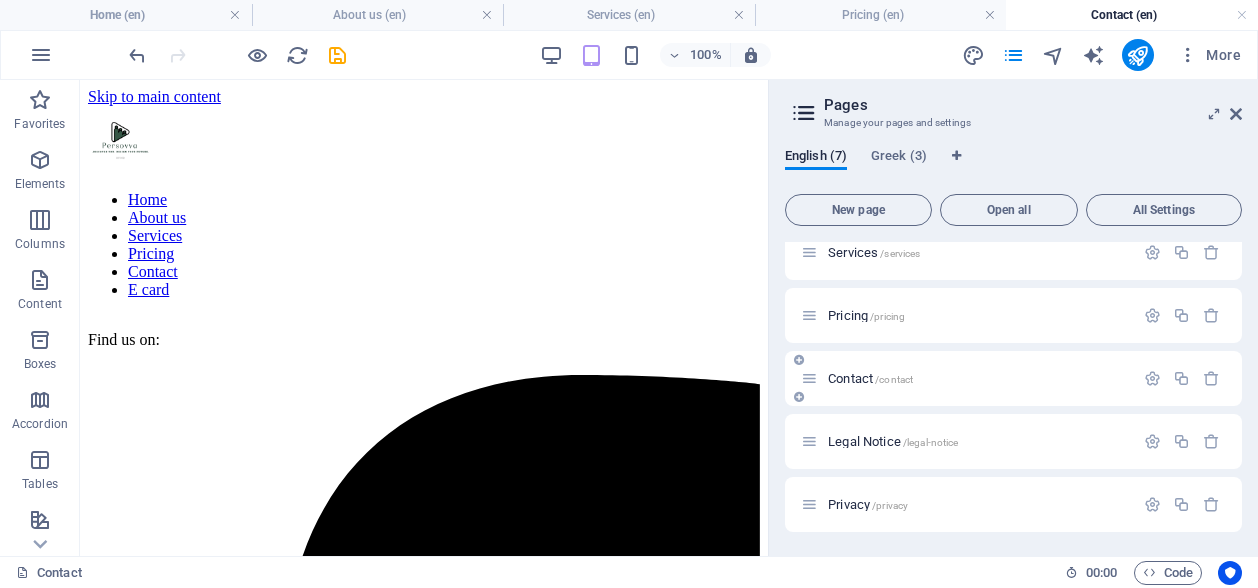 click on "Contact /contact" at bounding box center [870, 378] 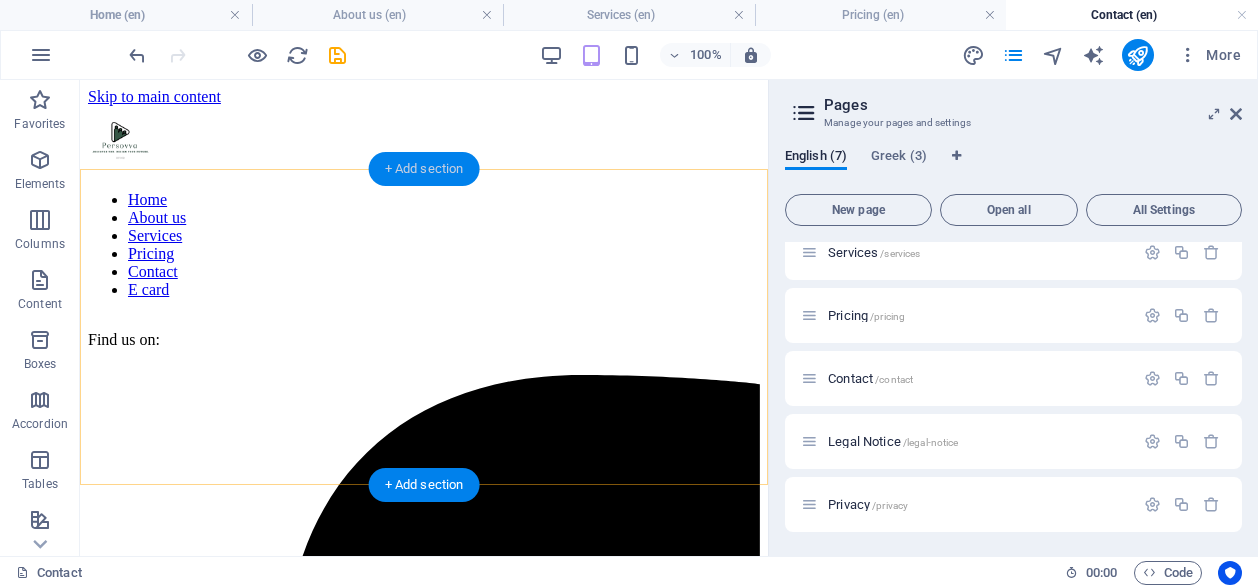 click on "+ Add section" at bounding box center [424, 169] 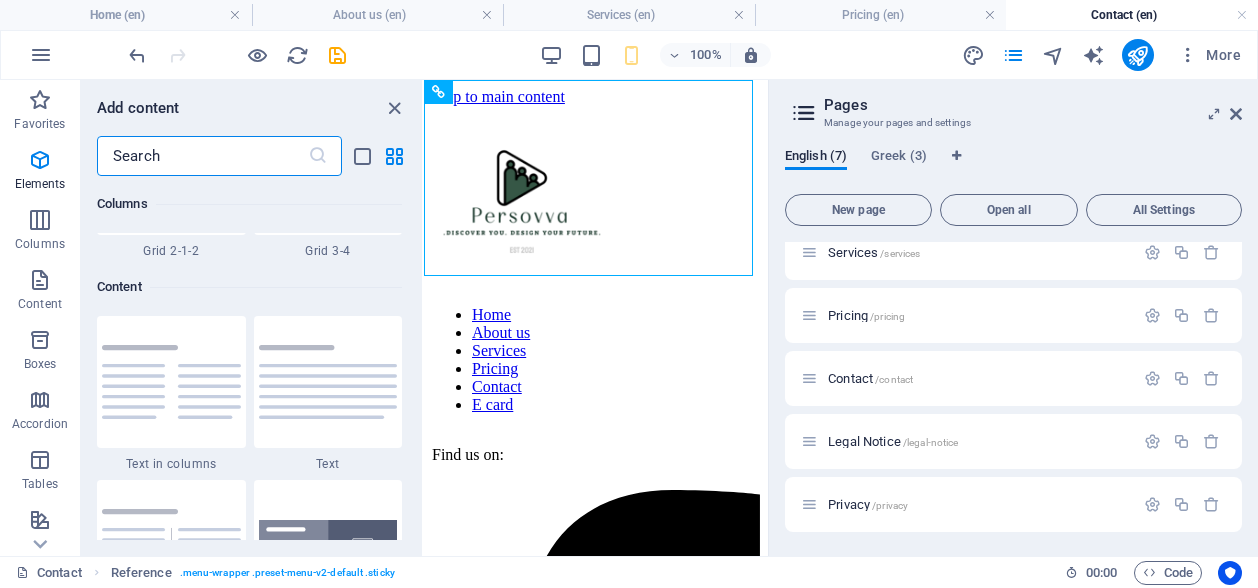 scroll, scrollTop: 3499, scrollLeft: 0, axis: vertical 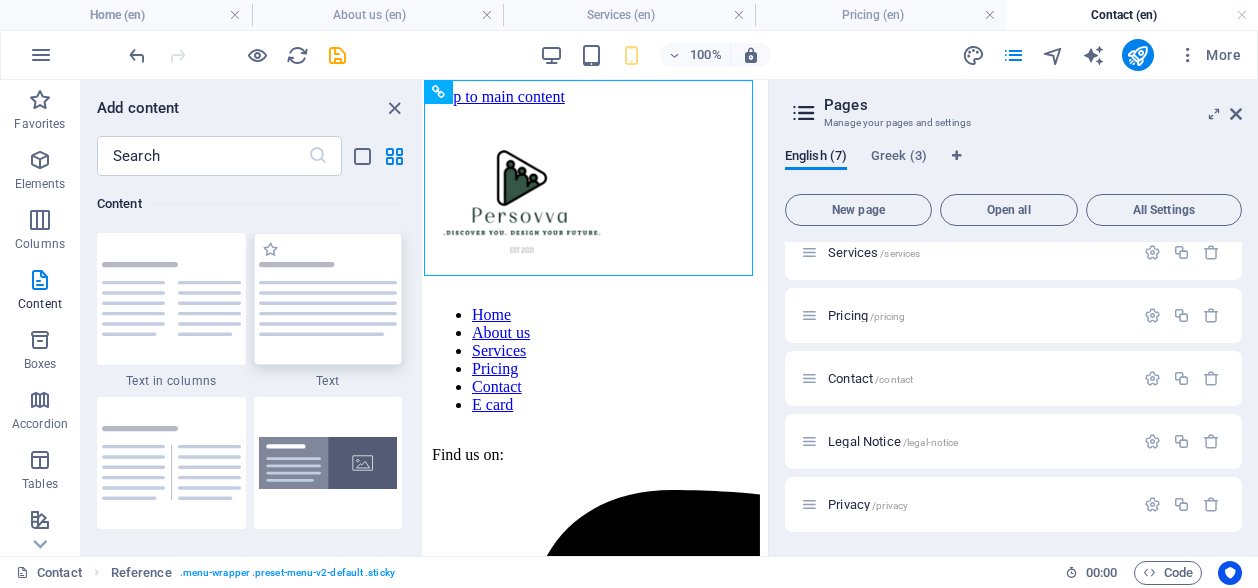 click at bounding box center (328, 299) 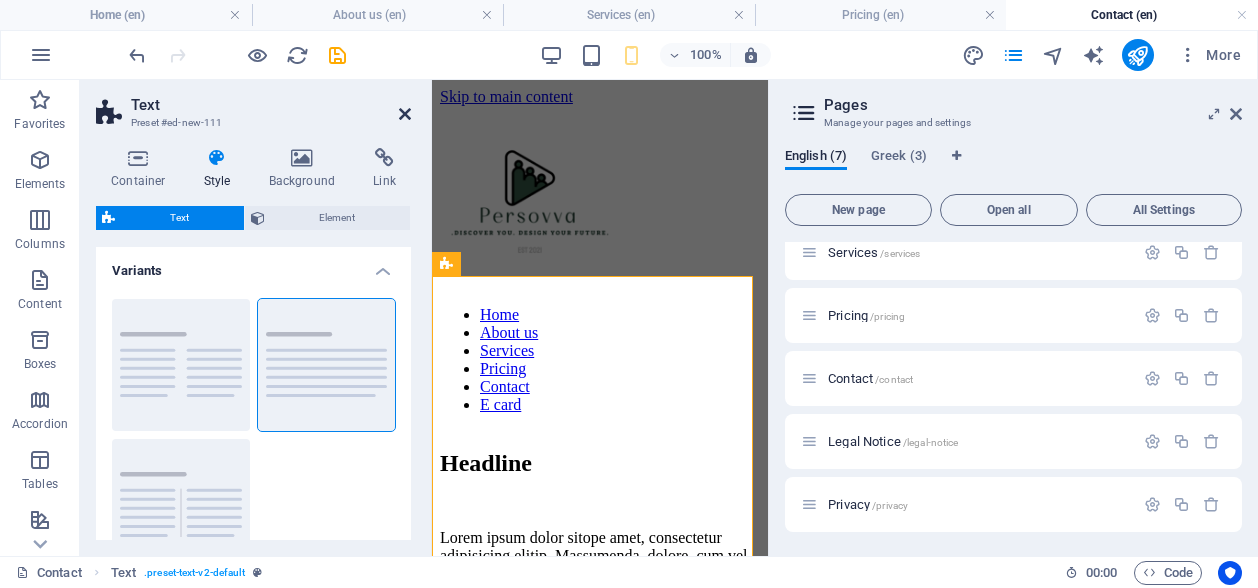 click at bounding box center (405, 114) 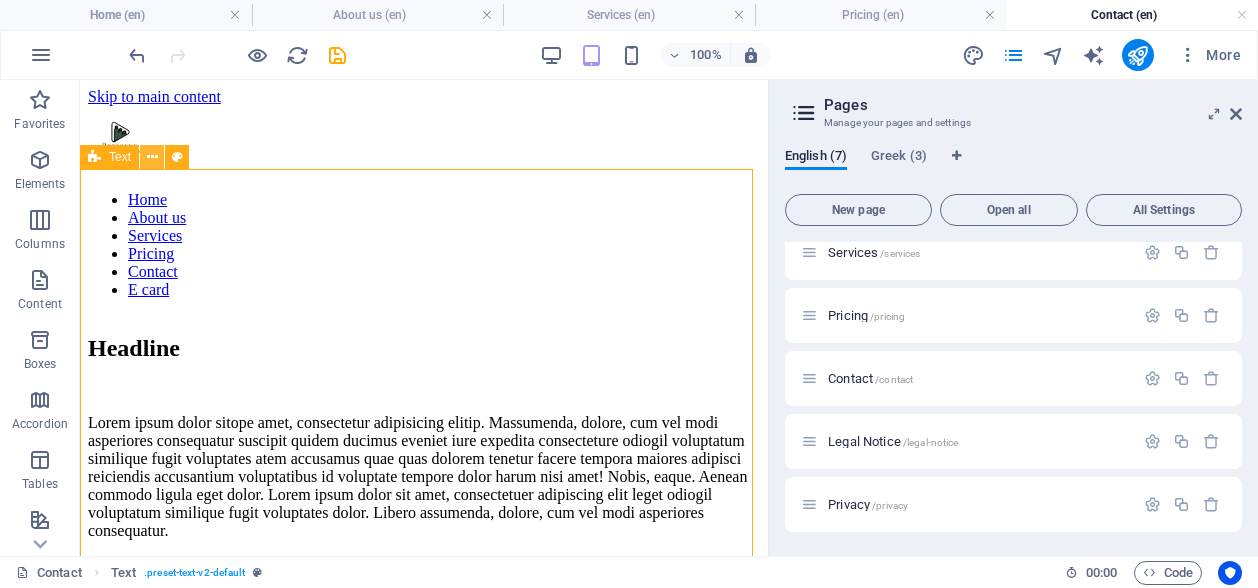 click at bounding box center (152, 157) 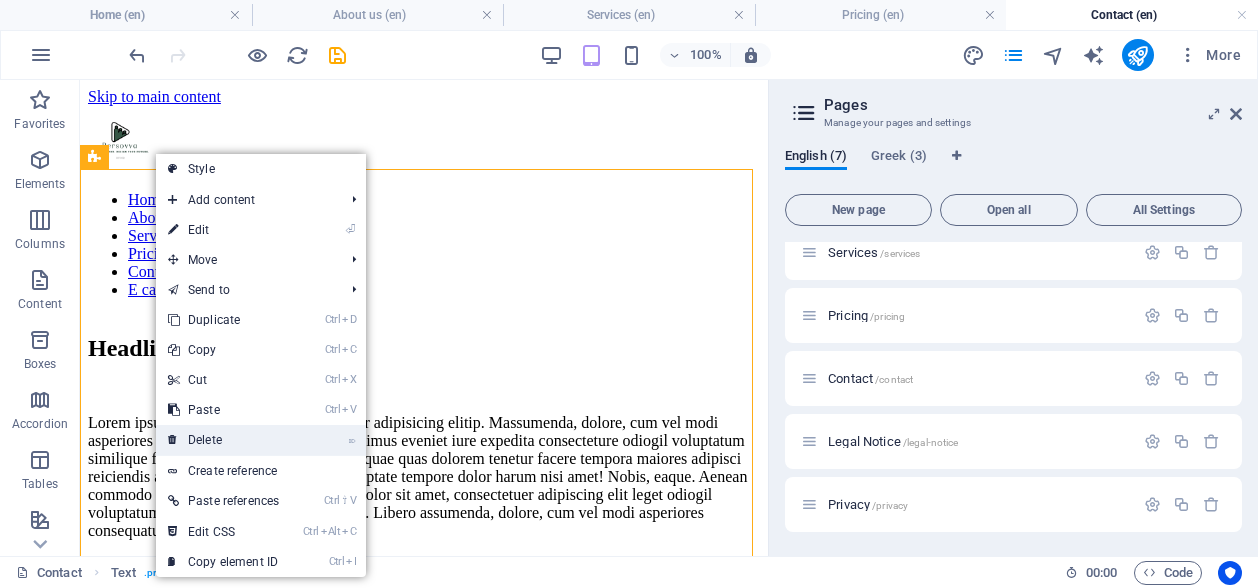 click on "⌦  Delete" at bounding box center (223, 440) 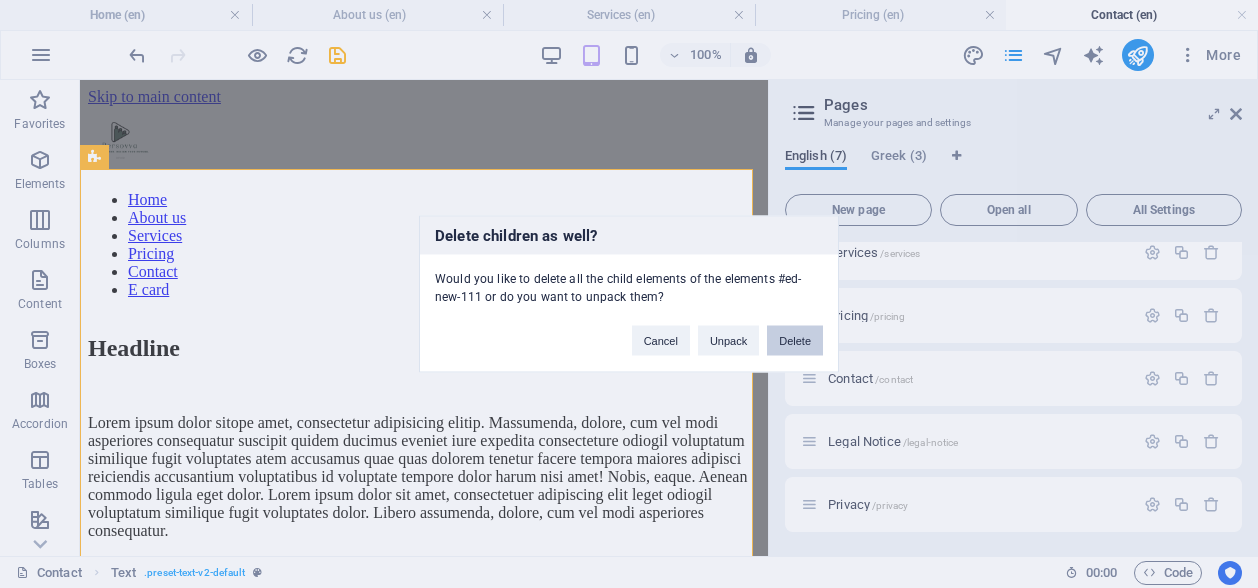 click on "Delete" at bounding box center [795, 341] 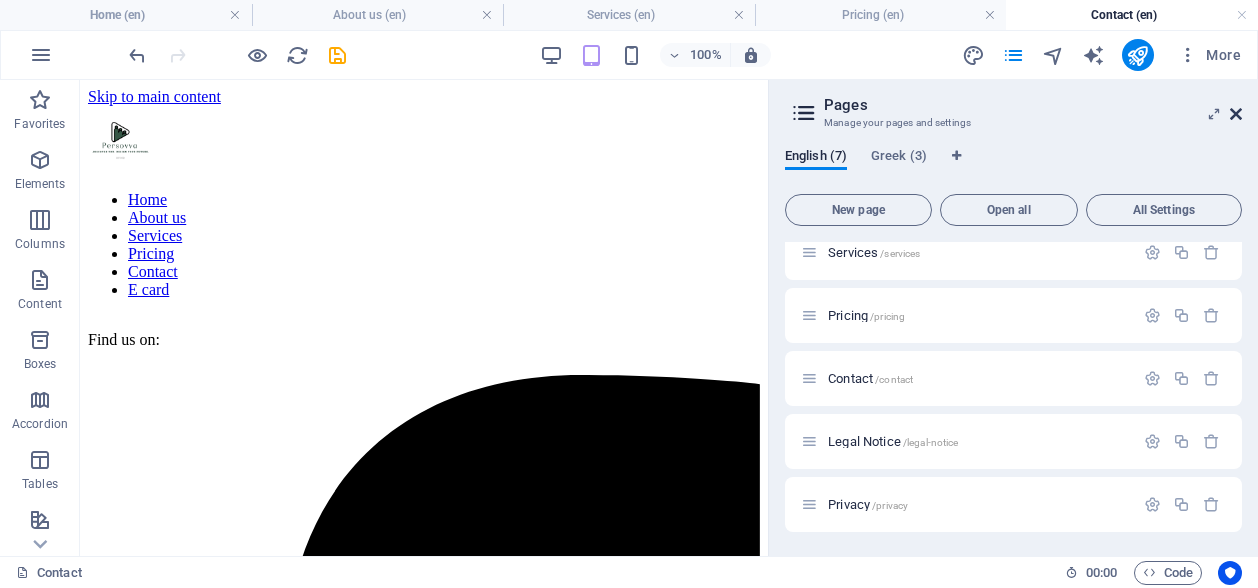 click at bounding box center [1236, 114] 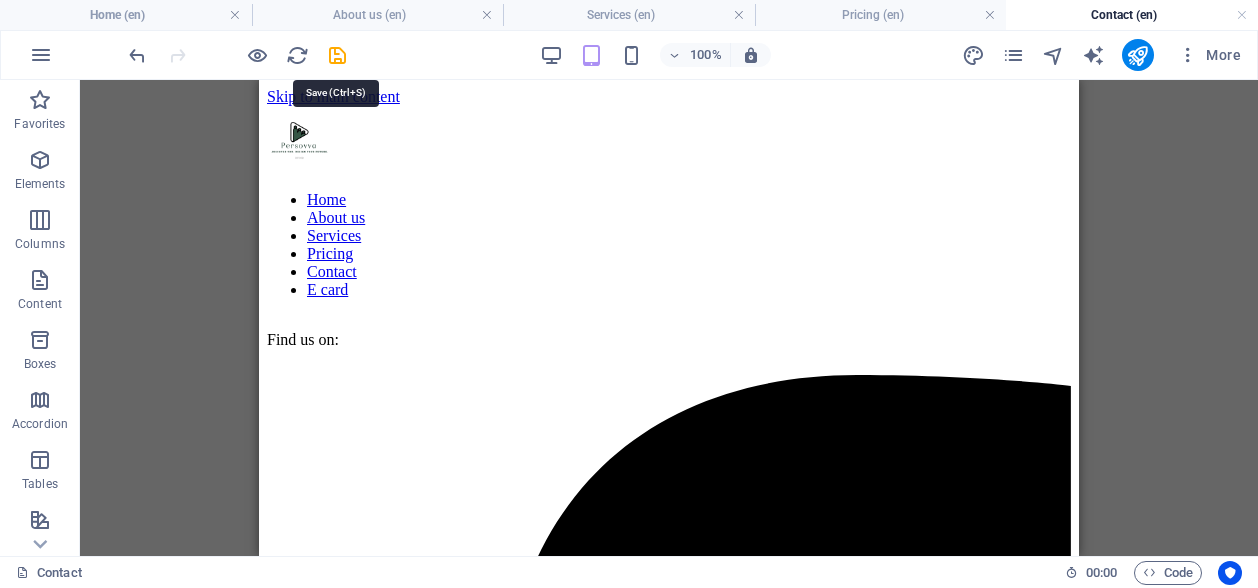 click at bounding box center [337, 55] 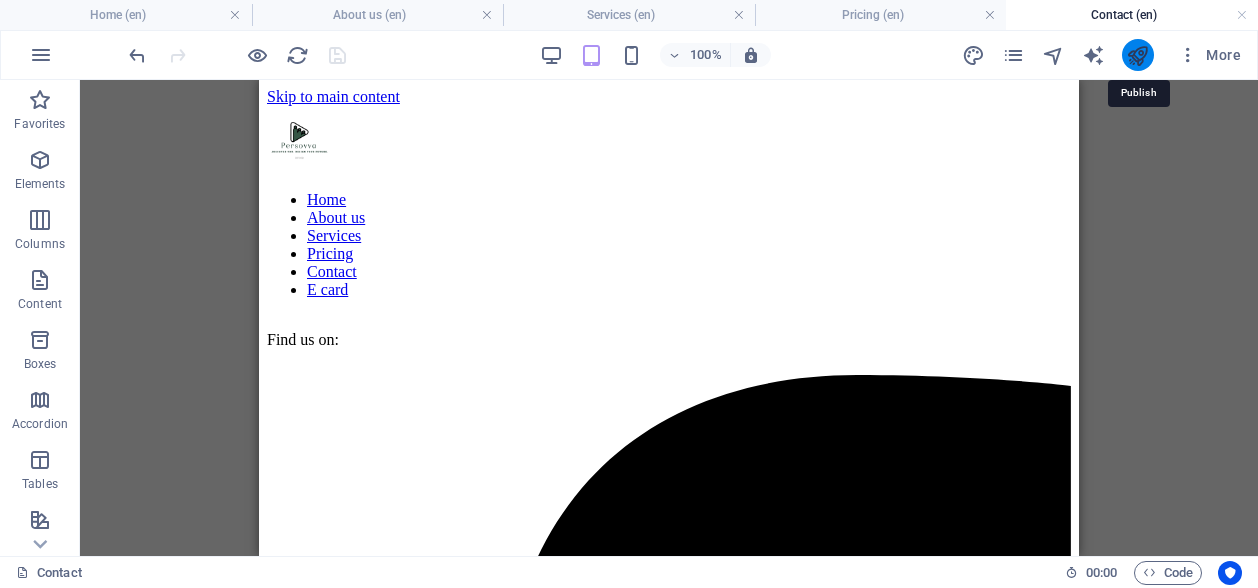click at bounding box center (1137, 55) 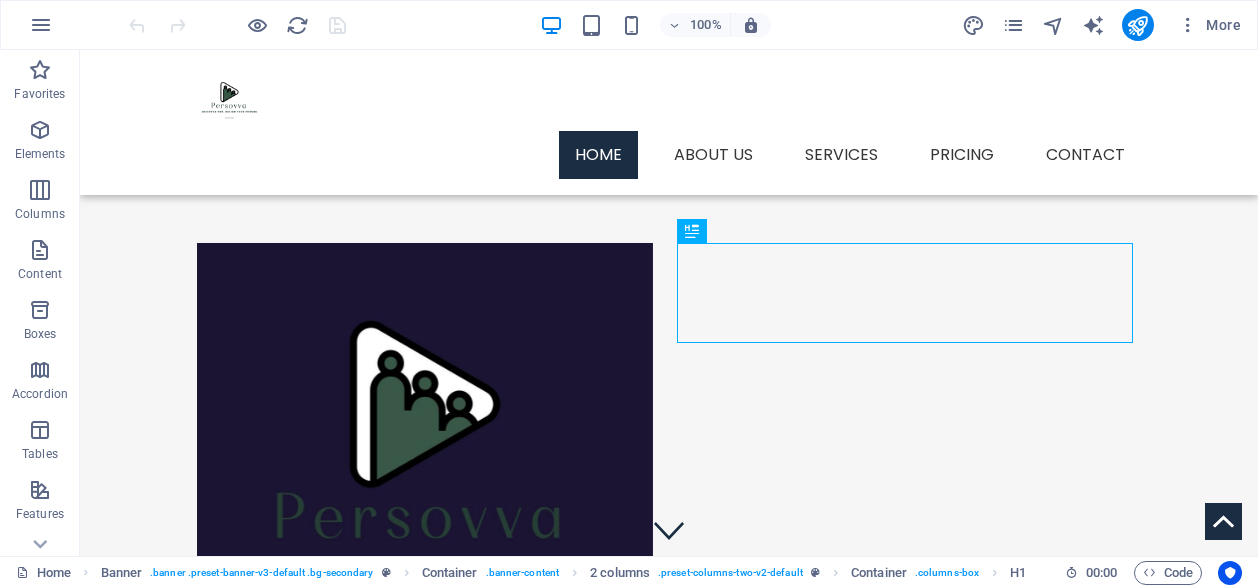 scroll, scrollTop: 0, scrollLeft: 0, axis: both 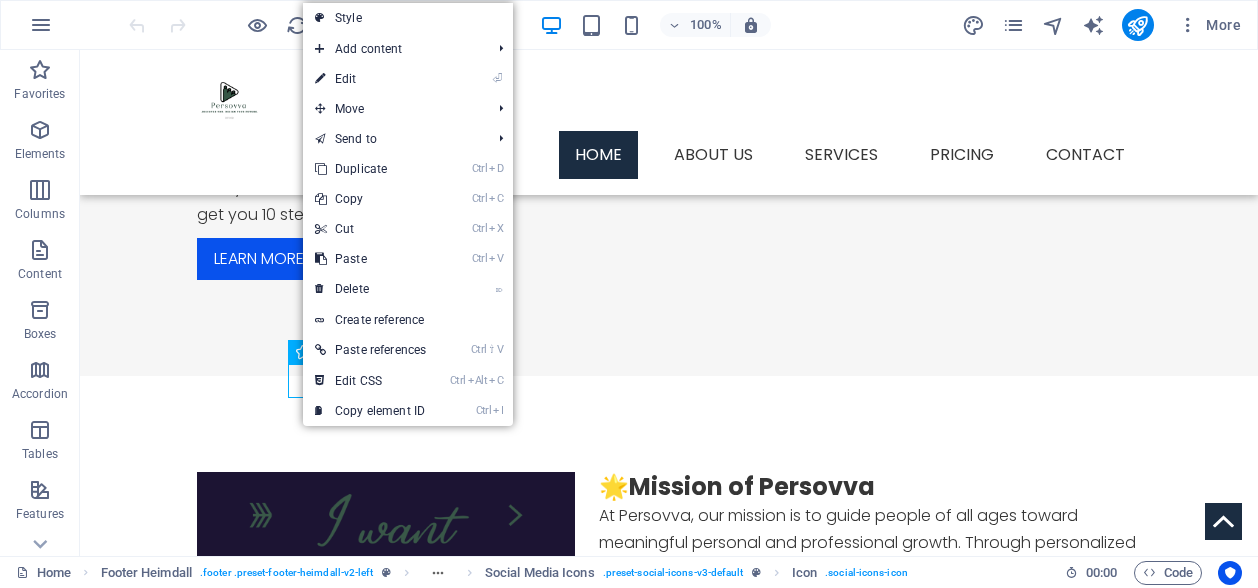 drag, startPoint x: 434, startPoint y: 315, endPoint x: 424, endPoint y: 436, distance: 121.41252 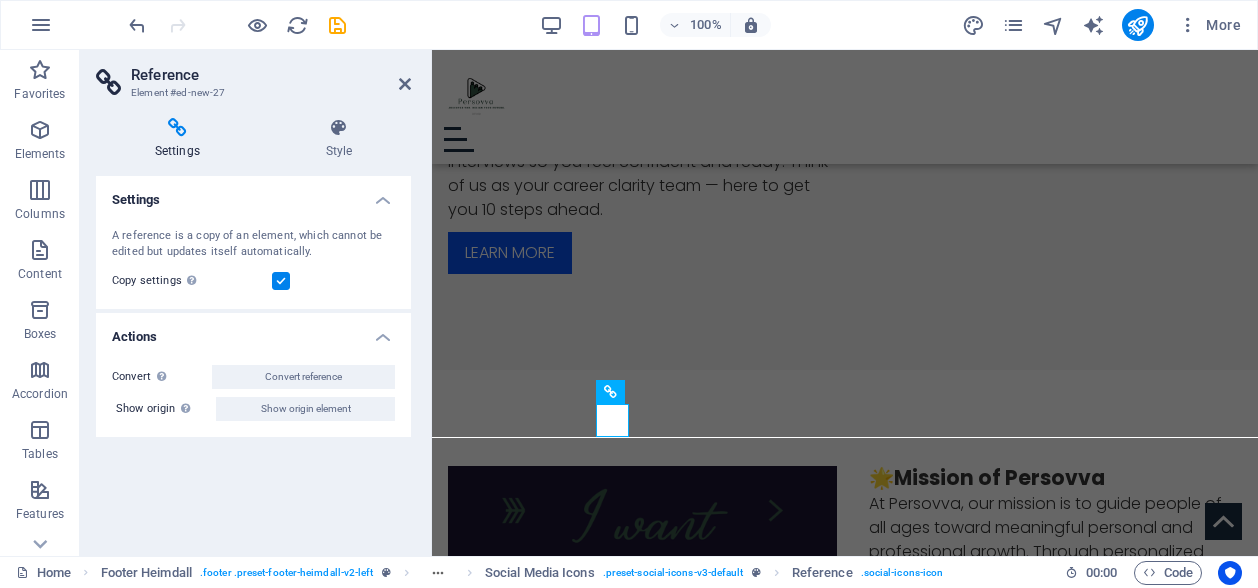 scroll, scrollTop: 980, scrollLeft: 0, axis: vertical 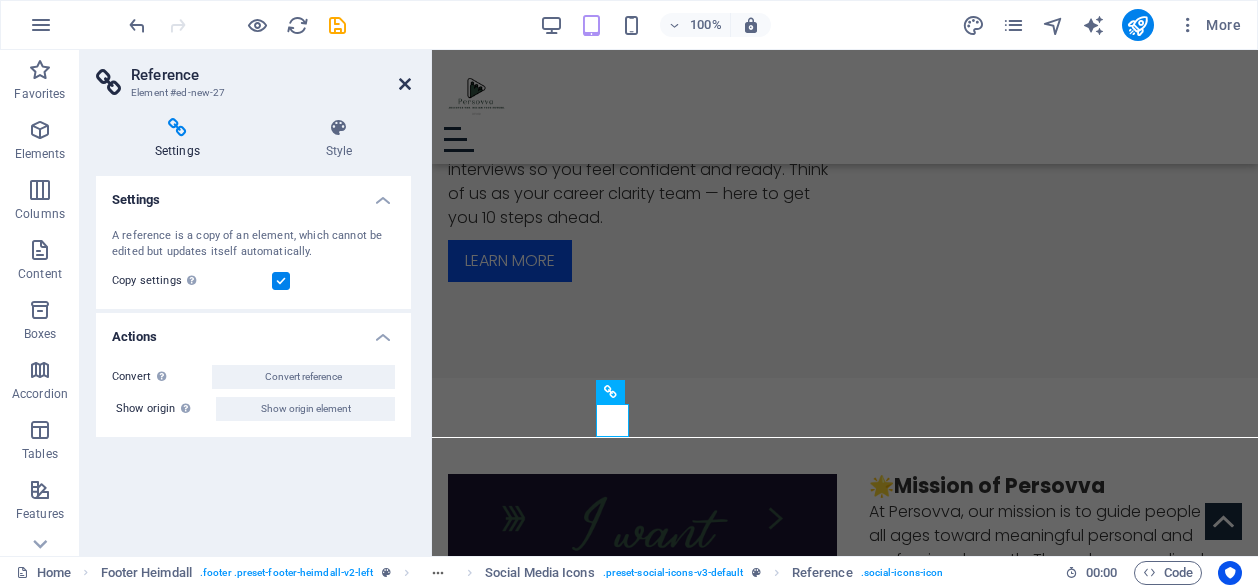 click at bounding box center [405, 84] 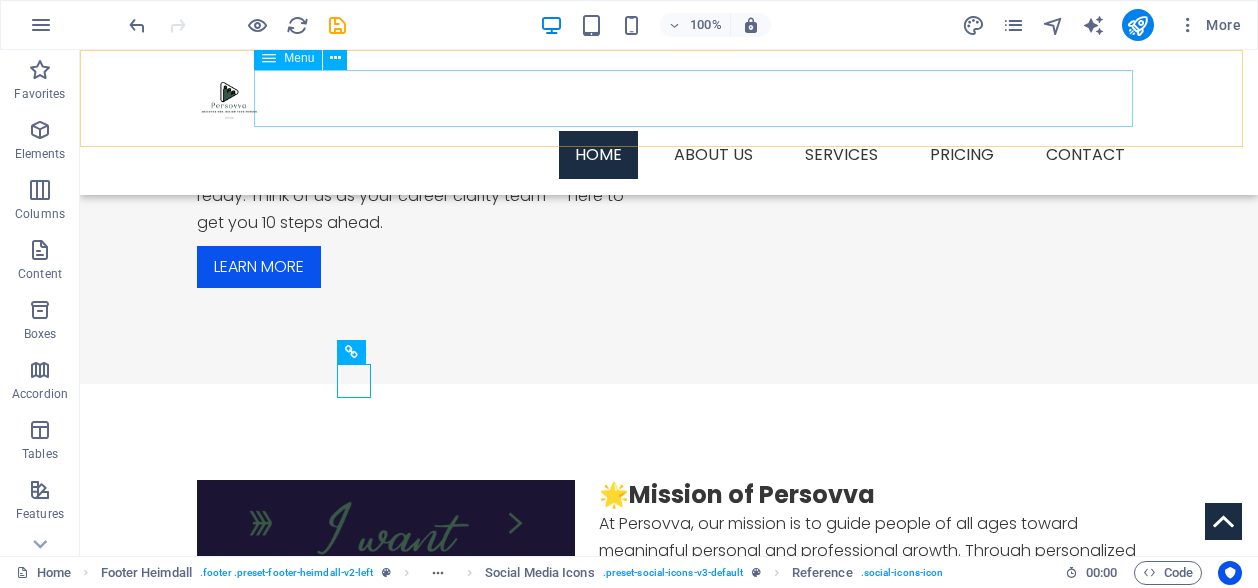 scroll, scrollTop: 988, scrollLeft: 0, axis: vertical 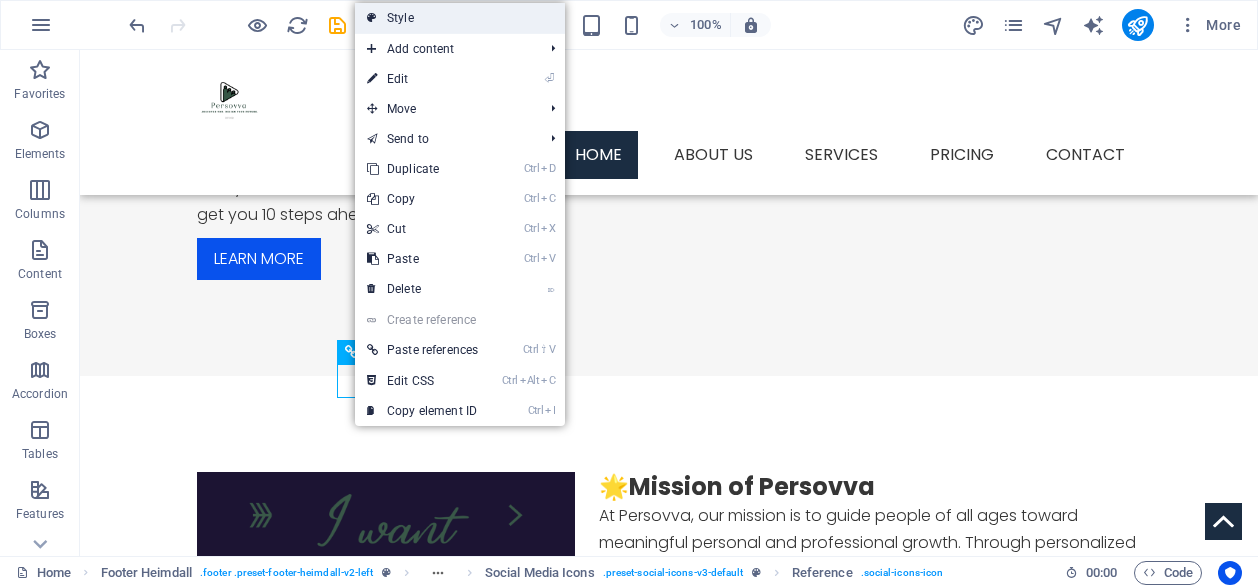 click on "Style" at bounding box center (460, 18) 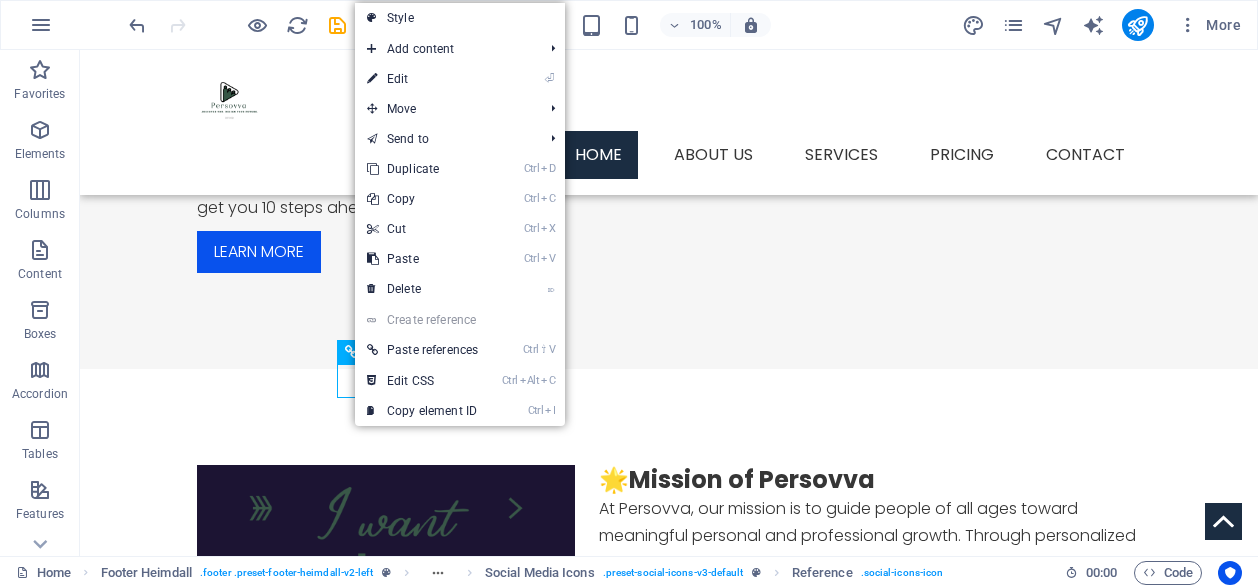 select on "rem" 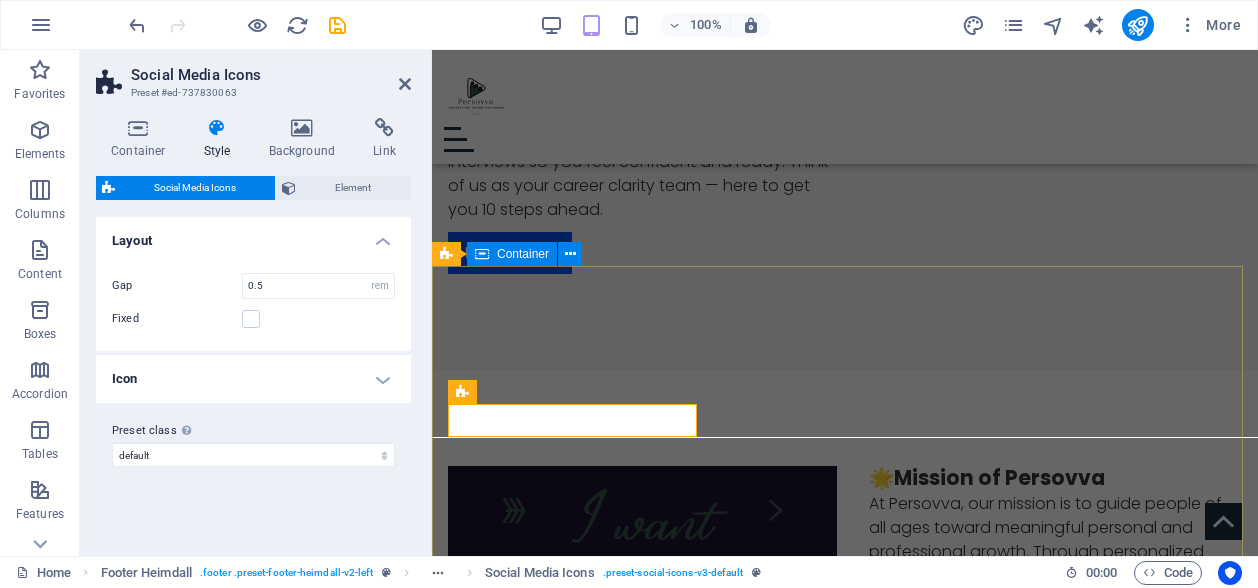 scroll, scrollTop: 980, scrollLeft: 0, axis: vertical 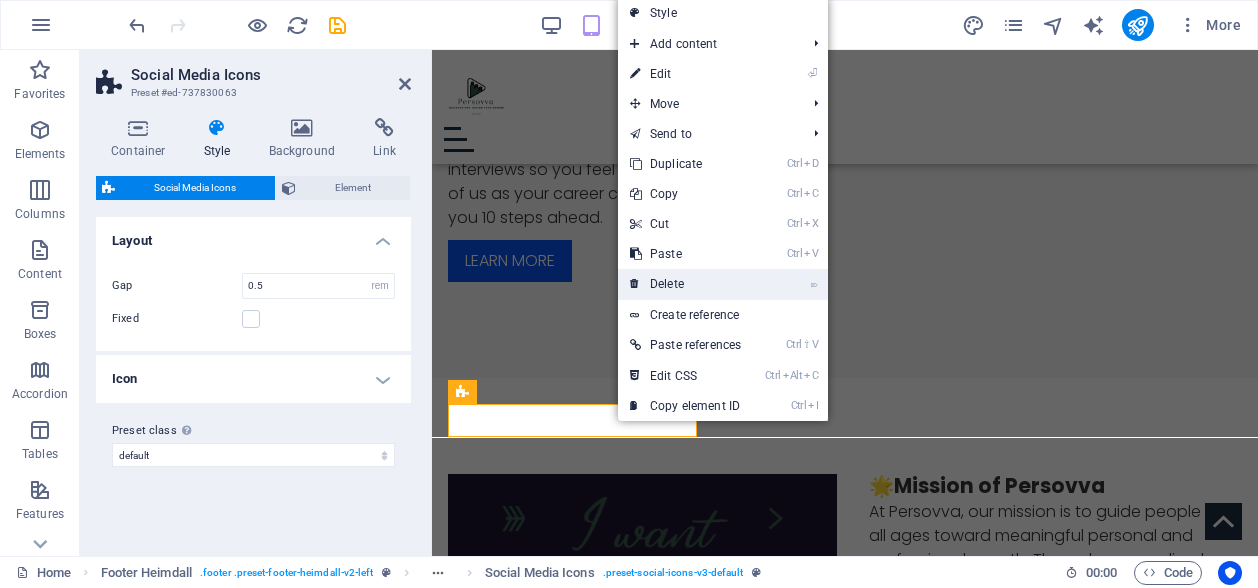 click on "⌦  Delete" at bounding box center (685, 284) 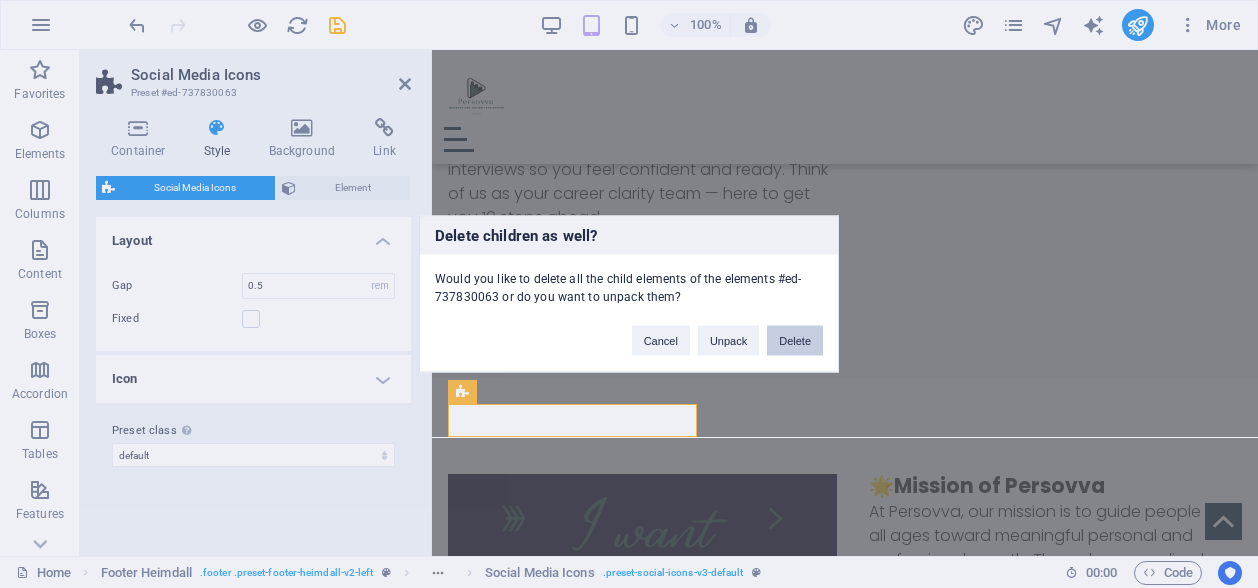 click on "Delete" at bounding box center (795, 341) 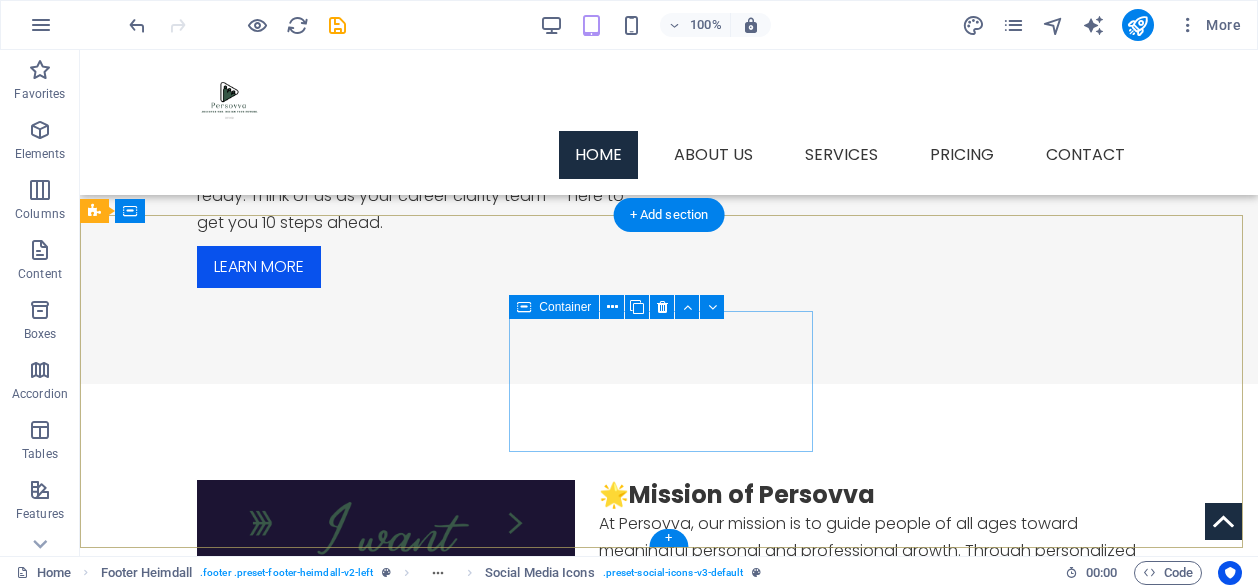 scroll, scrollTop: 988, scrollLeft: 0, axis: vertical 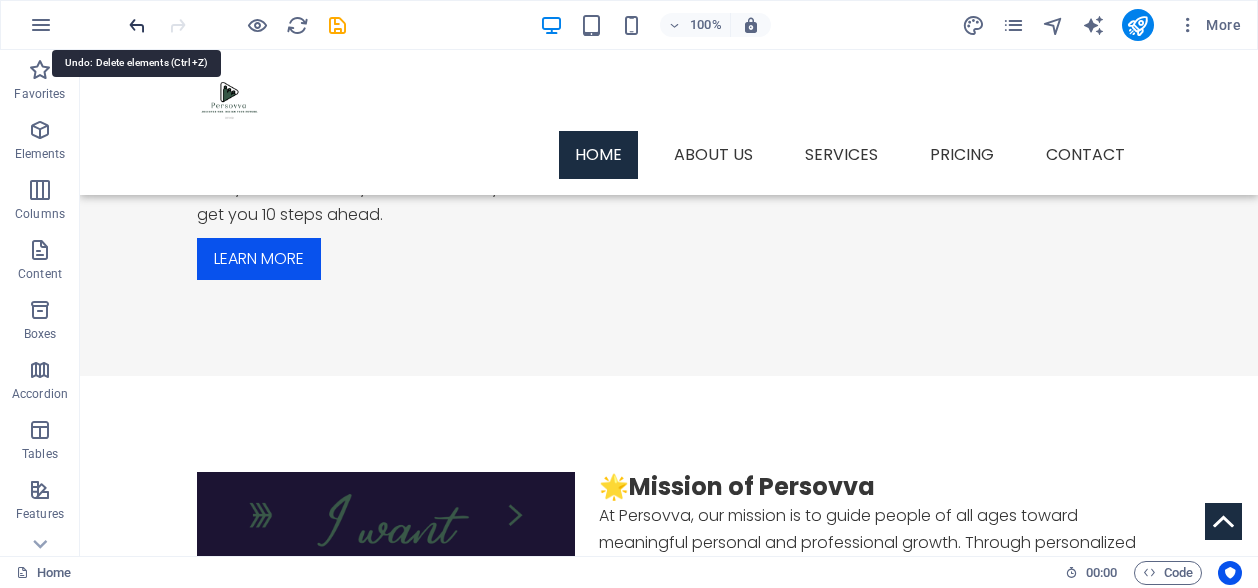 drag, startPoint x: 131, startPoint y: 15, endPoint x: 182, endPoint y: 181, distance: 173.65771 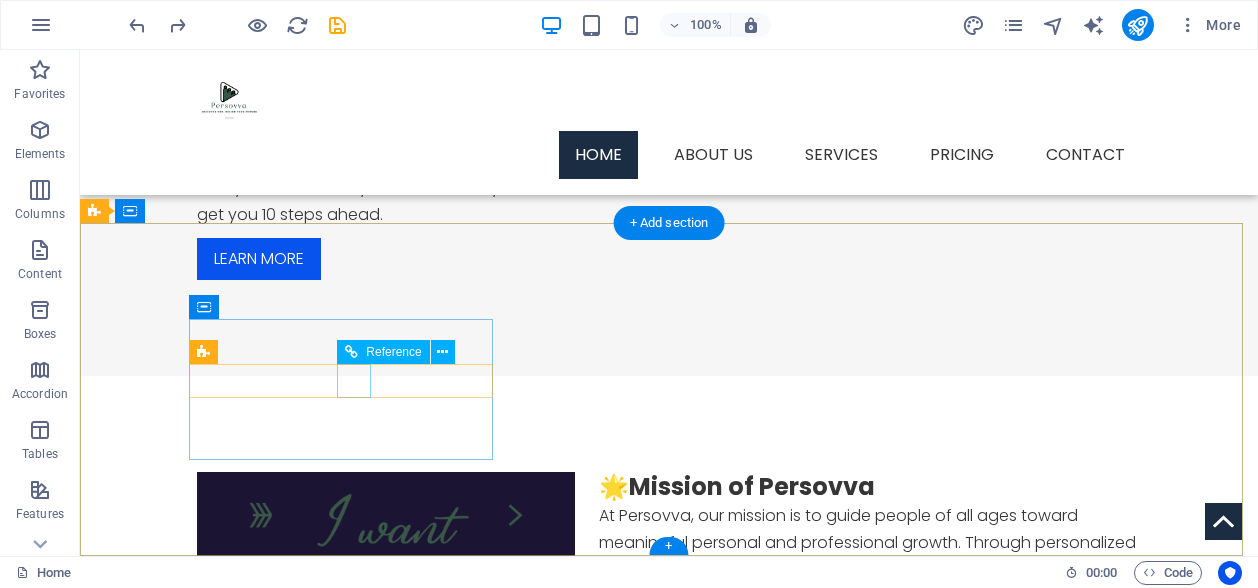 click at bounding box center (248, 1100) 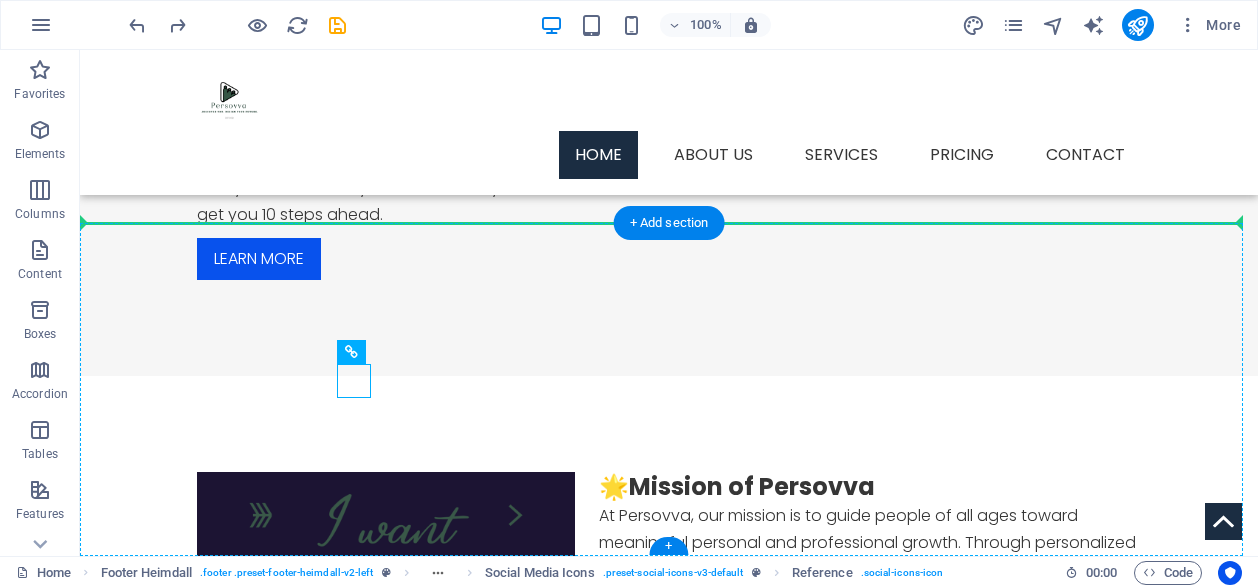 drag, startPoint x: 350, startPoint y: 385, endPoint x: 166, endPoint y: 376, distance: 184.21997 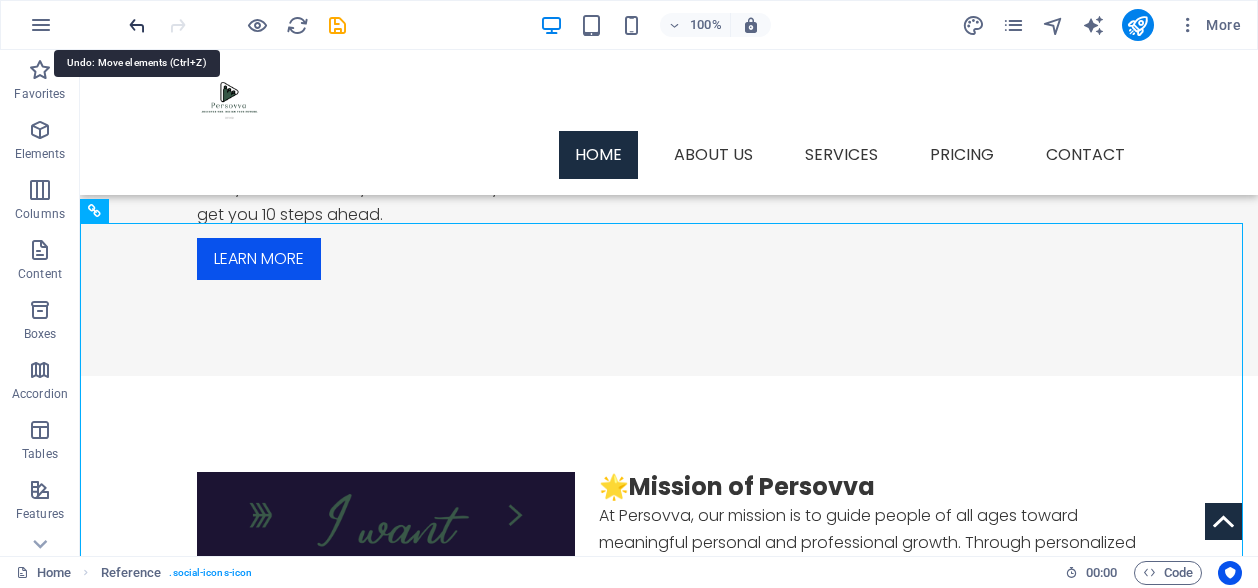 click at bounding box center (137, 25) 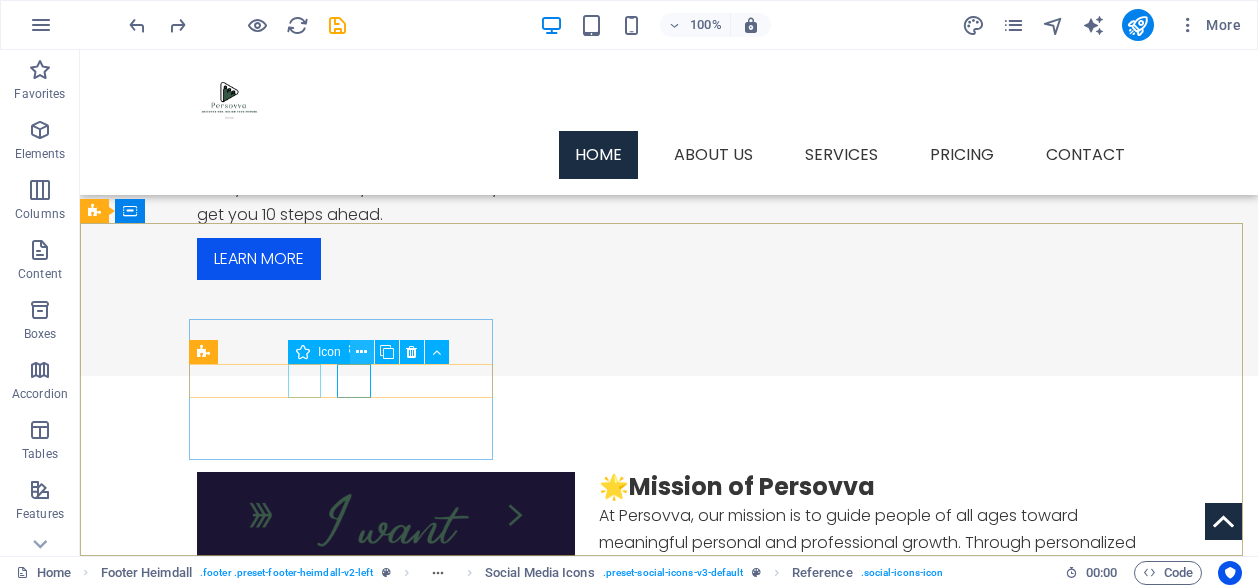 click at bounding box center (361, 352) 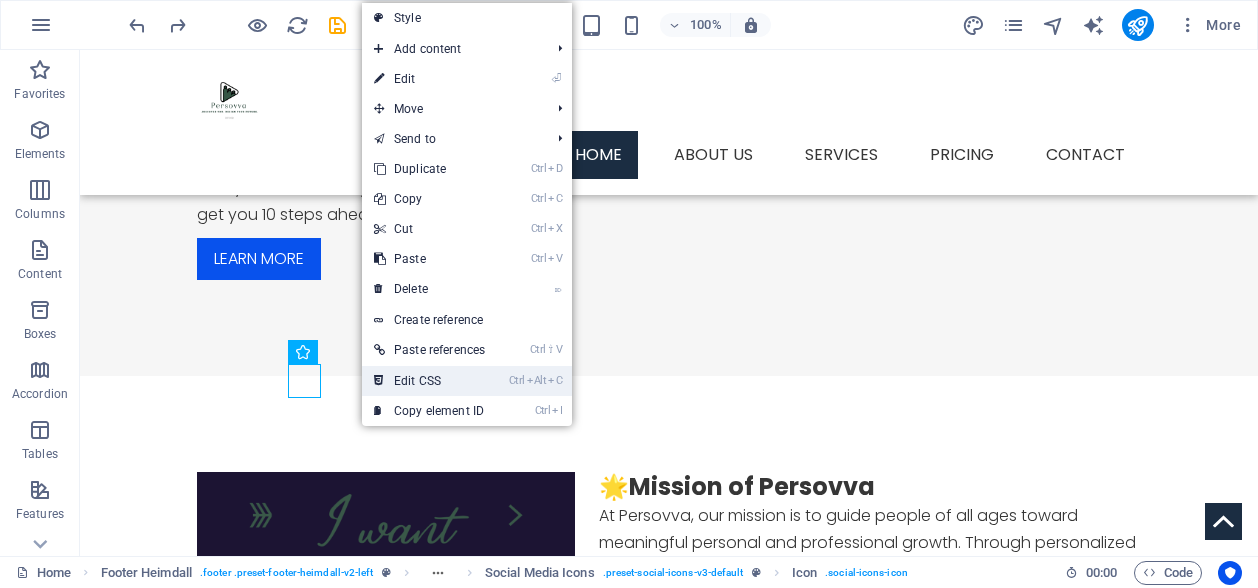 click on "Ctrl Alt C  Edit CSS" at bounding box center (429, 381) 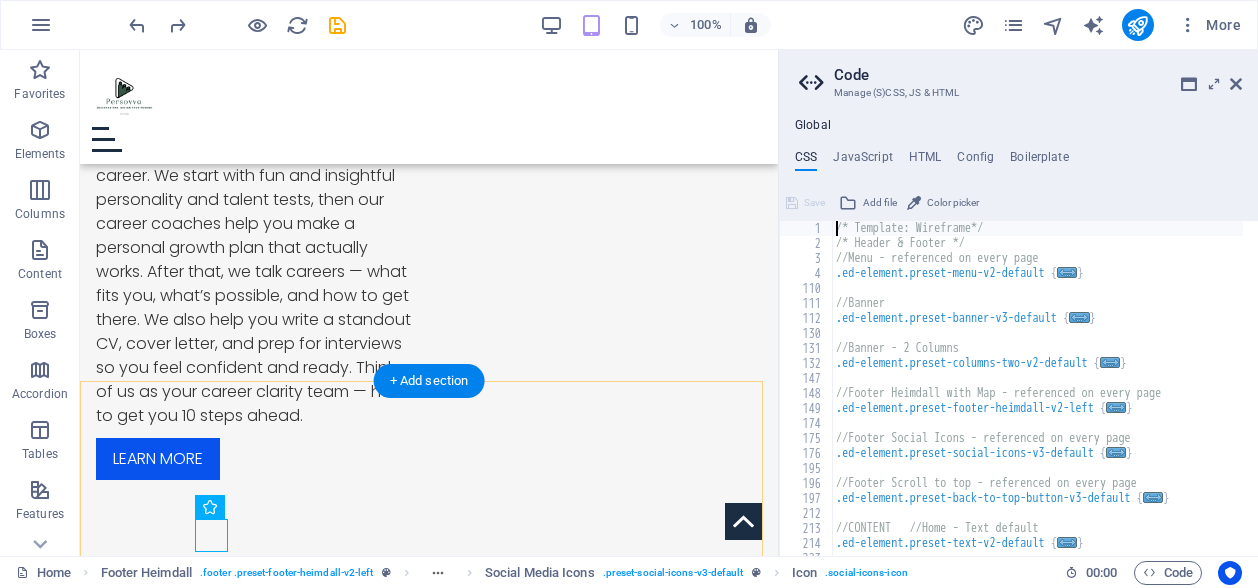scroll, scrollTop: 980, scrollLeft: 0, axis: vertical 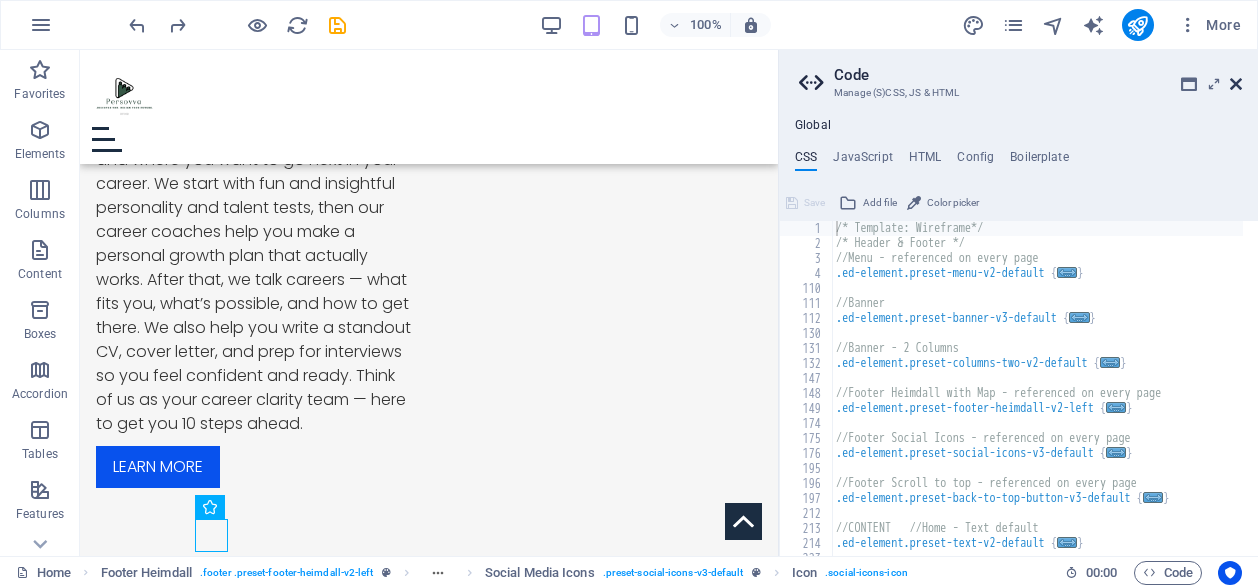 drag, startPoint x: 1238, startPoint y: 83, endPoint x: 1140, endPoint y: 35, distance: 109.12378 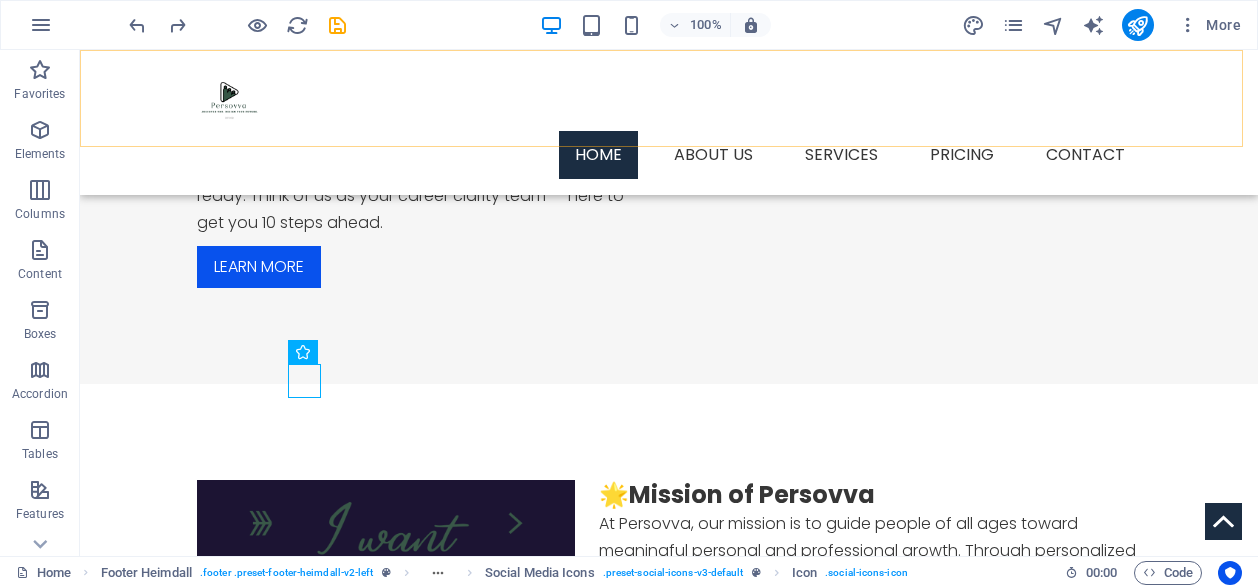 scroll, scrollTop: 988, scrollLeft: 0, axis: vertical 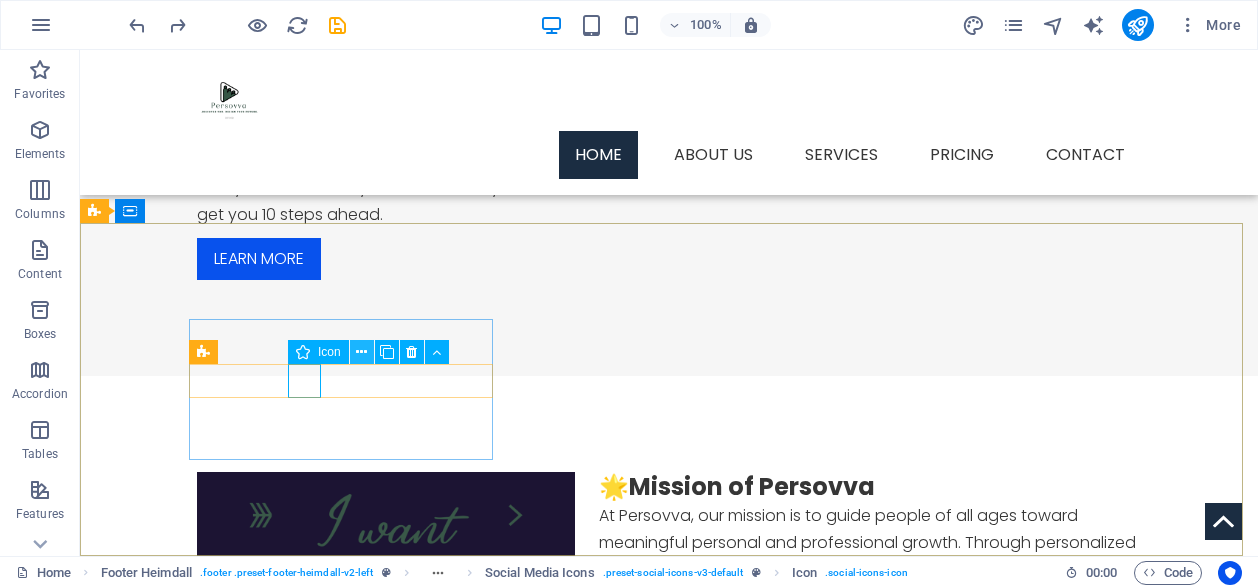 click at bounding box center [361, 352] 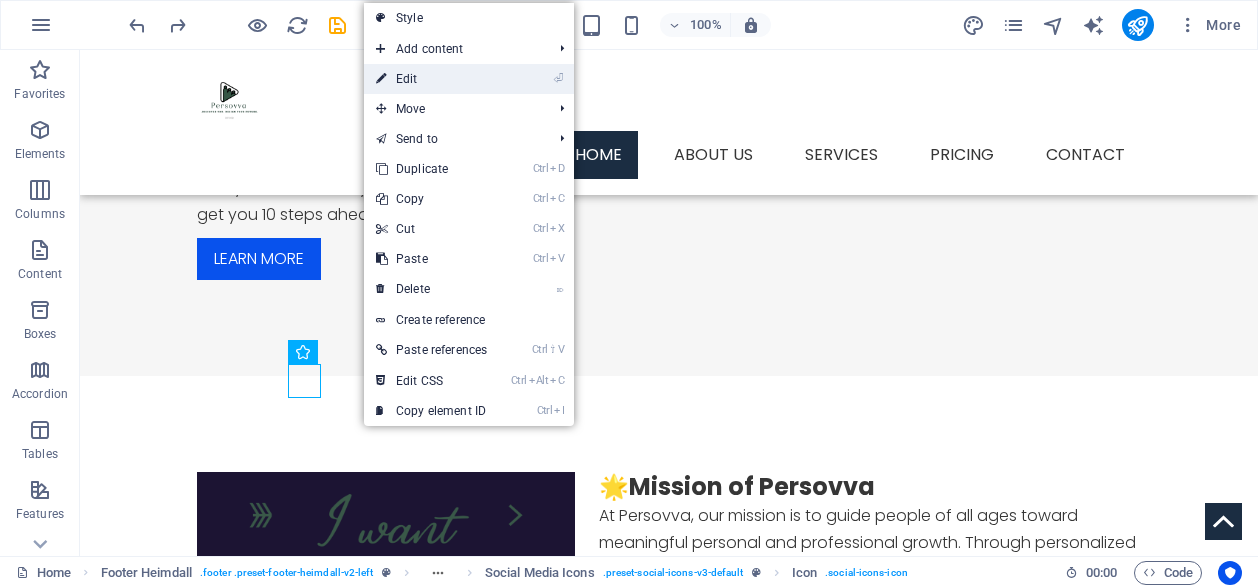 click on "⏎  Edit" at bounding box center (431, 79) 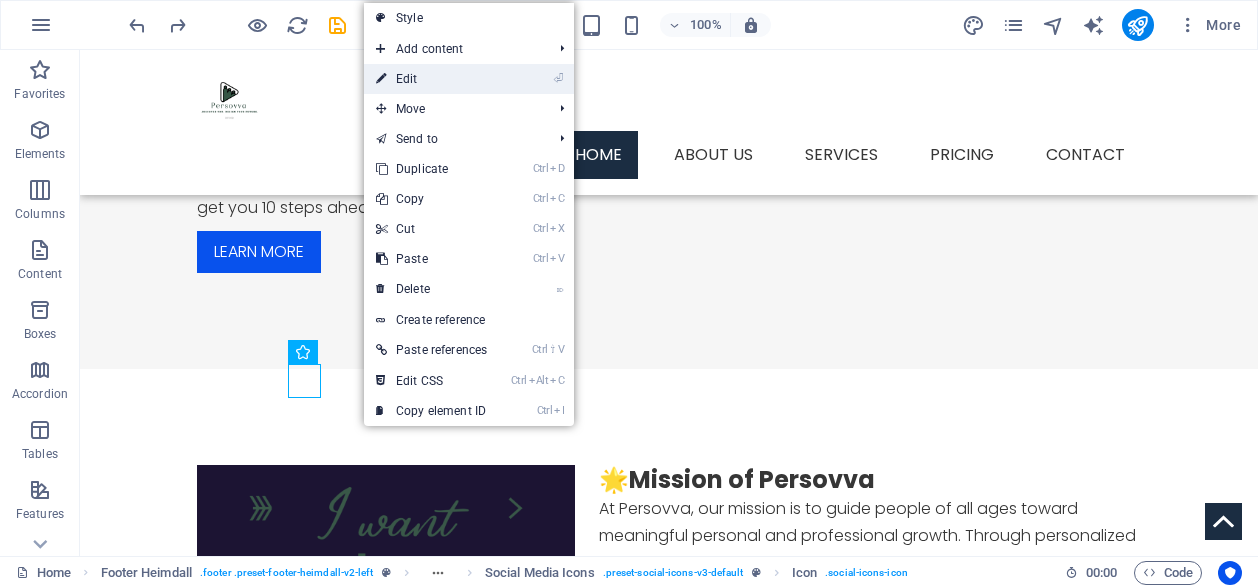 select on "xMidYMid" 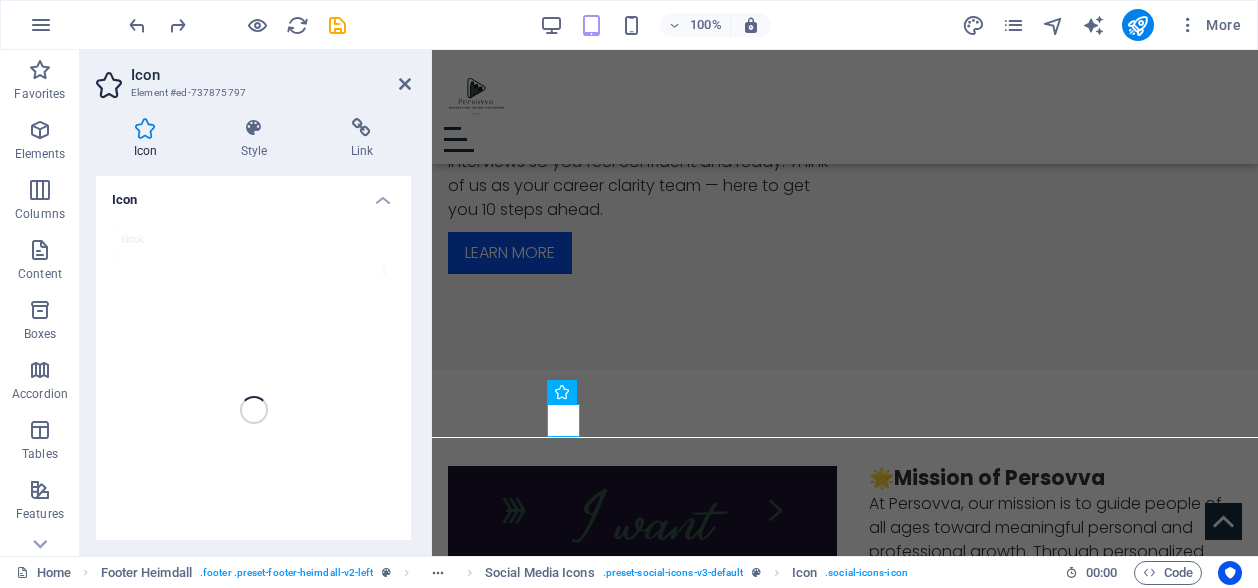 scroll, scrollTop: 980, scrollLeft: 0, axis: vertical 